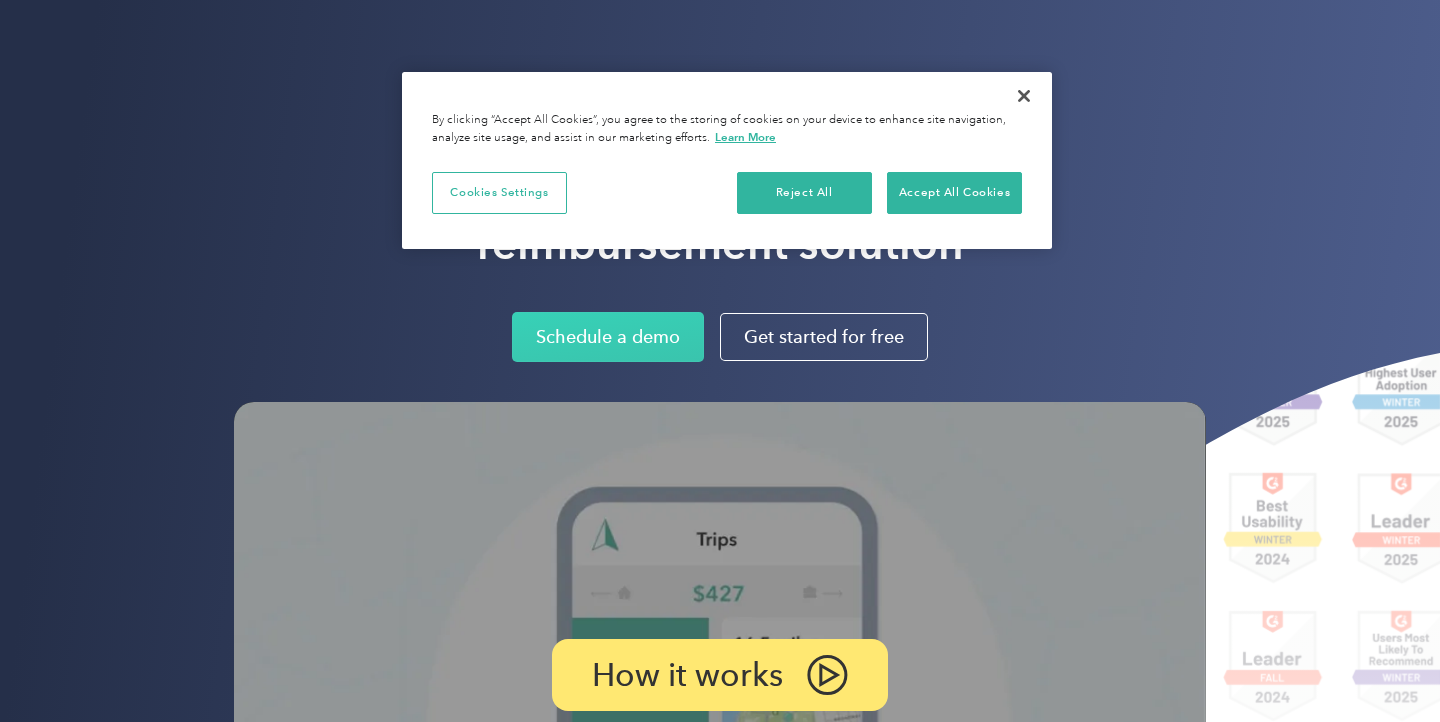 scroll, scrollTop: 0, scrollLeft: 0, axis: both 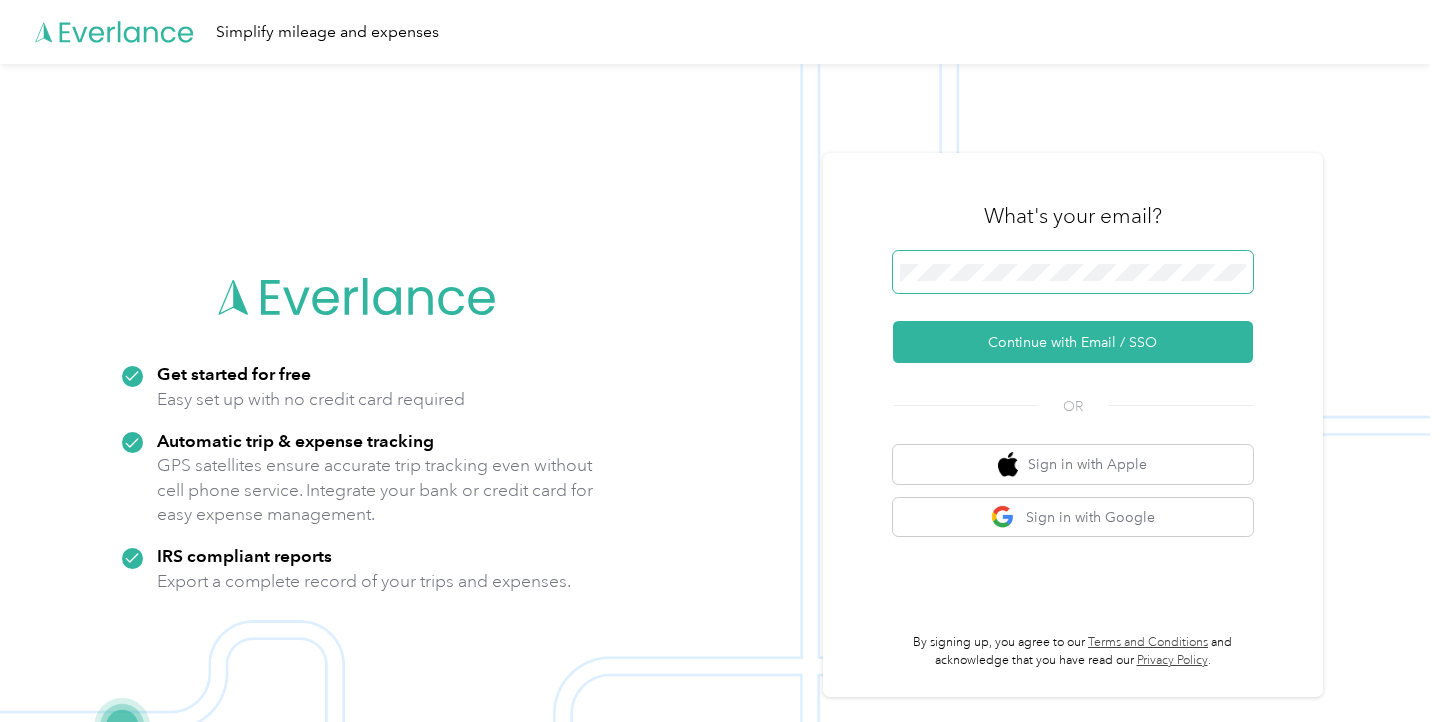 click at bounding box center [1073, 272] 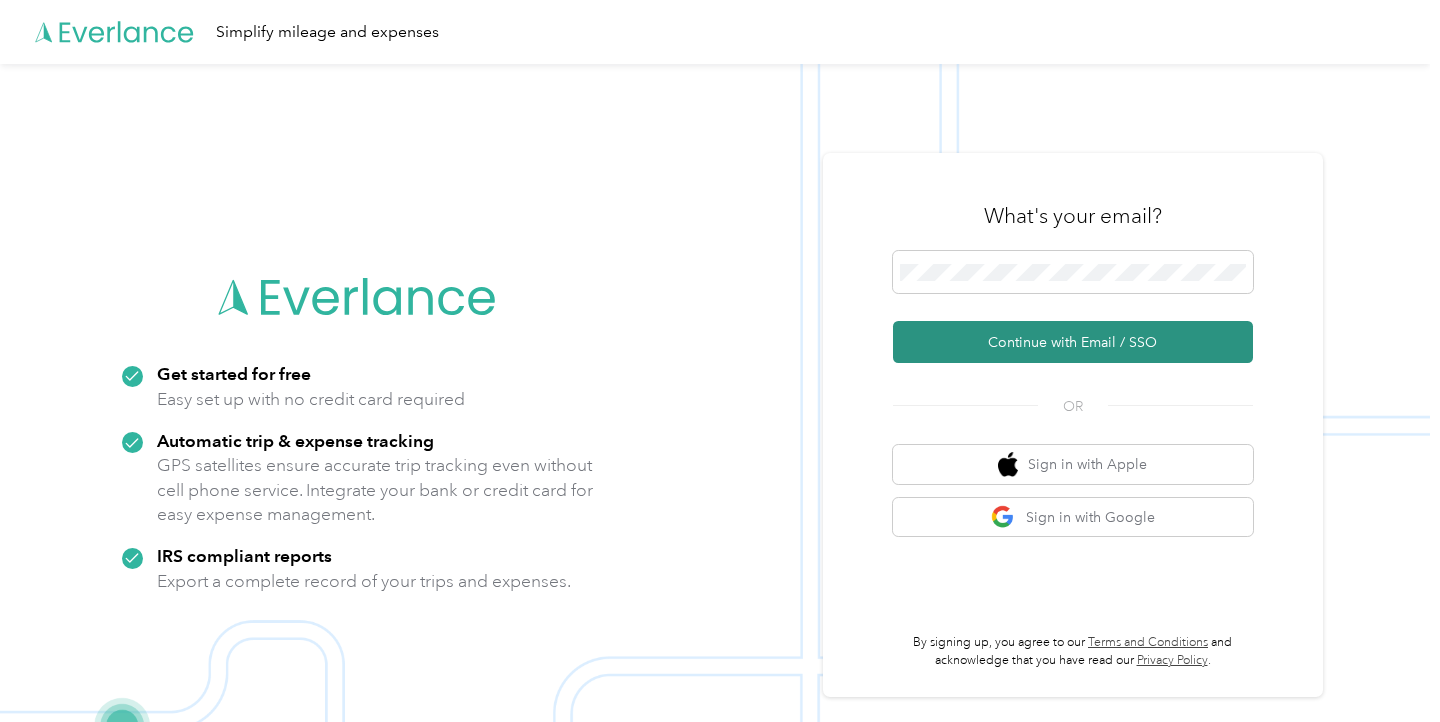 click on "Continue with Email / SSO" at bounding box center [1073, 342] 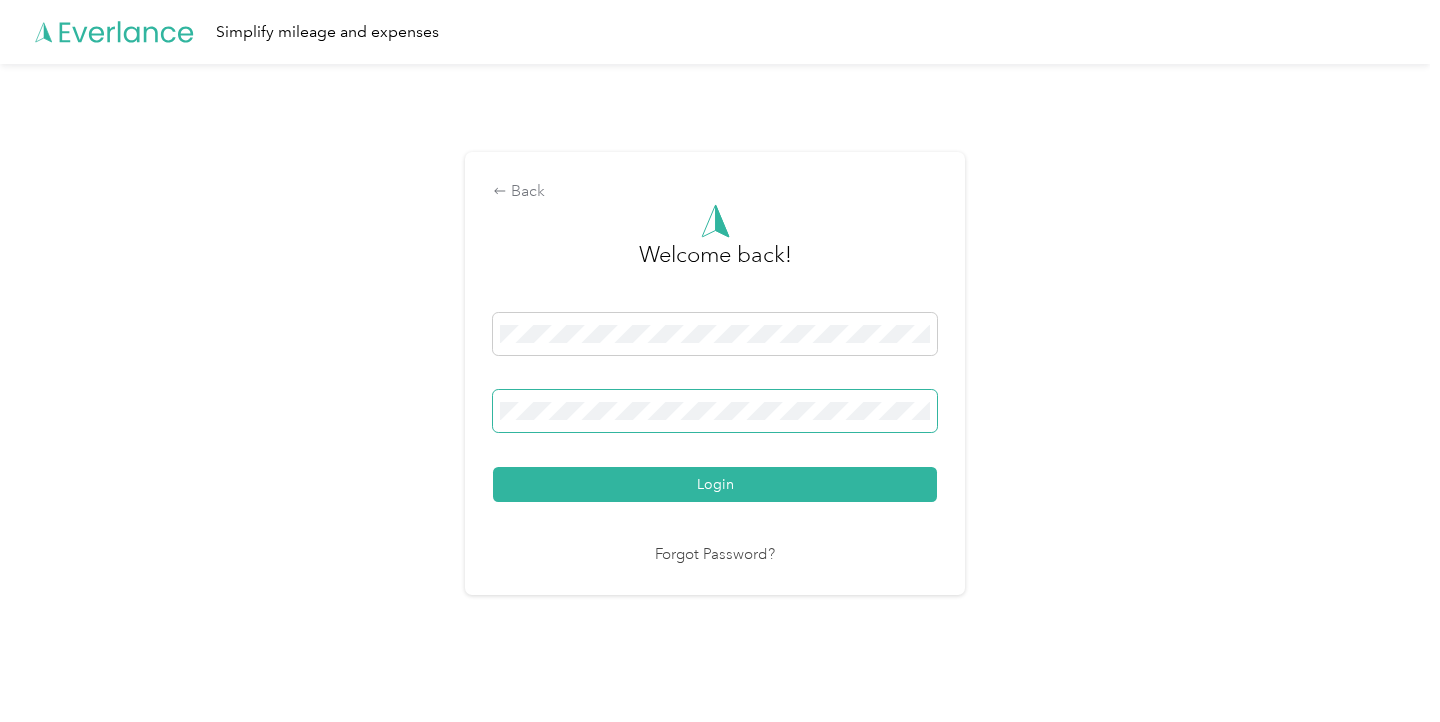 click at bounding box center [715, 411] 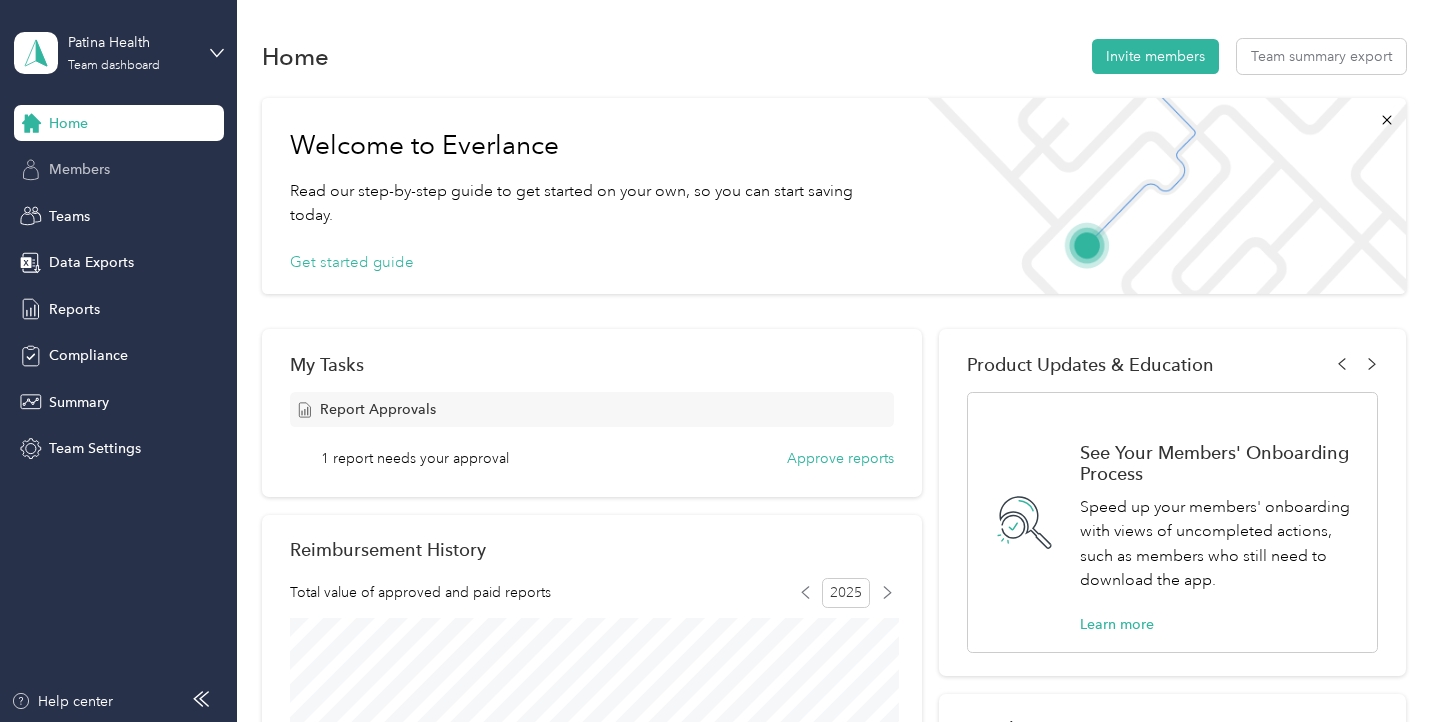 click on "Members" at bounding box center (79, 169) 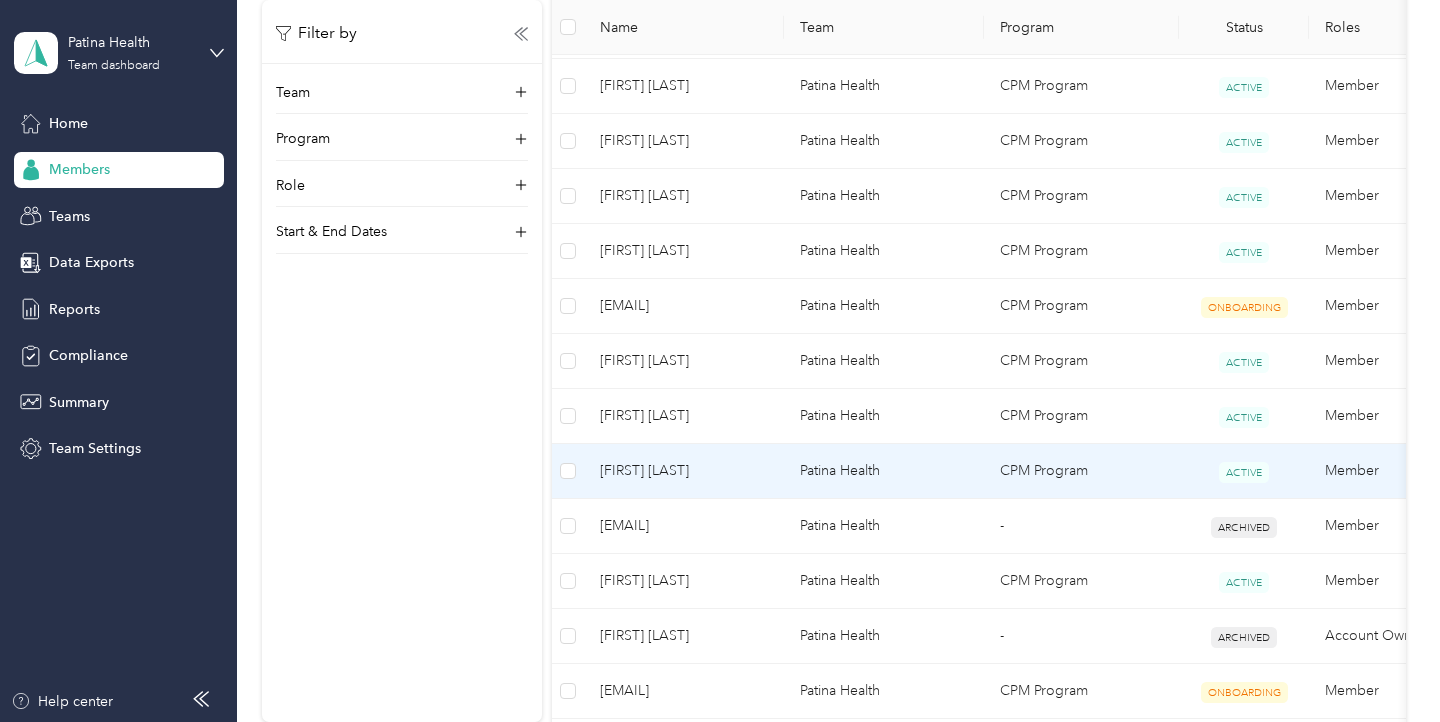 scroll, scrollTop: 699, scrollLeft: 0, axis: vertical 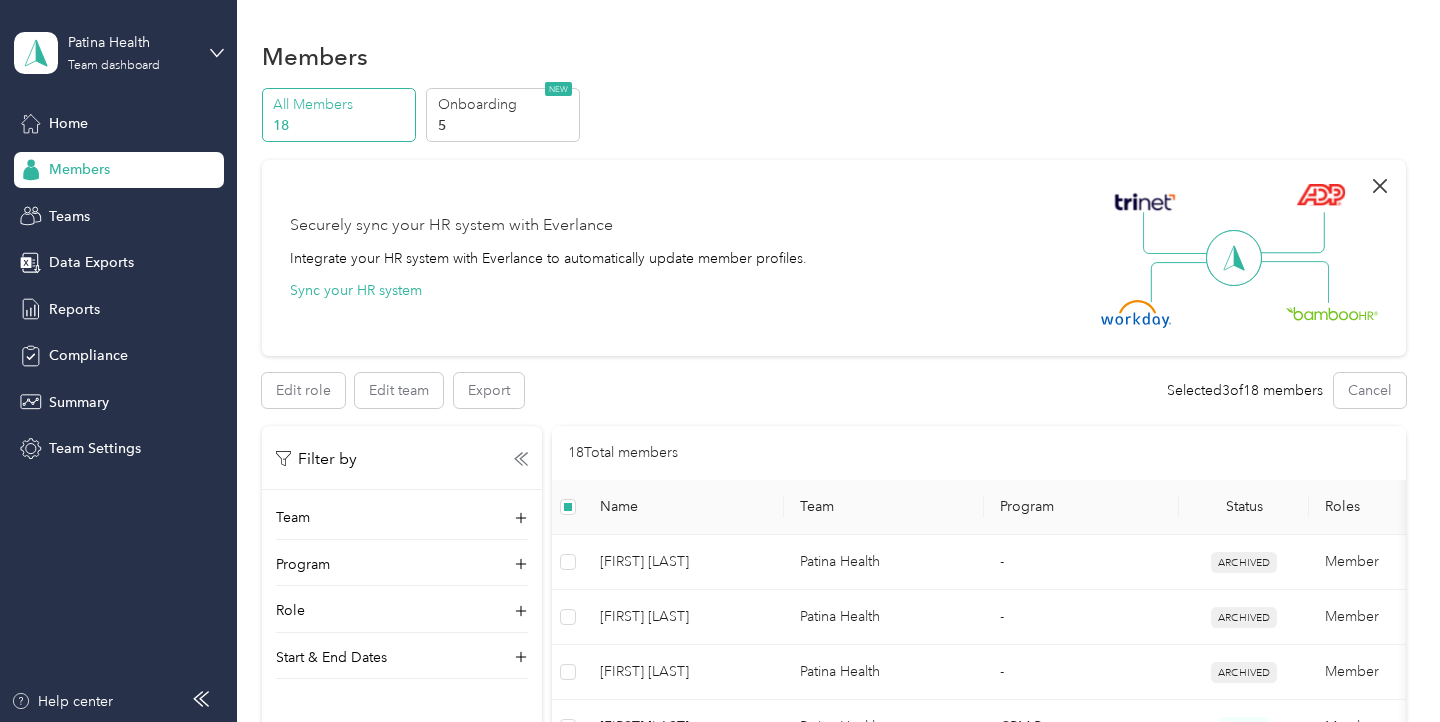 click 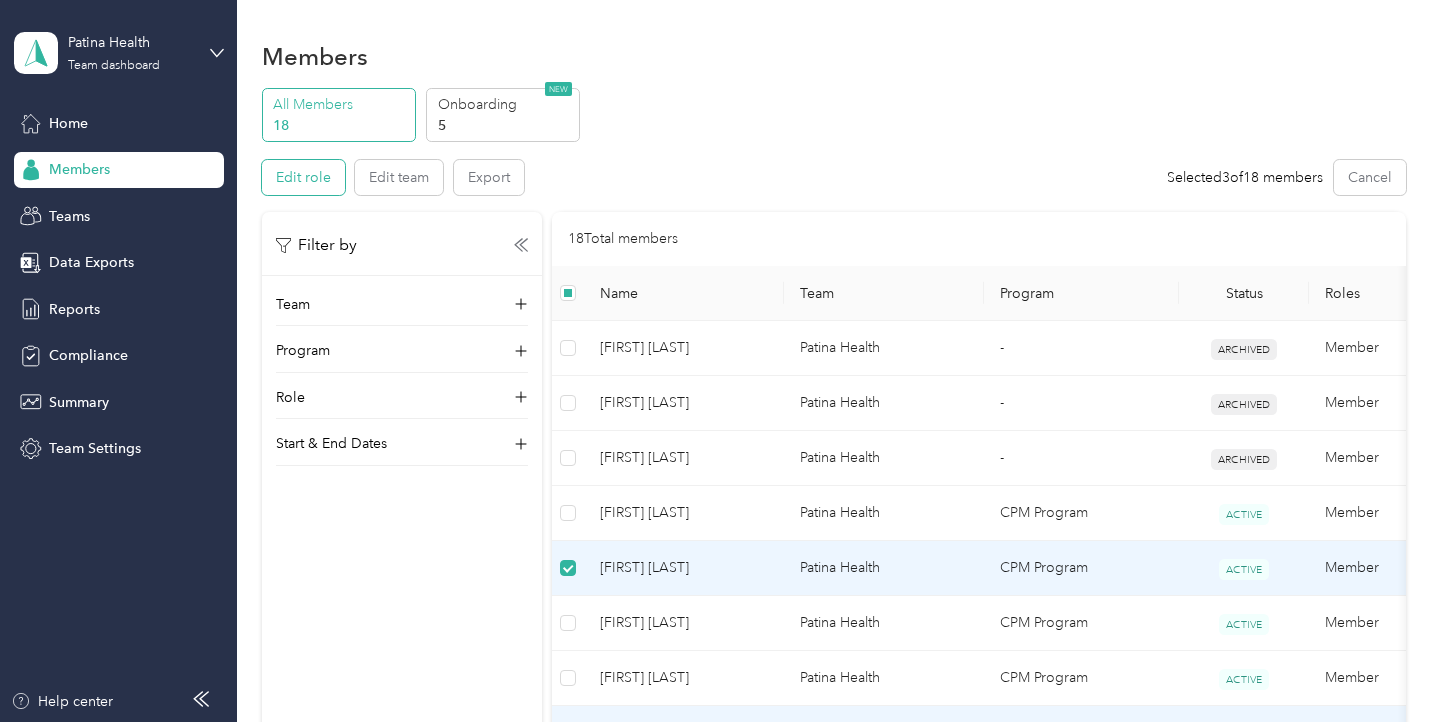 click on "Edit role" at bounding box center [303, 177] 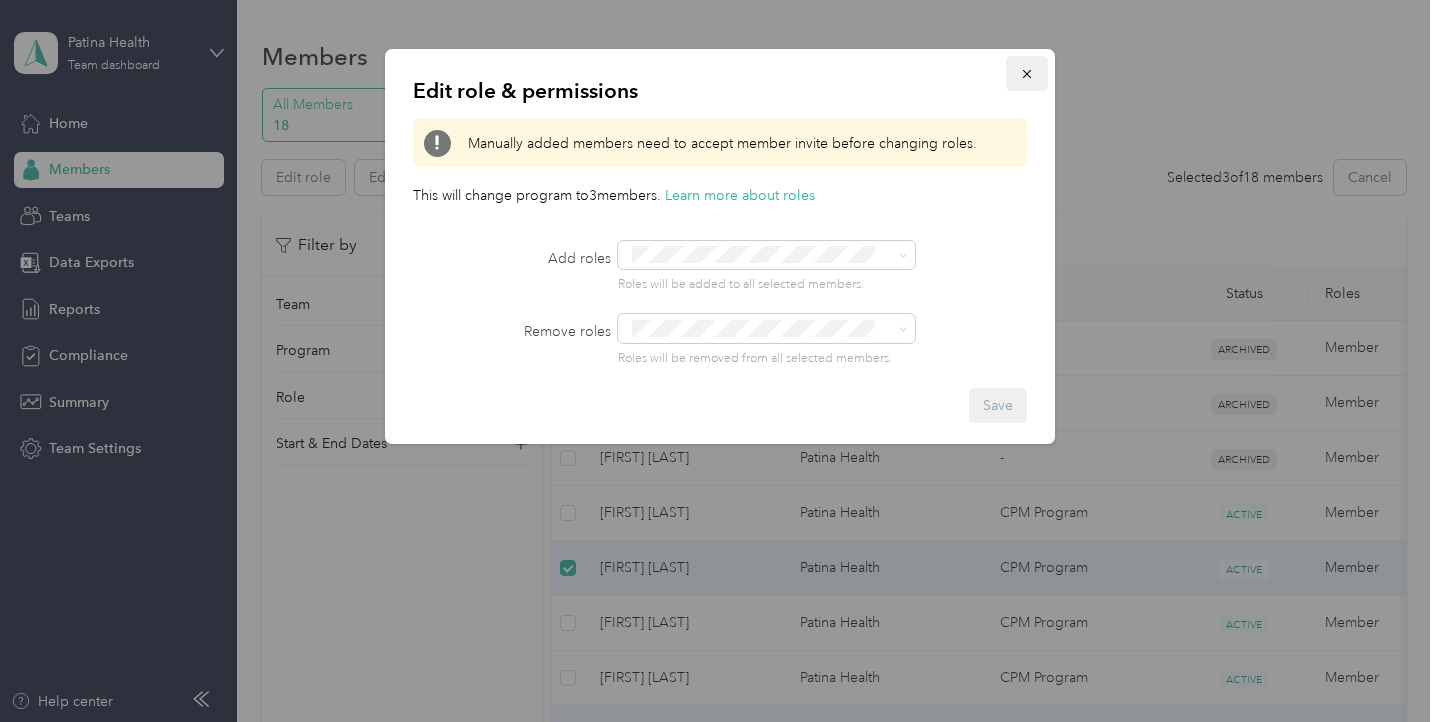 click at bounding box center (1027, 73) 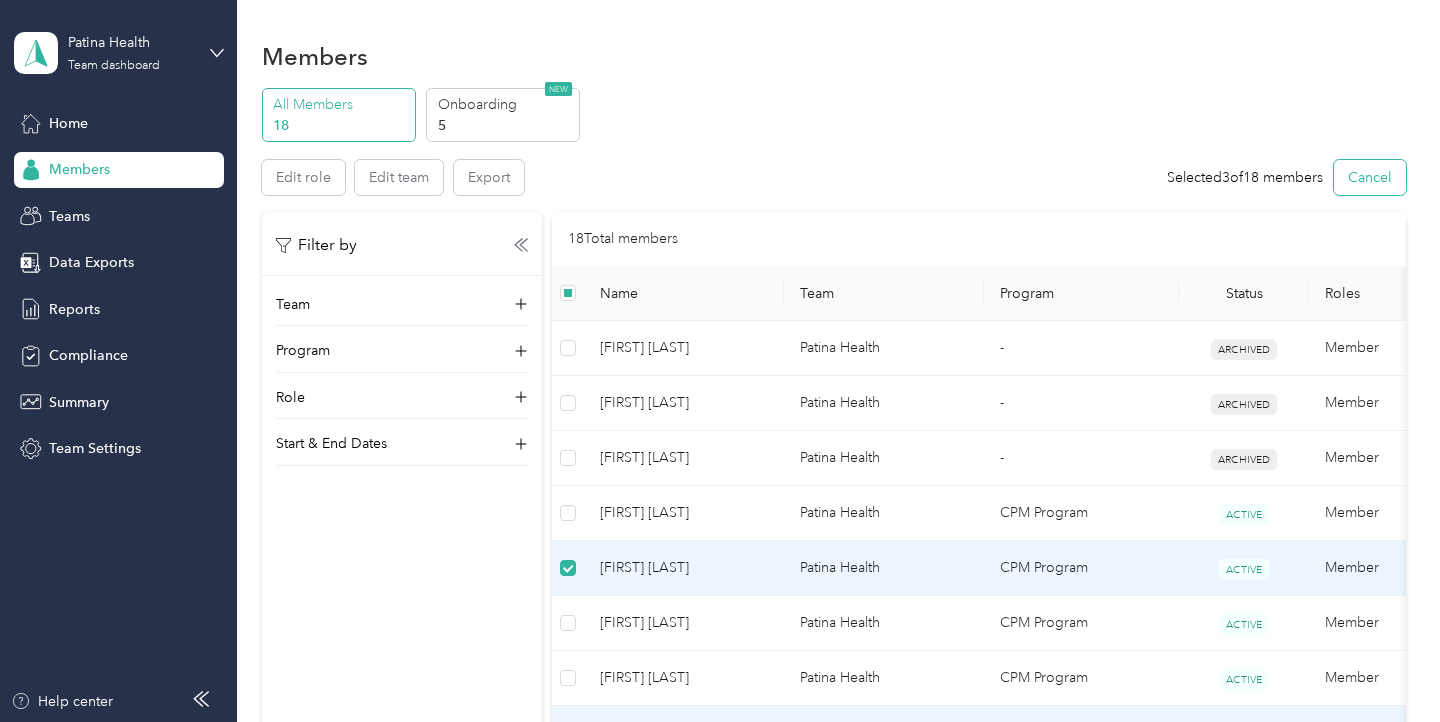 click on "Cancel" at bounding box center [1370, 177] 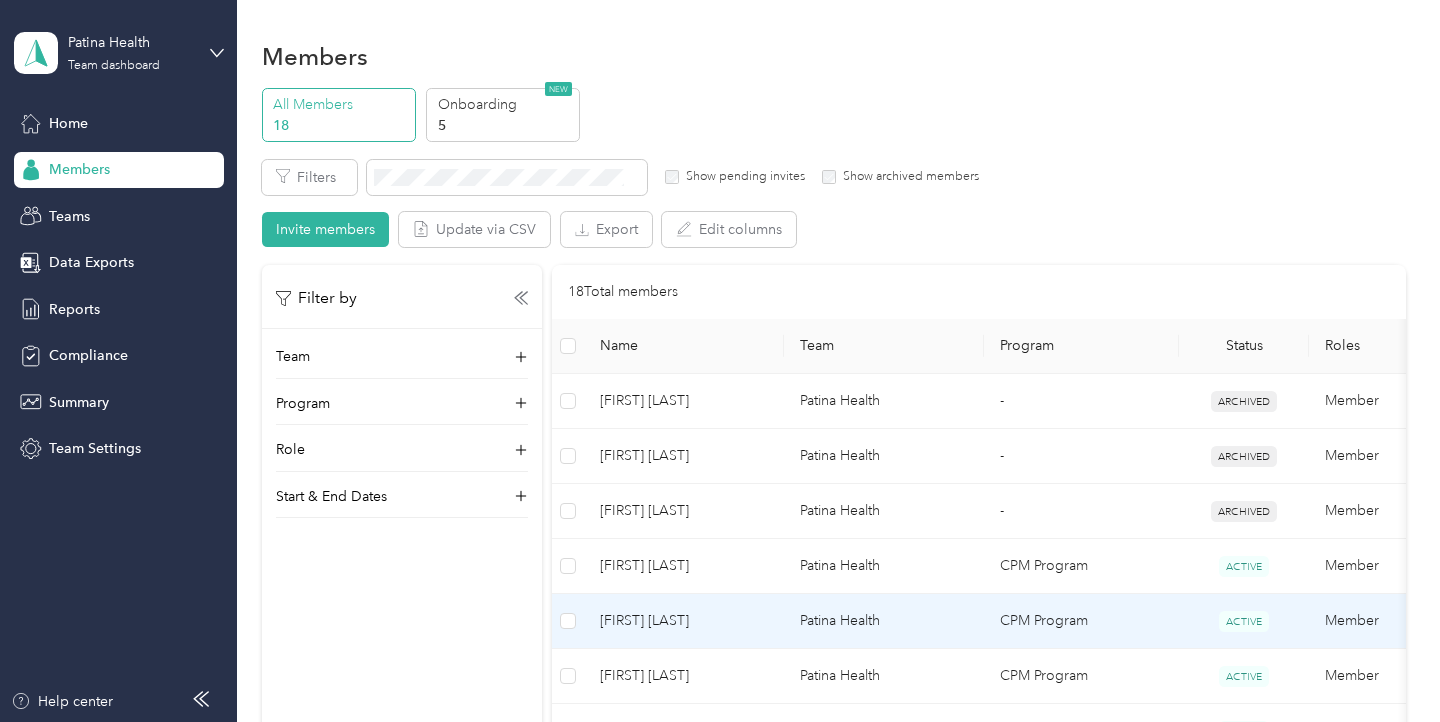 click on "[FIRST] [LAST]" at bounding box center (684, 621) 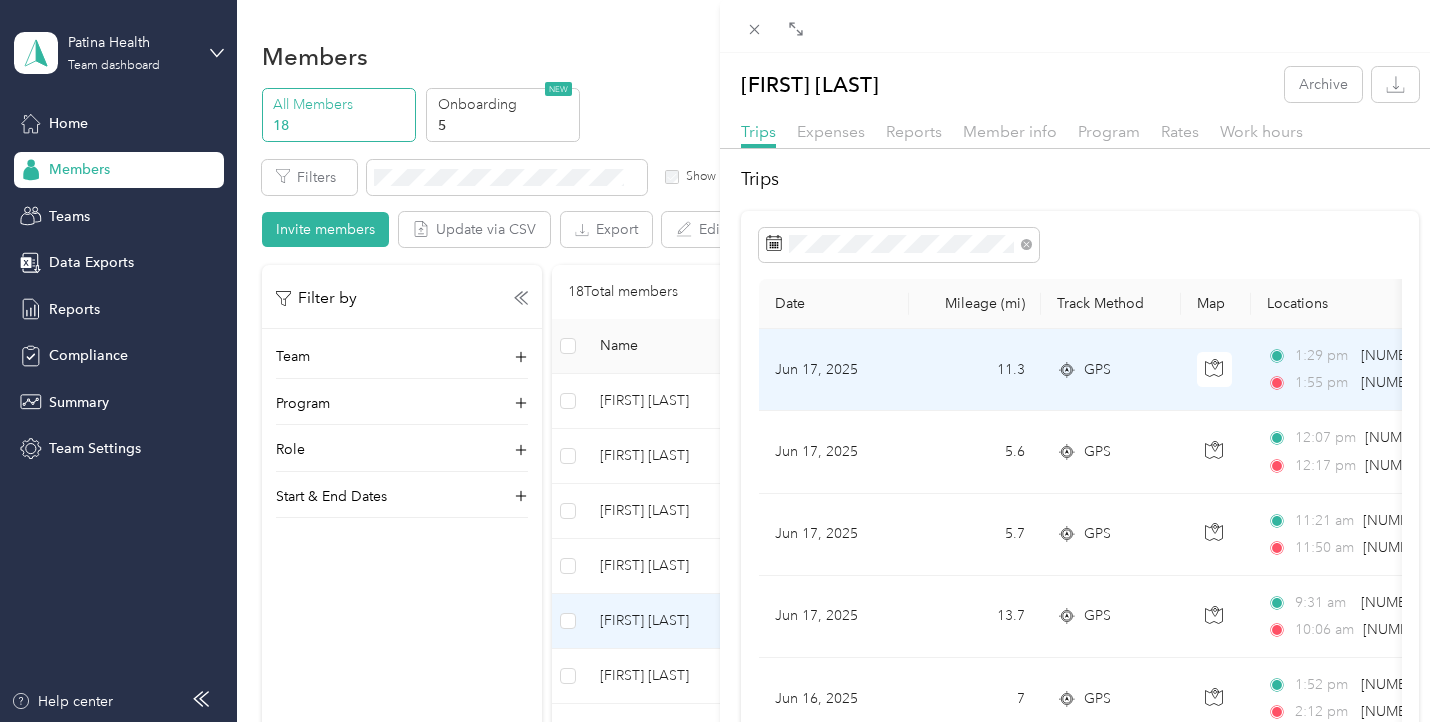 scroll, scrollTop: 1, scrollLeft: 0, axis: vertical 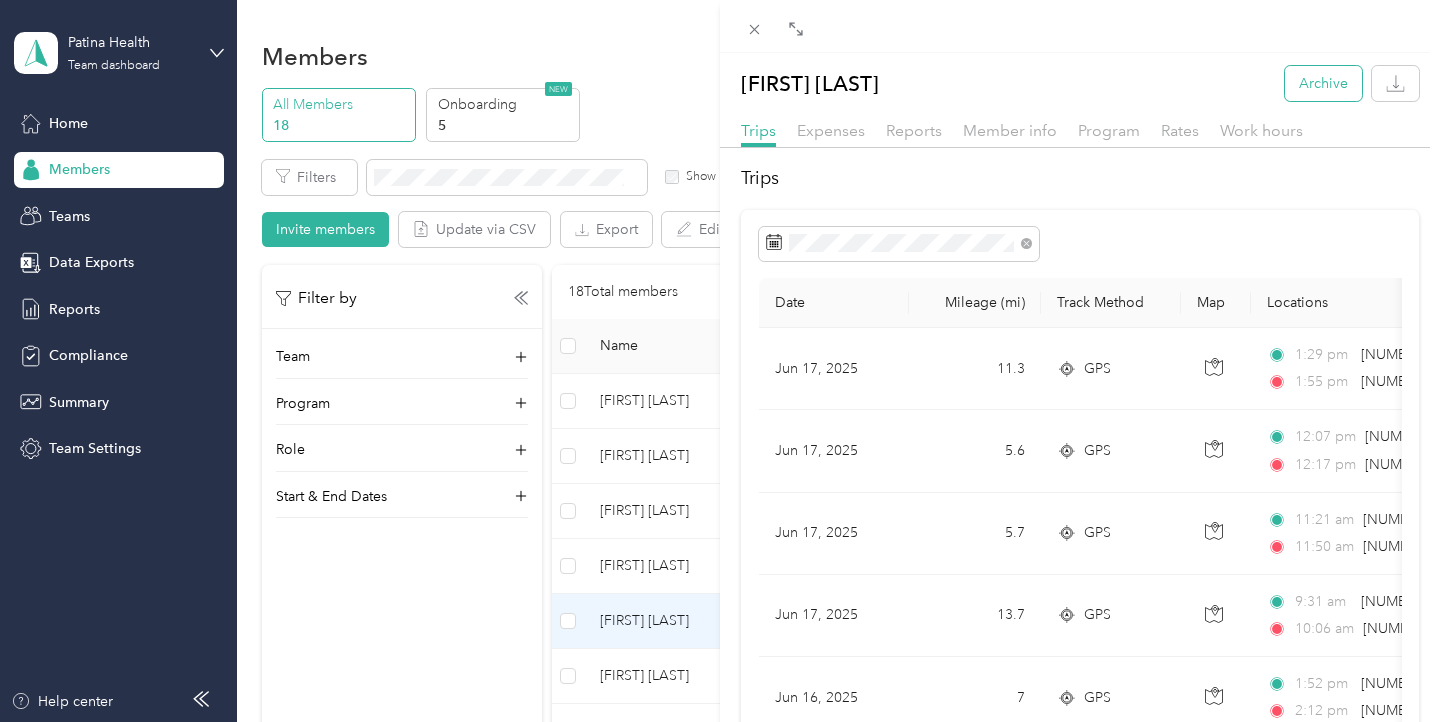 click on "Archive" at bounding box center (1323, 83) 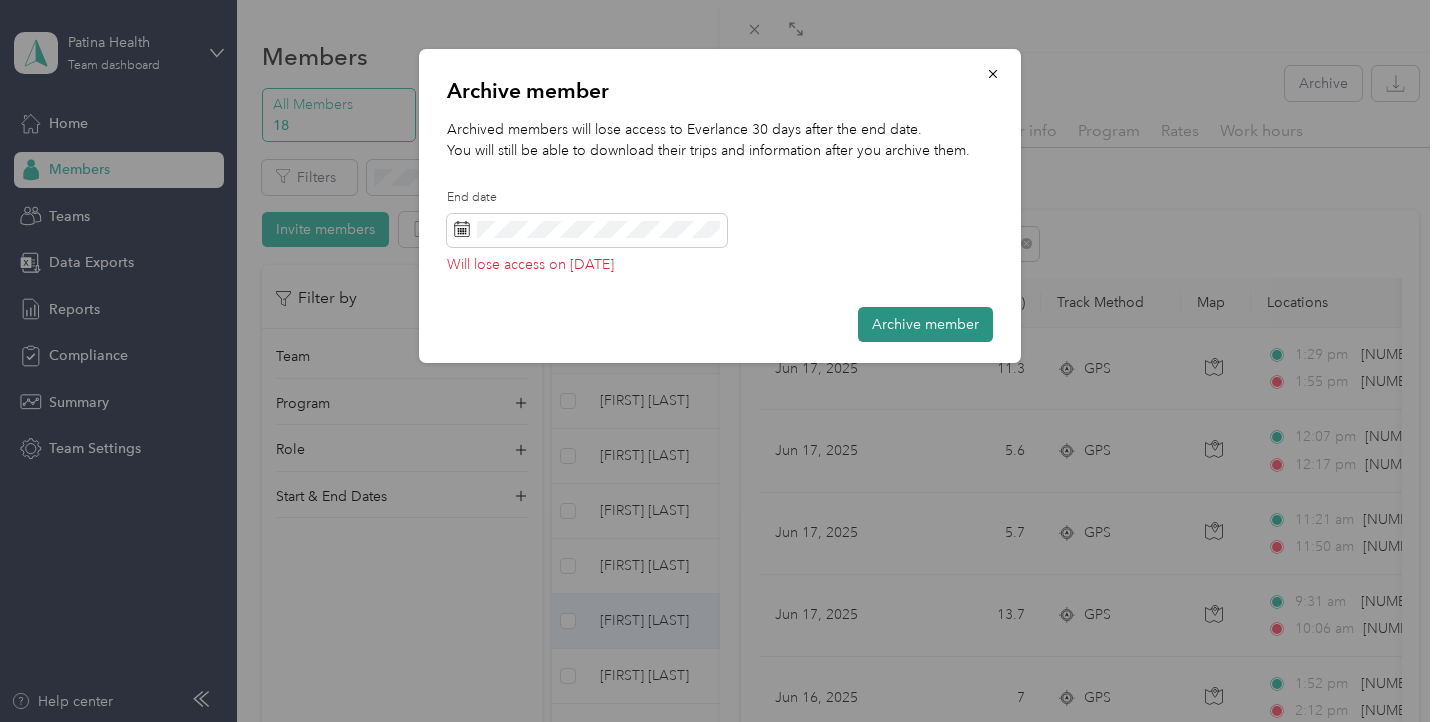 click on "Archive member" at bounding box center (925, 324) 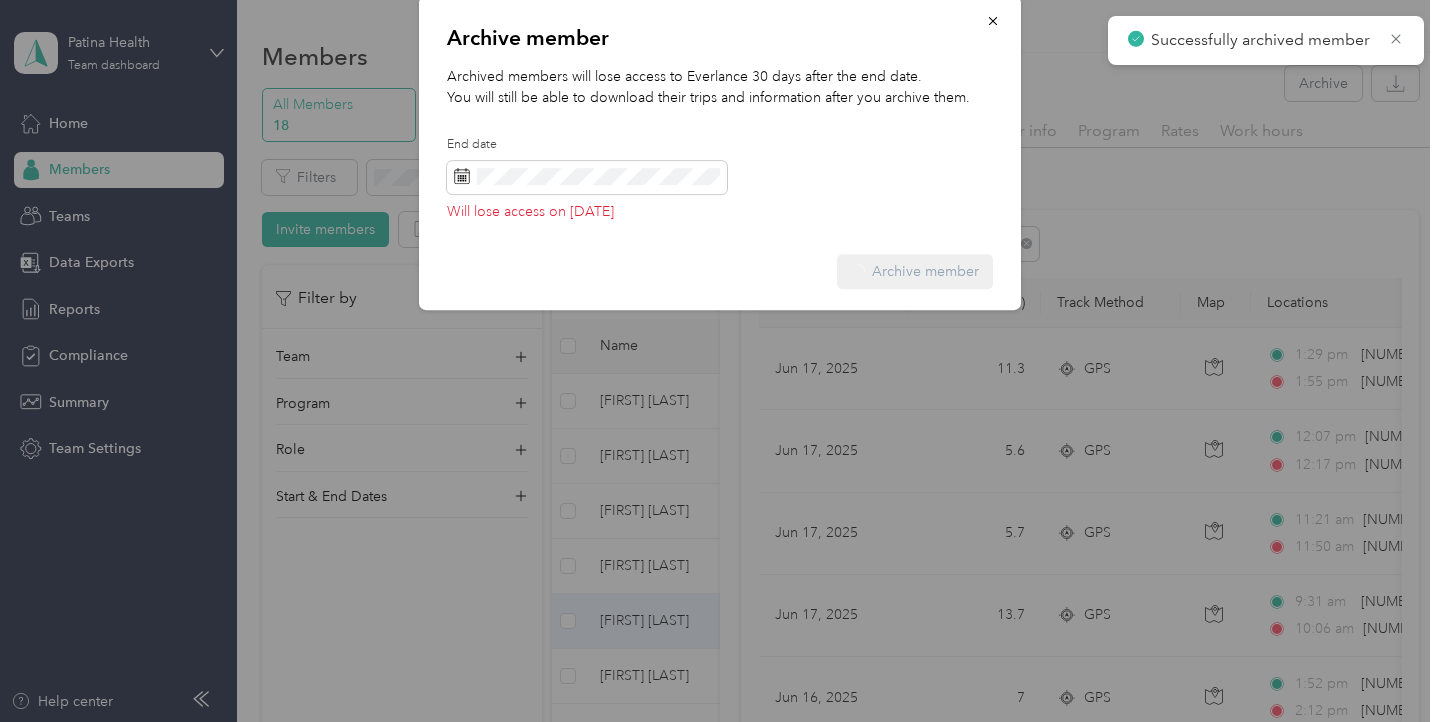 scroll, scrollTop: 70, scrollLeft: 0, axis: vertical 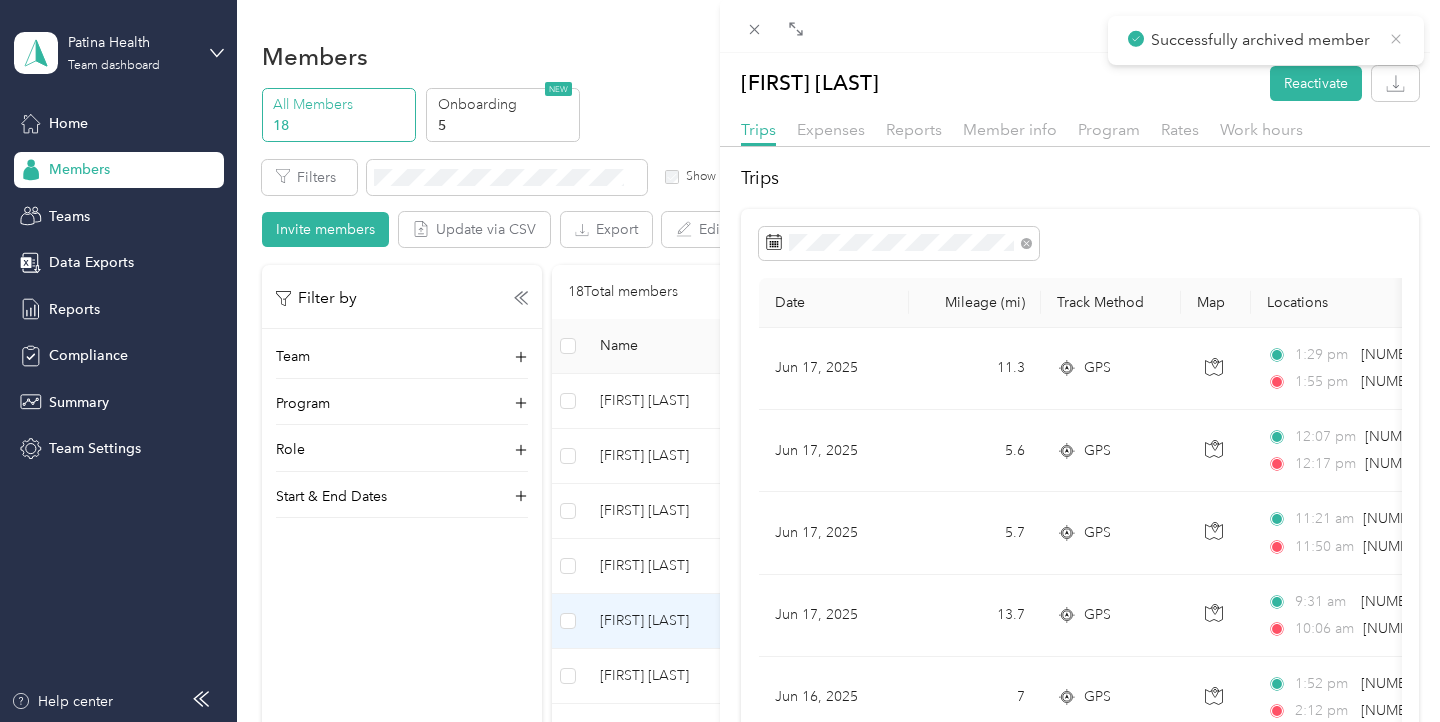 click 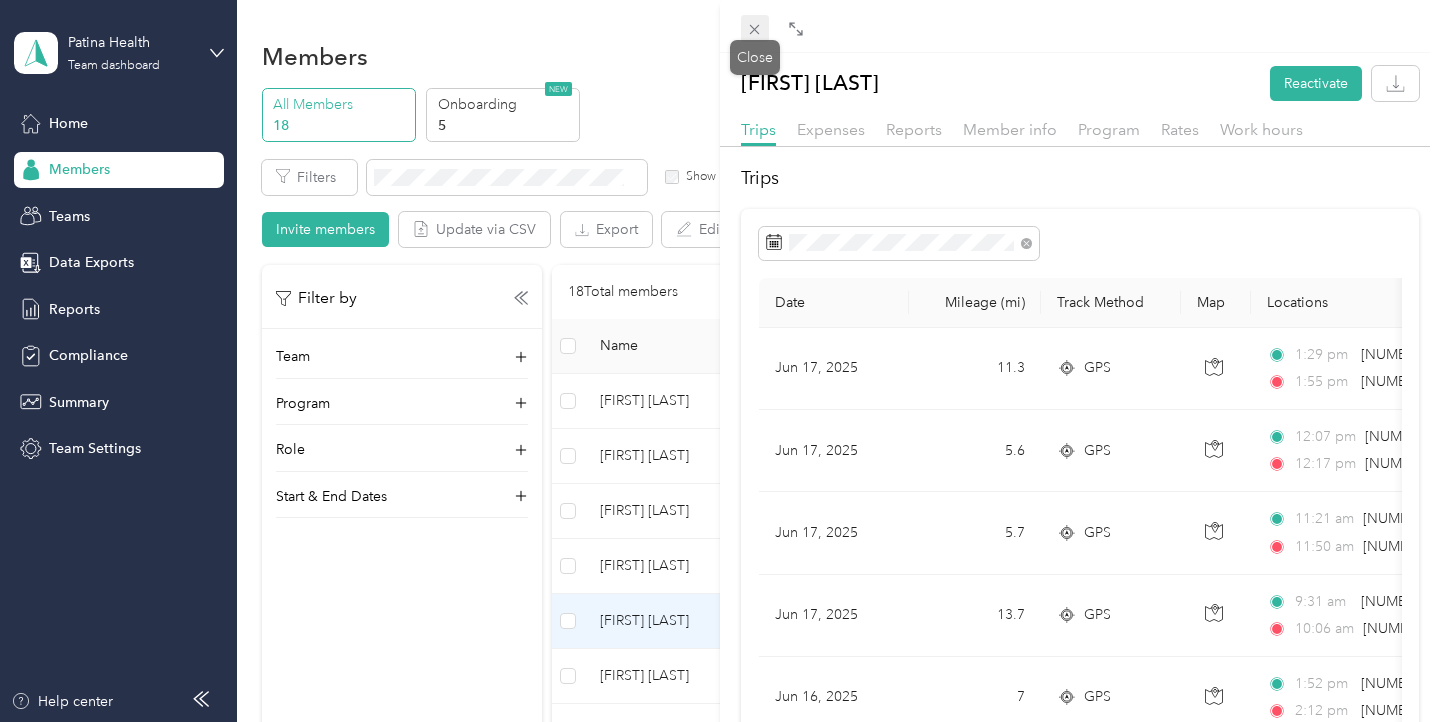 click 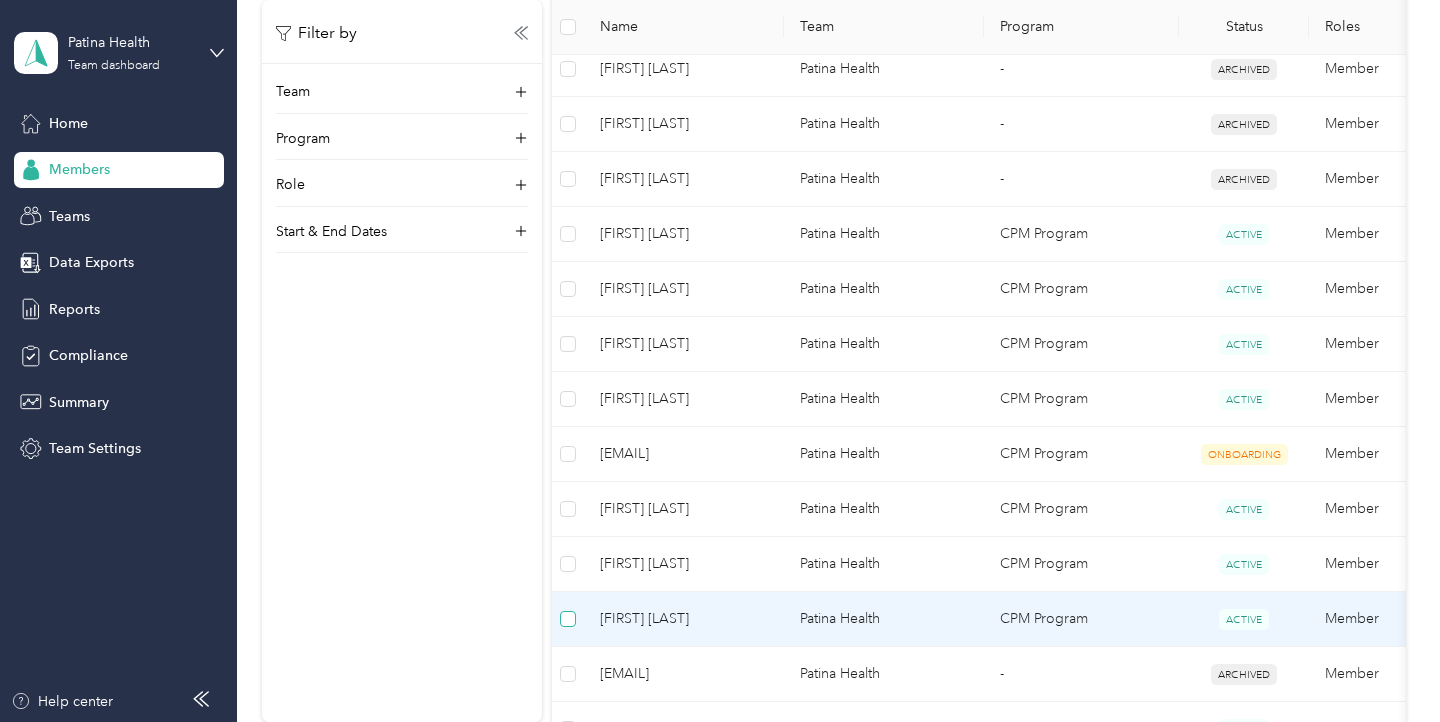 scroll, scrollTop: 385, scrollLeft: 0, axis: vertical 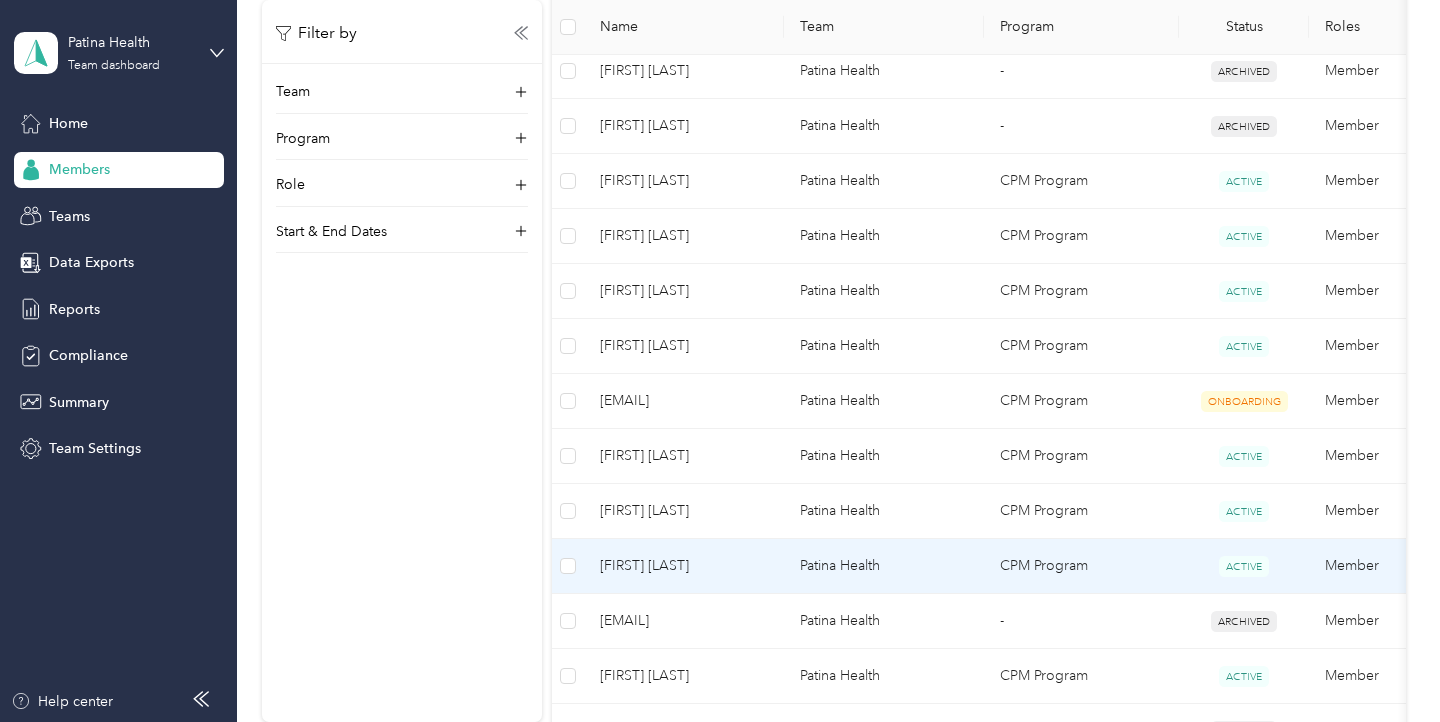 click on "[FIRST] [LAST]" at bounding box center [684, 566] 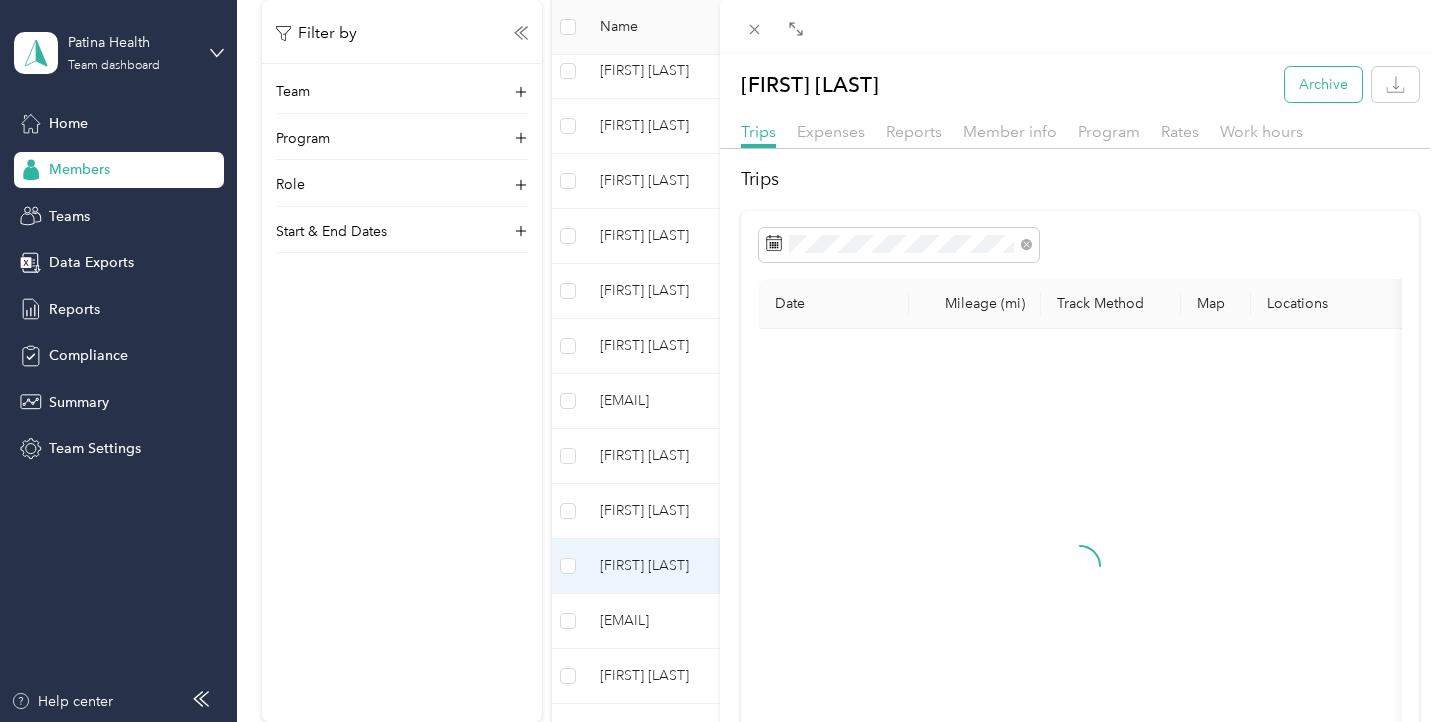 click on "Archive" at bounding box center (1323, 84) 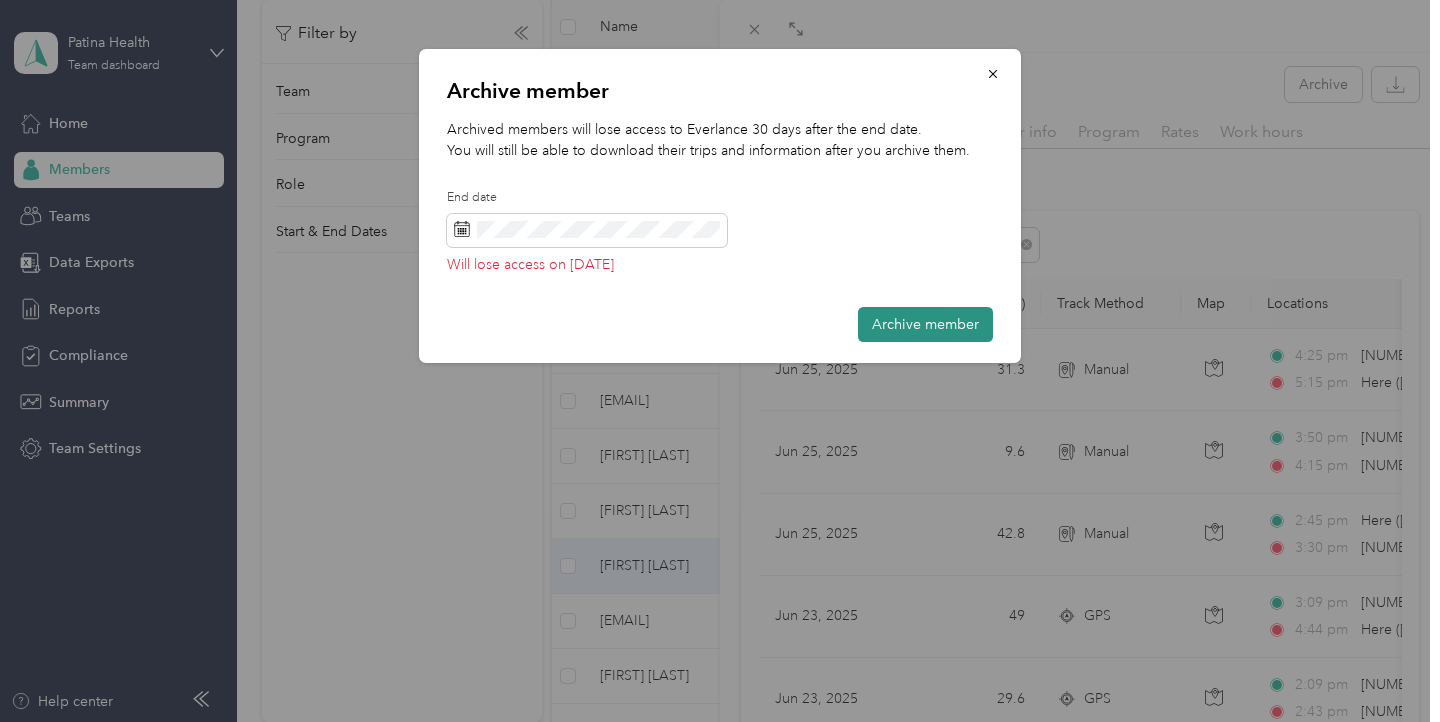 click on "Archive member" at bounding box center [925, 324] 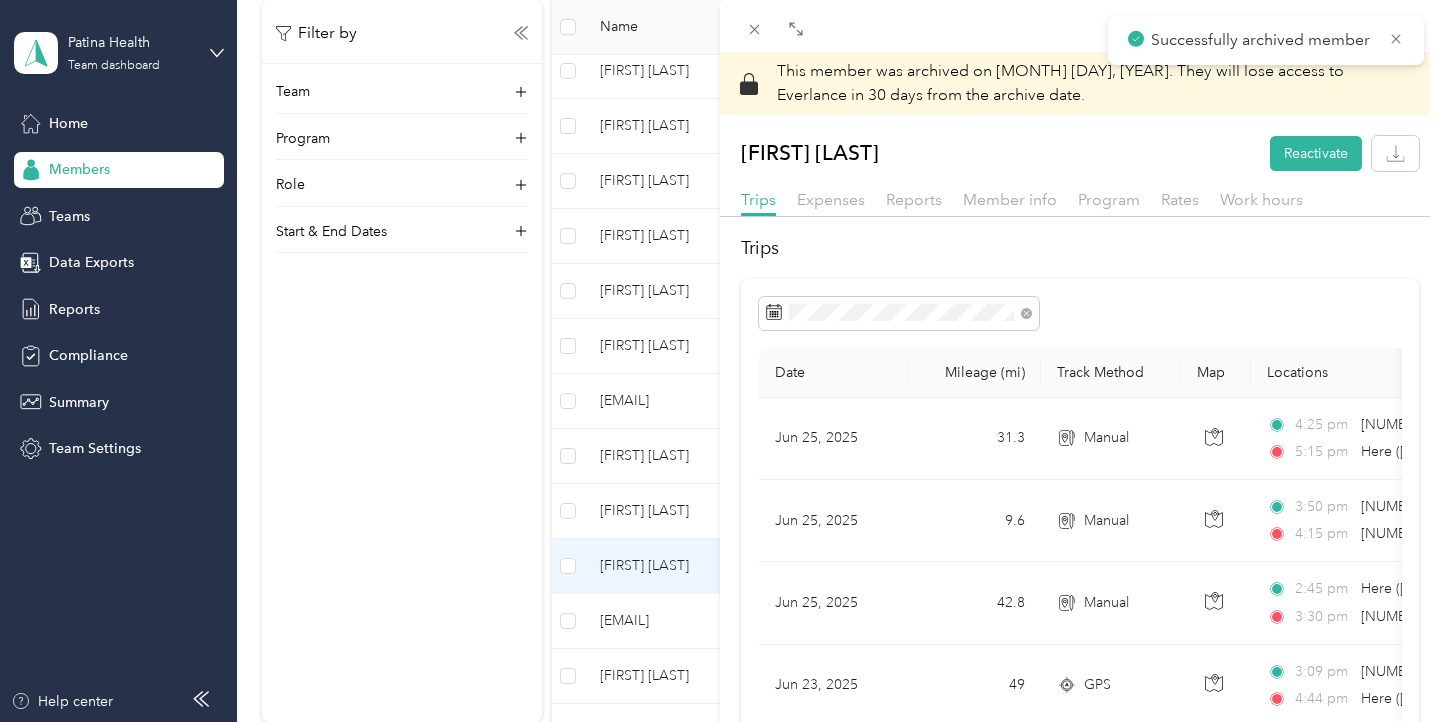 click on "Successfully archived member" at bounding box center [1266, 40] 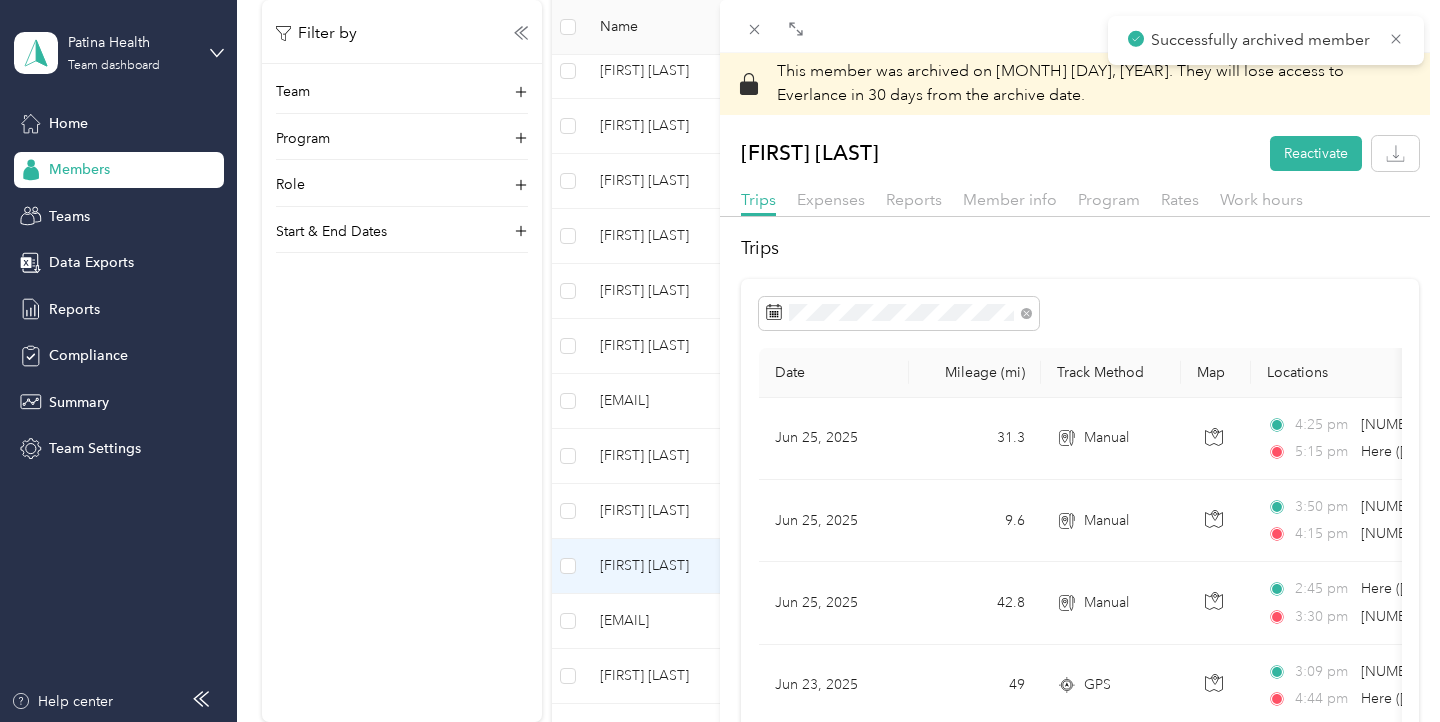 drag, startPoint x: 1391, startPoint y: 42, endPoint x: 860, endPoint y: 50, distance: 531.06024 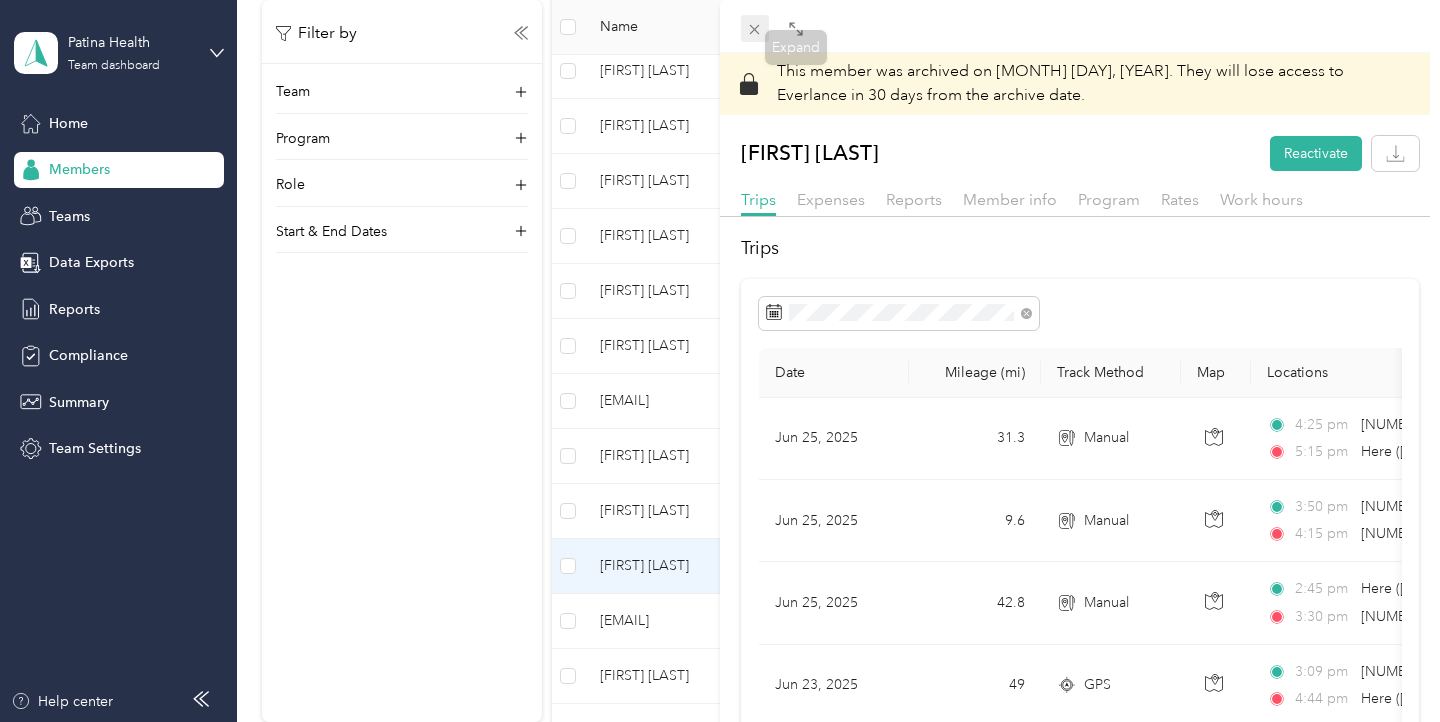click 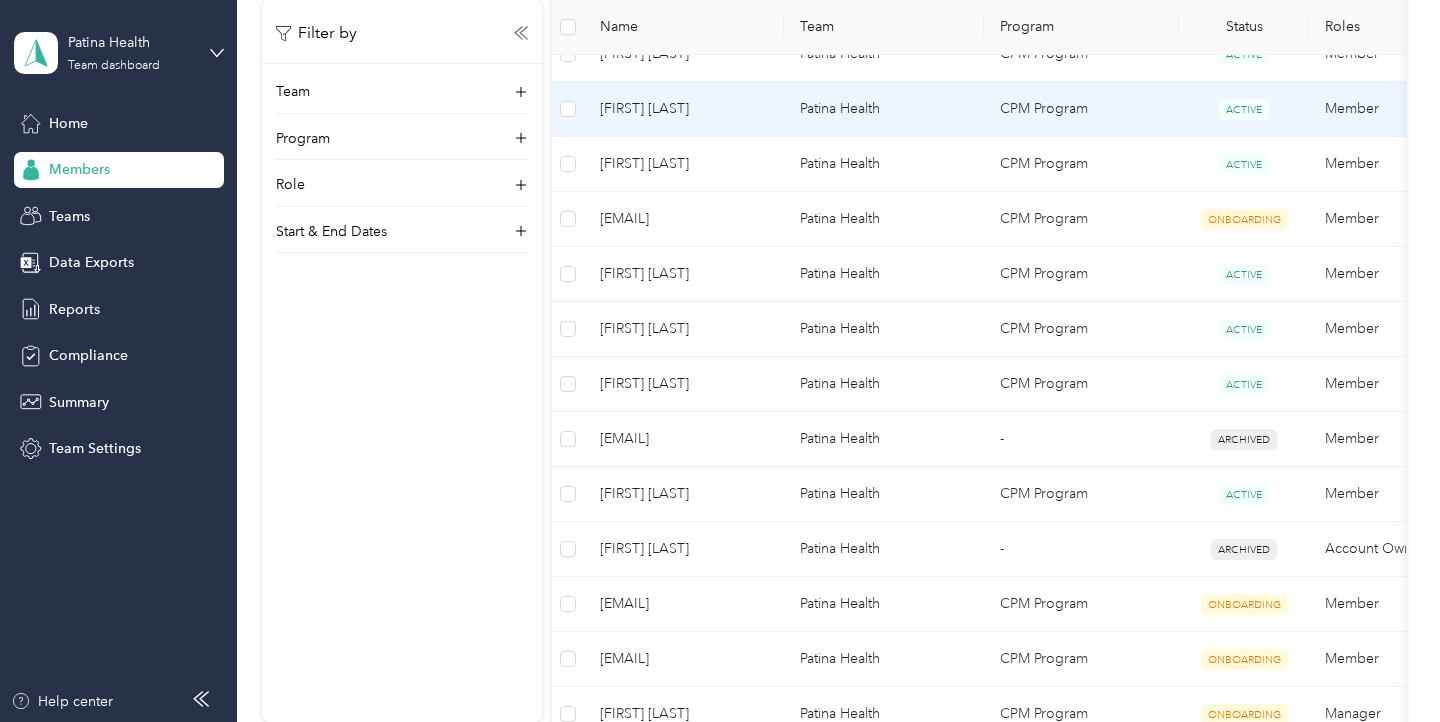 scroll, scrollTop: 569, scrollLeft: 0, axis: vertical 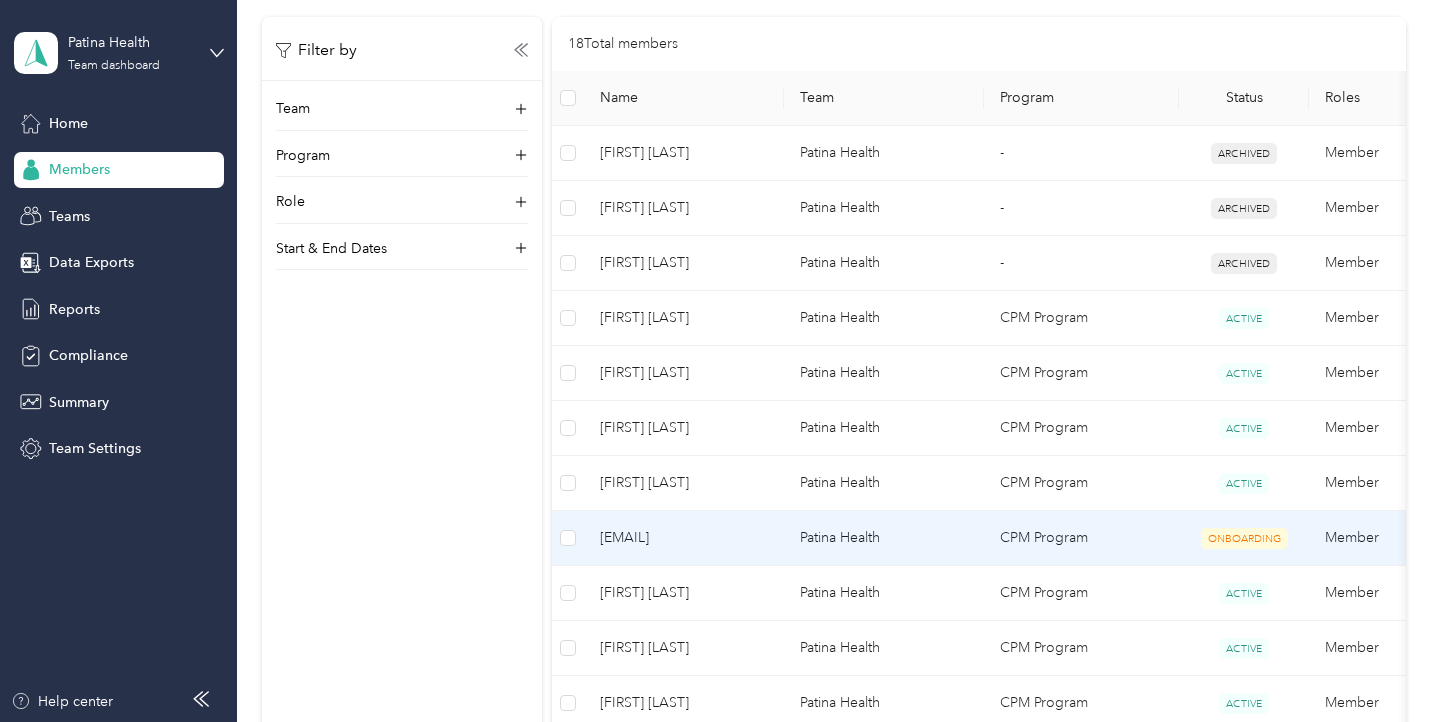 click on "[EMAIL]" at bounding box center (684, 538) 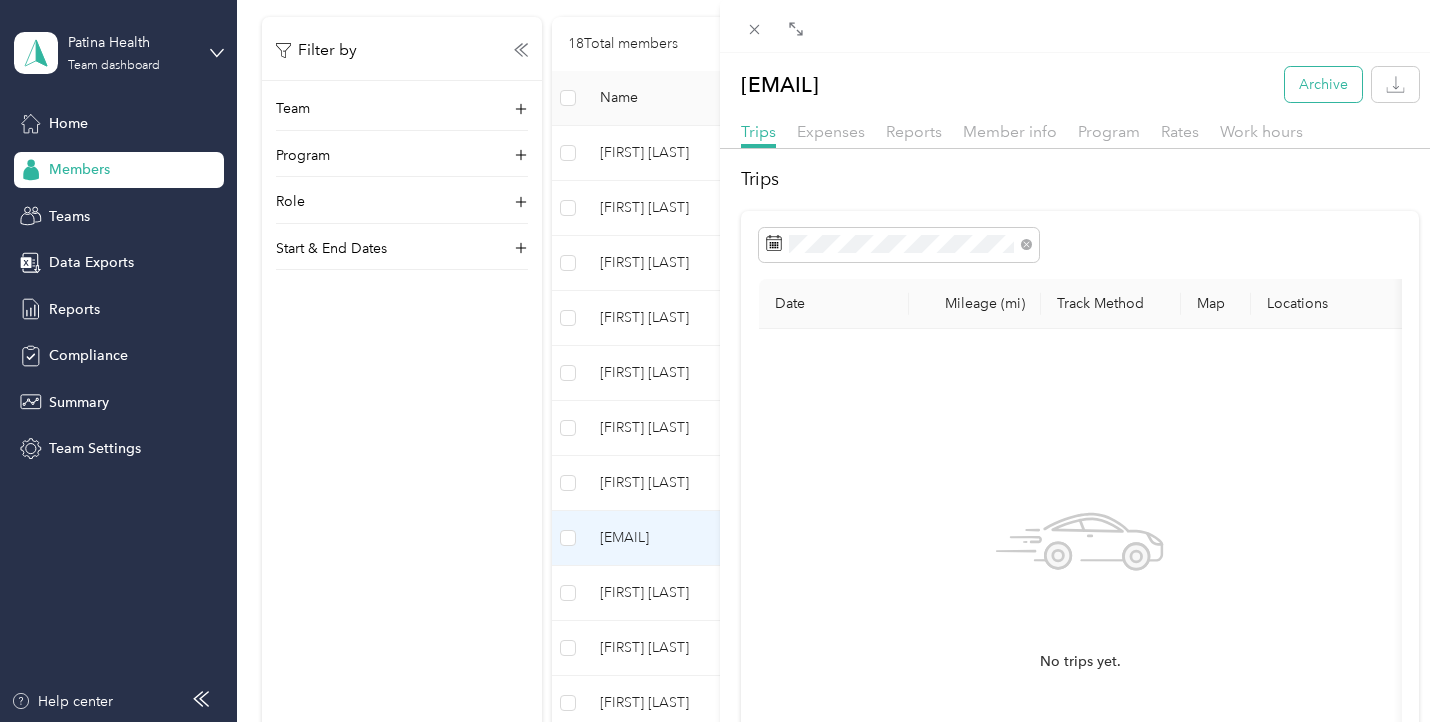 click on "Archive" at bounding box center [1323, 84] 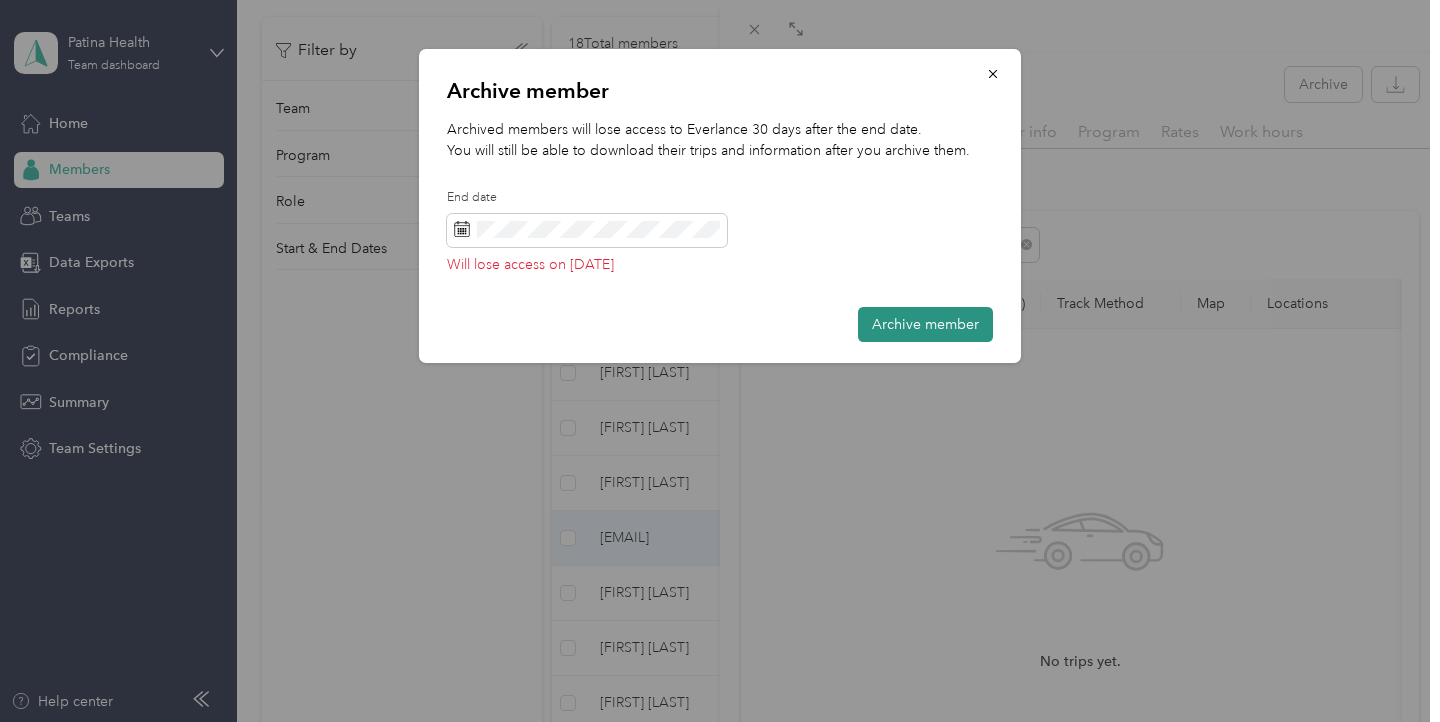 click on "Archive member" at bounding box center (925, 324) 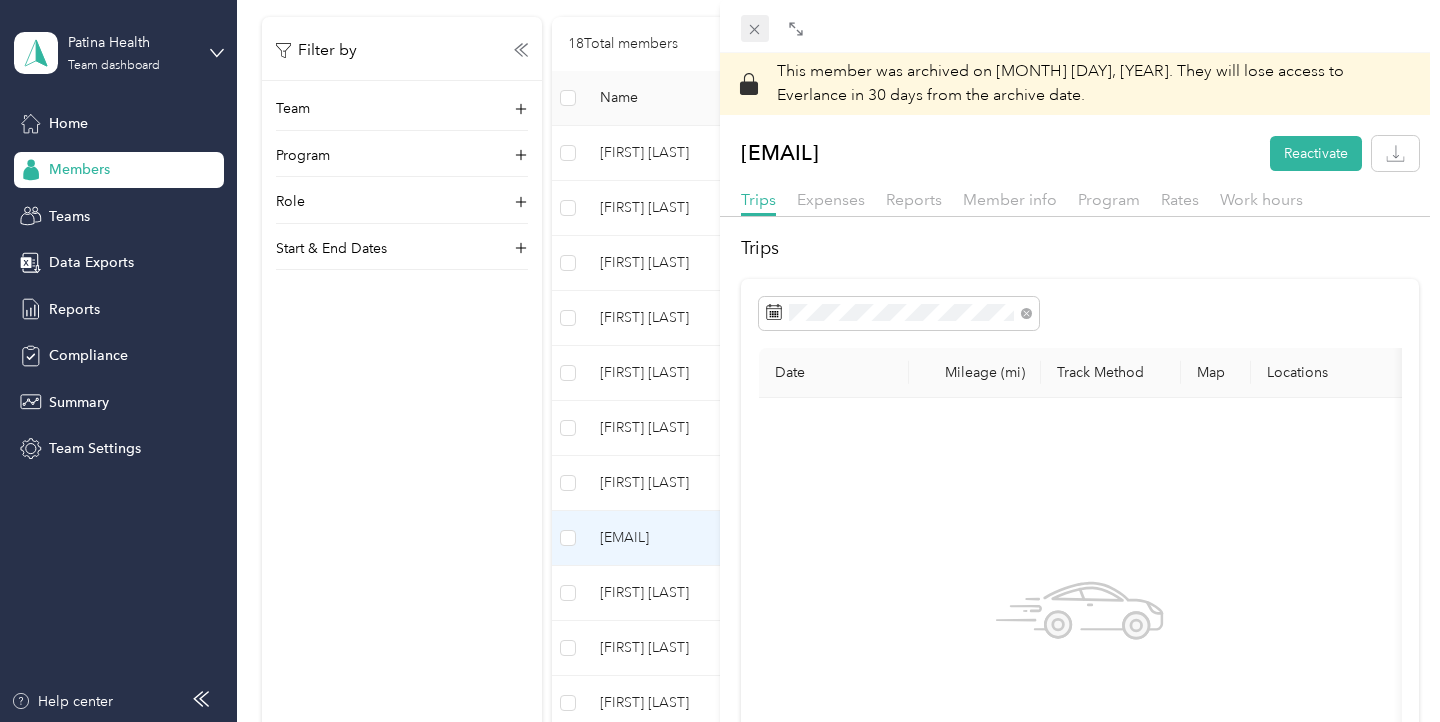 click 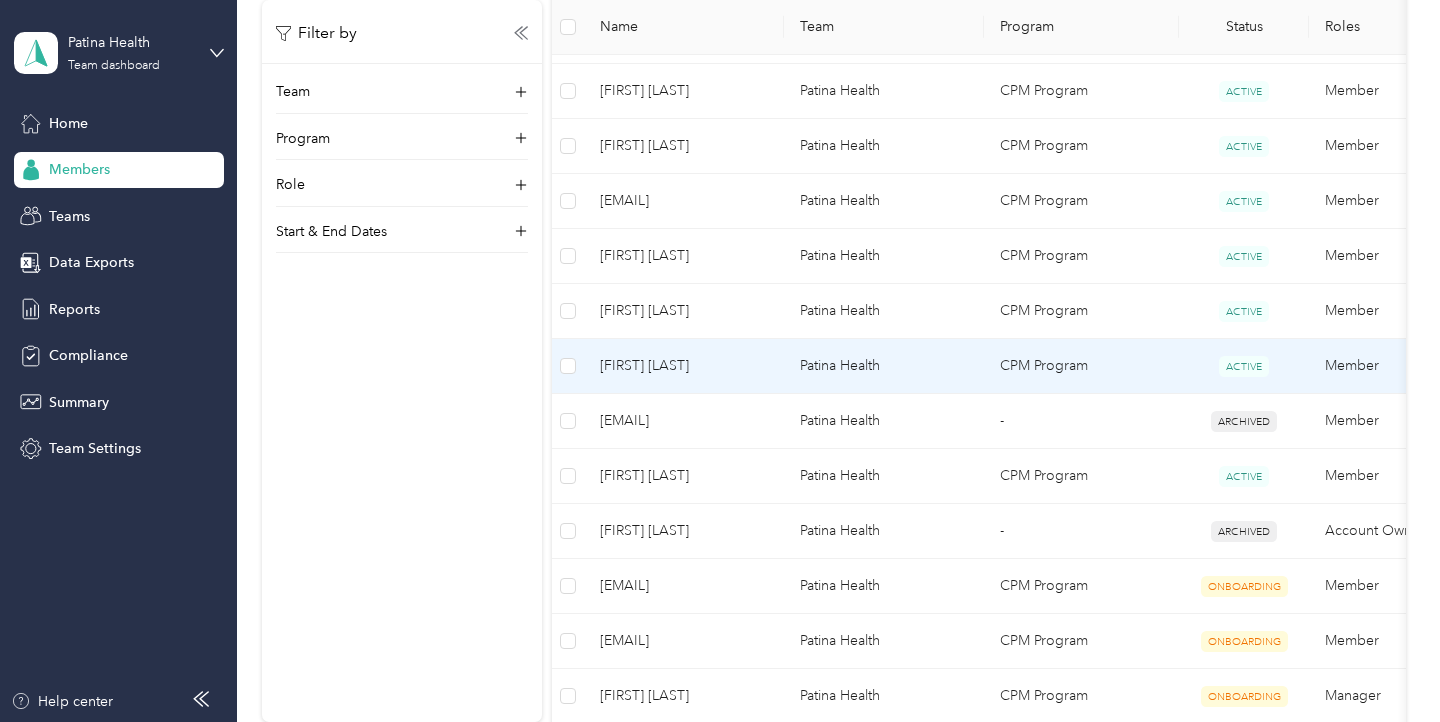 scroll, scrollTop: 600, scrollLeft: 0, axis: vertical 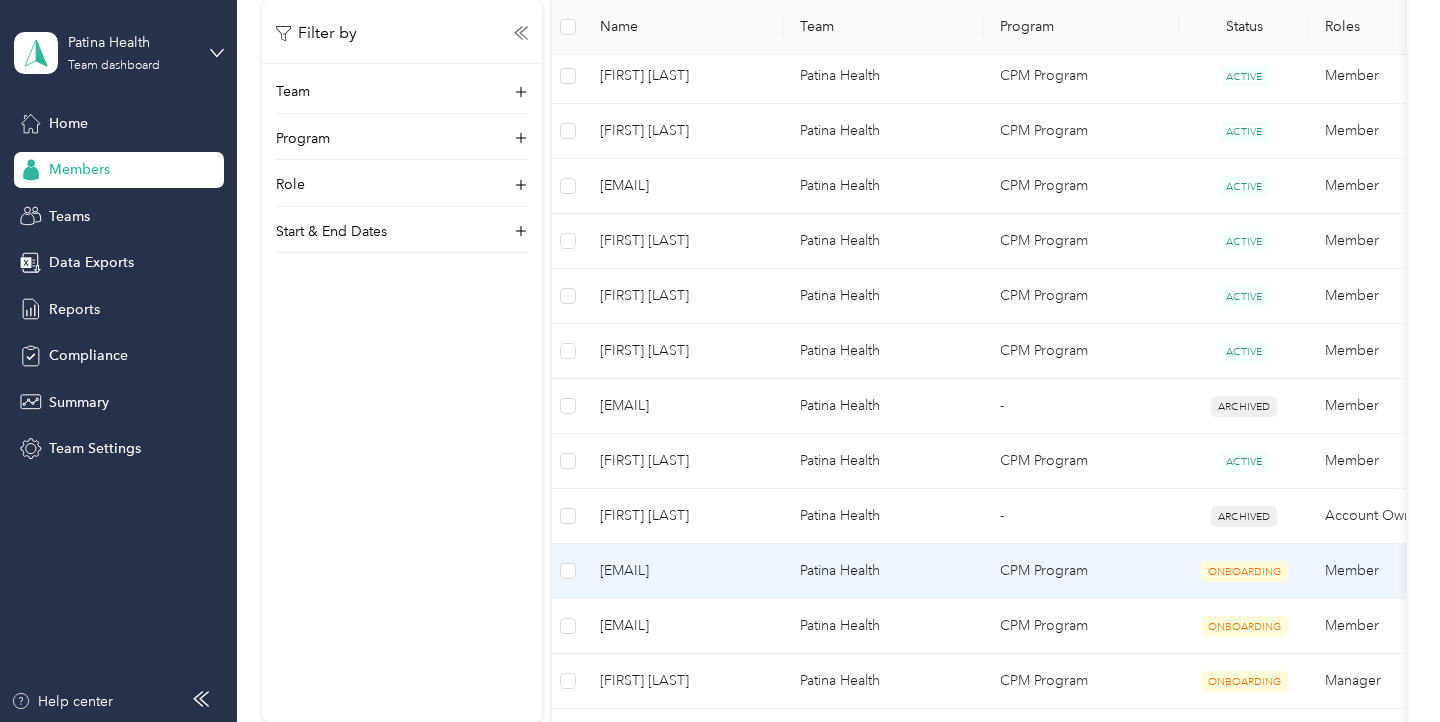 click on "[EMAIL]" at bounding box center (684, 571) 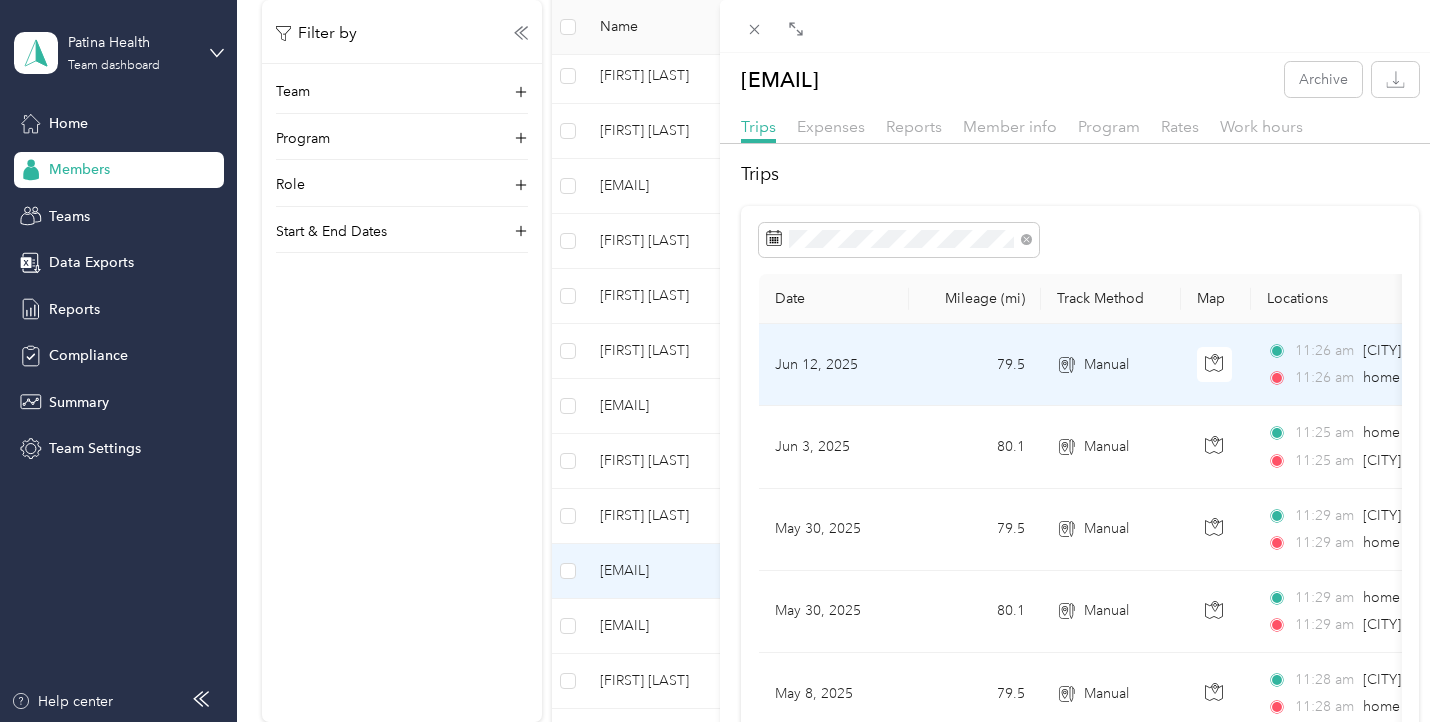 scroll, scrollTop: 2, scrollLeft: 0, axis: vertical 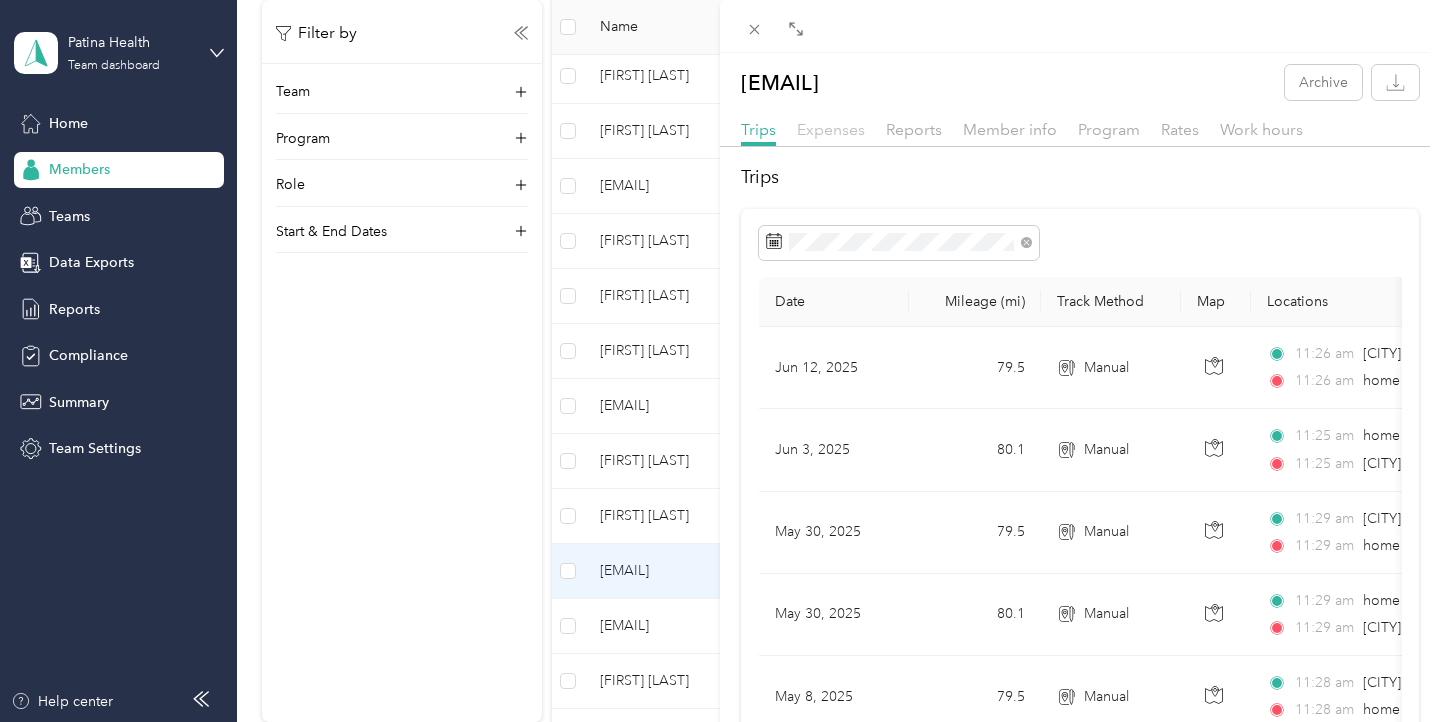 click on "Expenses" at bounding box center [831, 129] 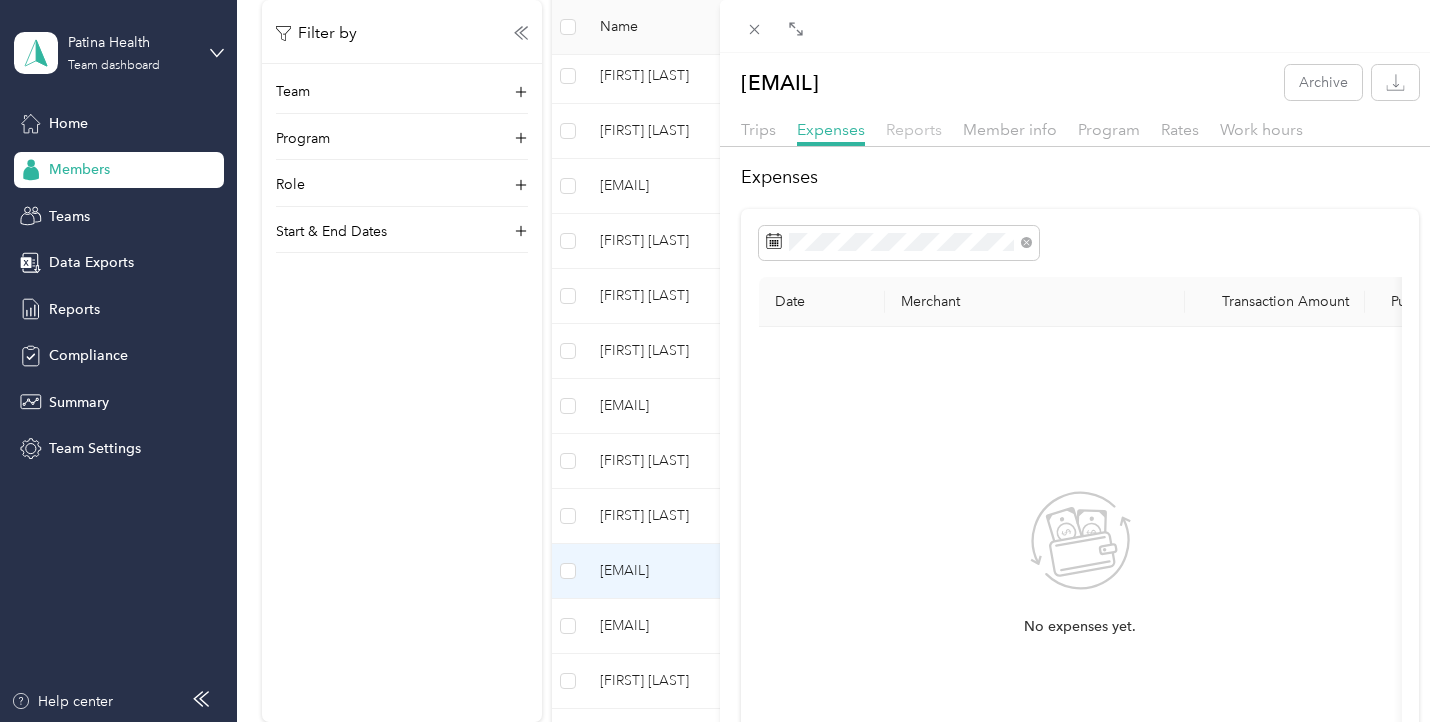 click on "Reports" at bounding box center [914, 129] 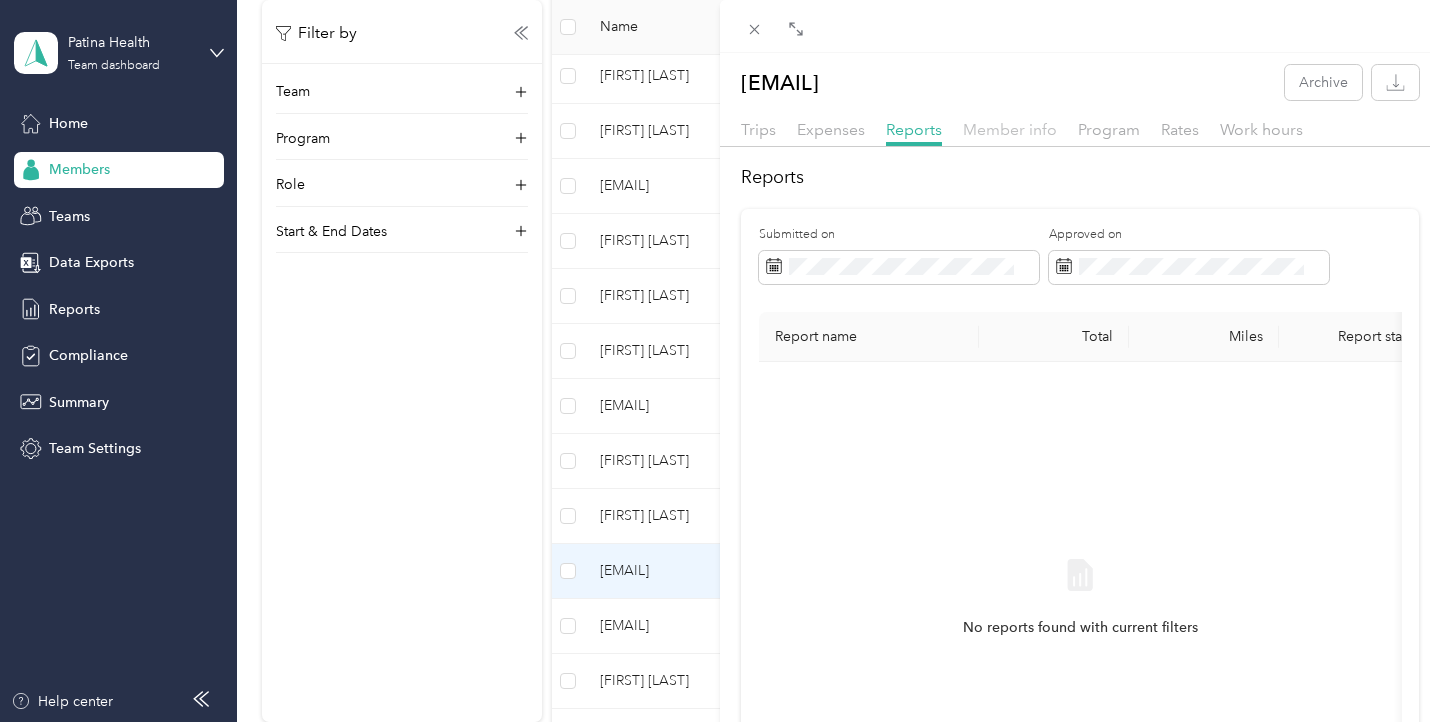click on "Member info" at bounding box center (1010, 129) 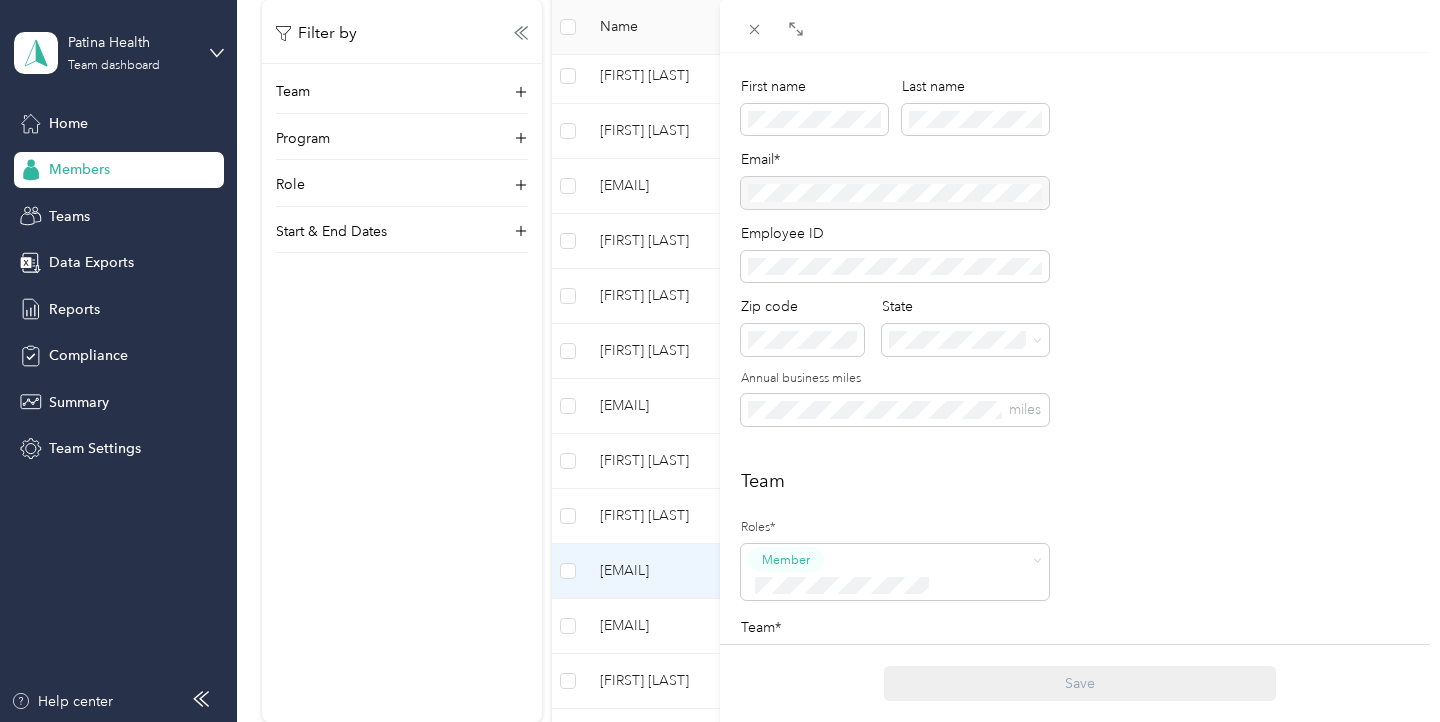 scroll, scrollTop: 0, scrollLeft: 0, axis: both 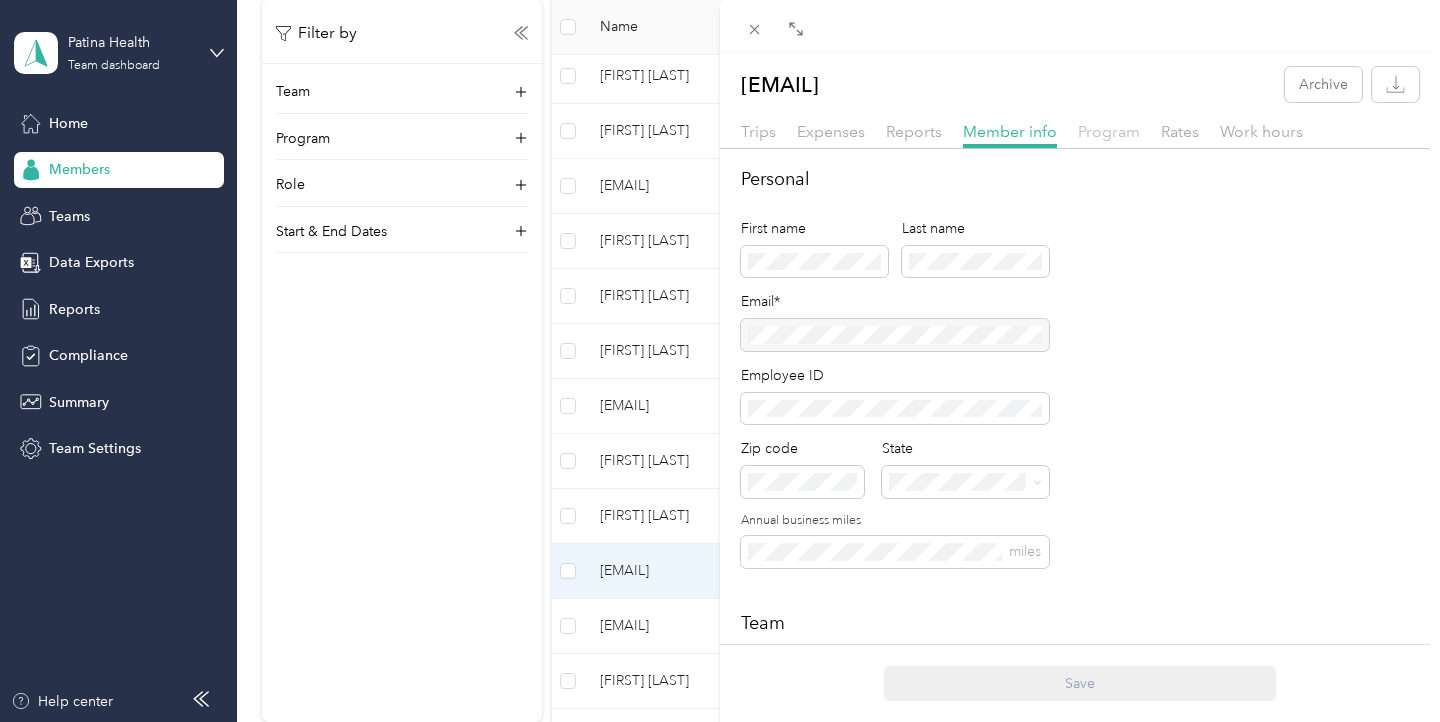 click on "Program" at bounding box center [1109, 131] 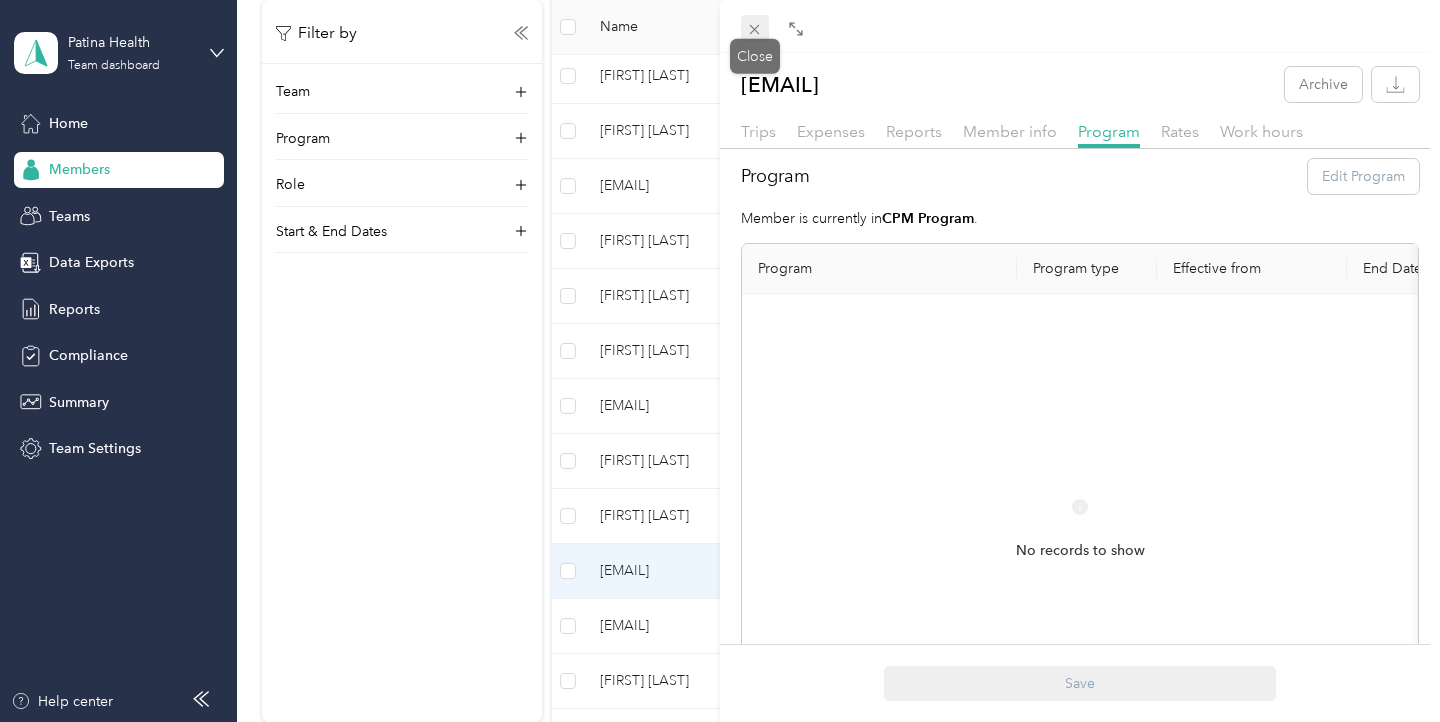 click 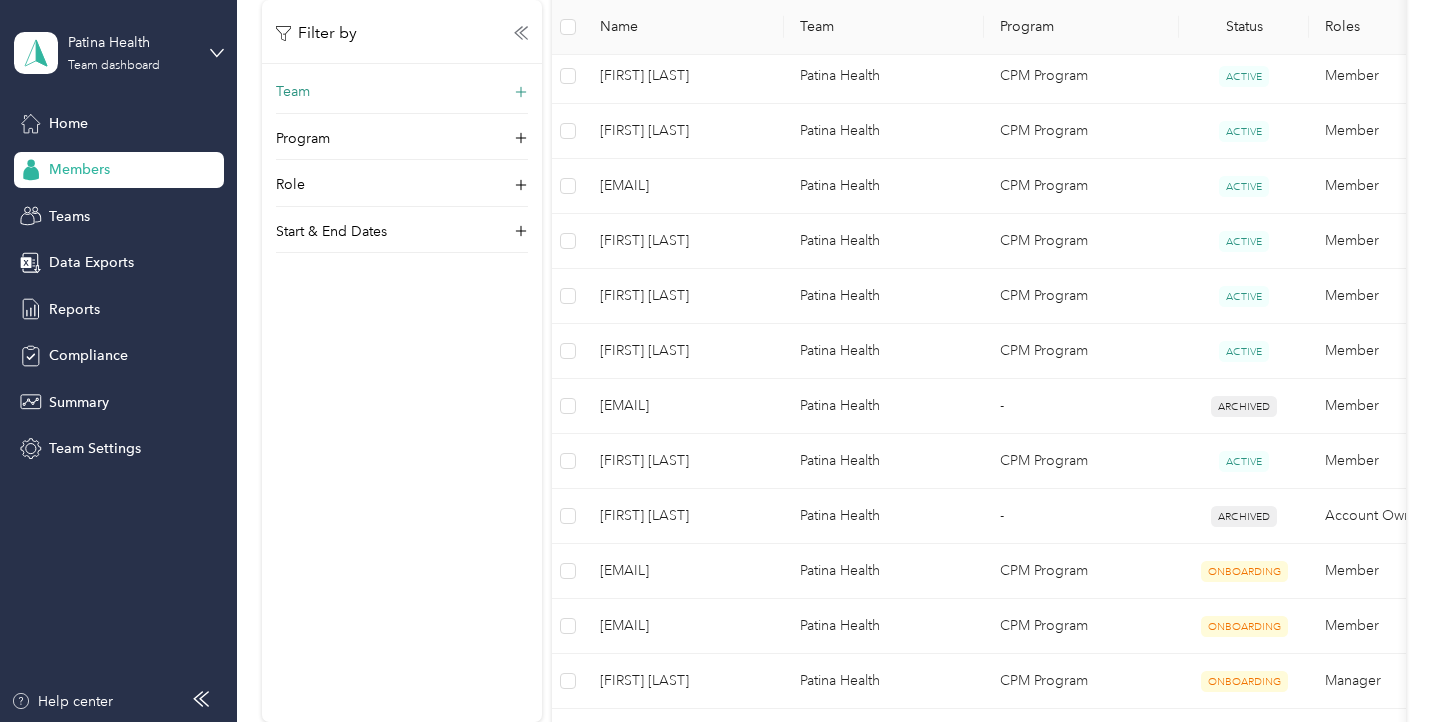 click 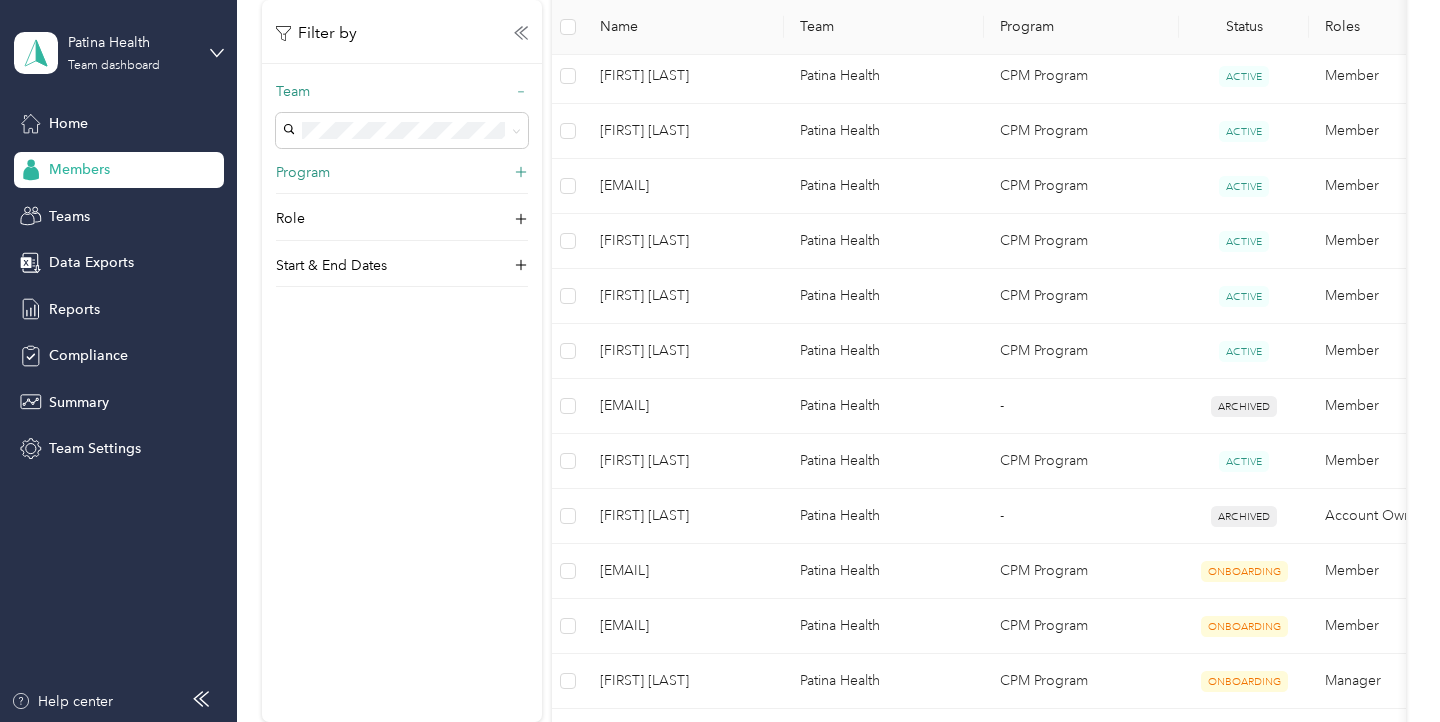 click on "Program" at bounding box center [402, 178] 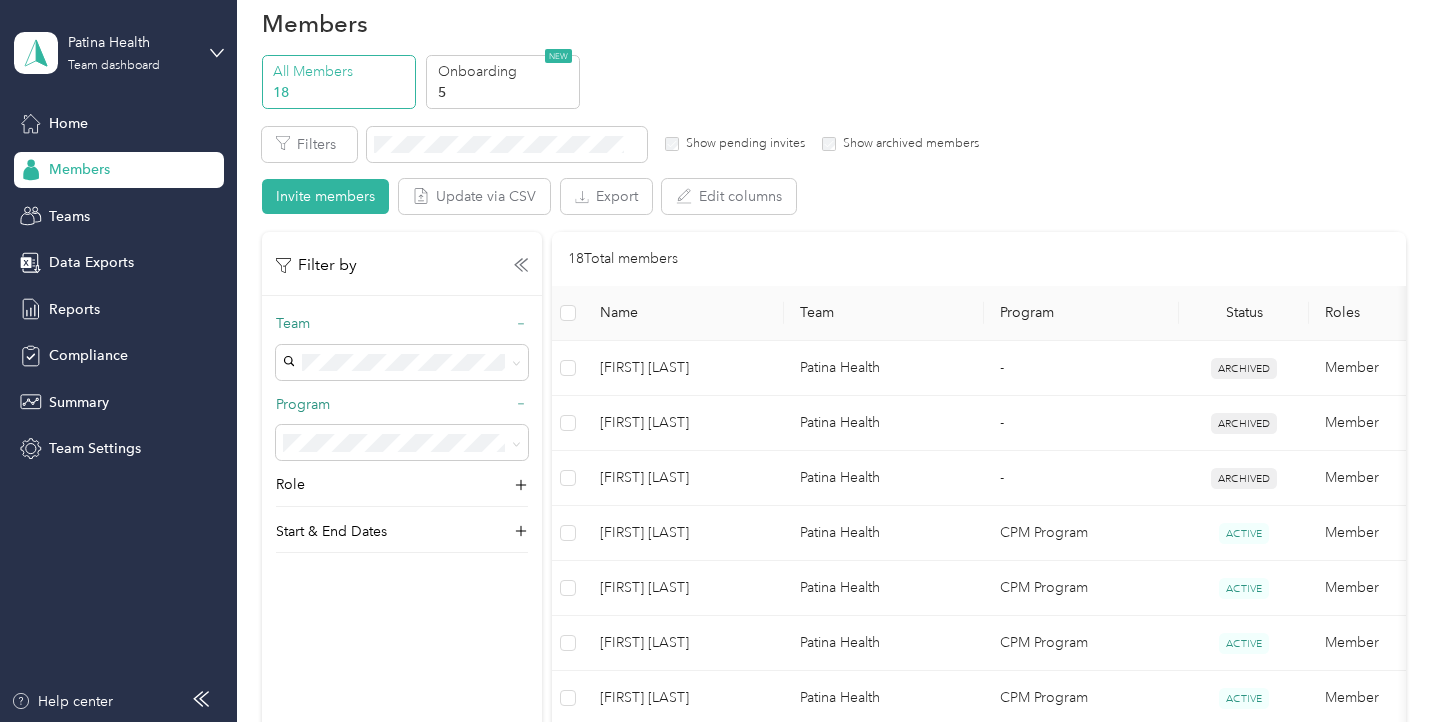 scroll, scrollTop: 0, scrollLeft: 0, axis: both 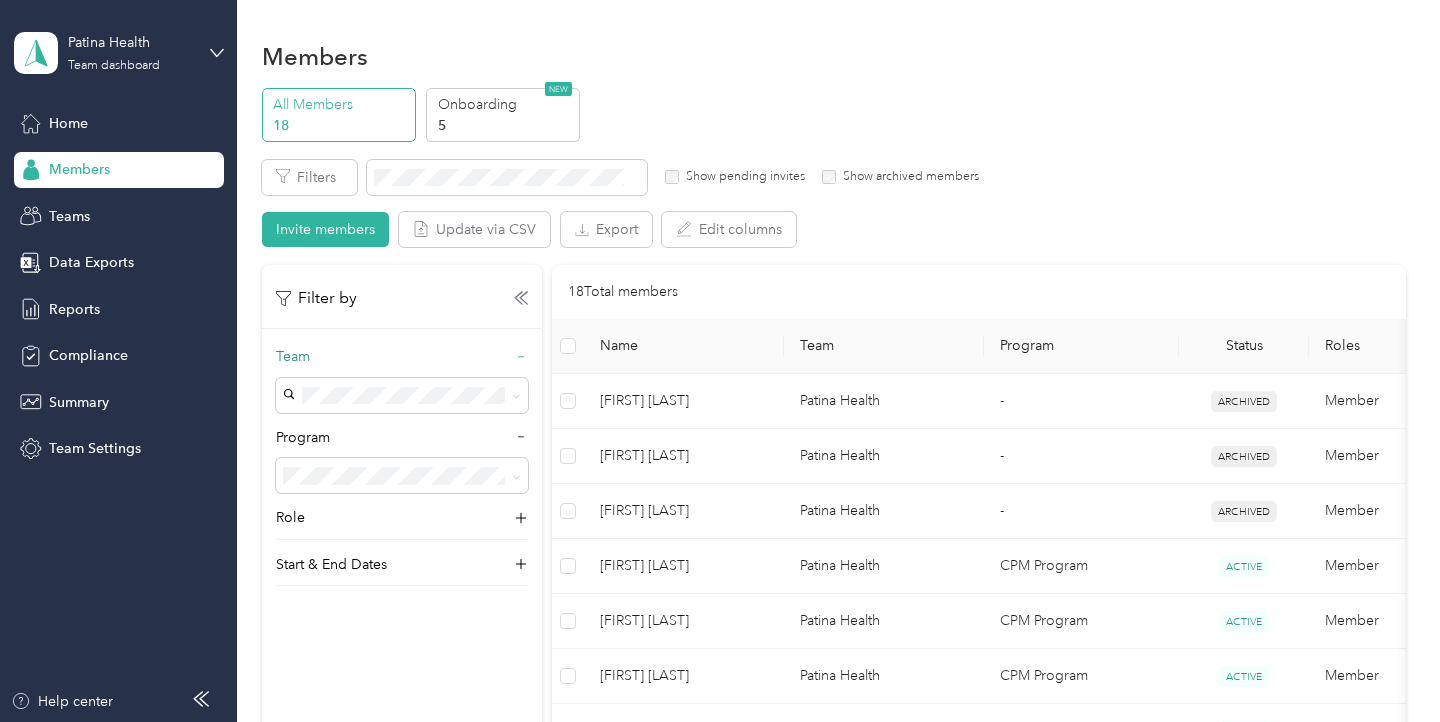 click on "All Members" at bounding box center [341, 104] 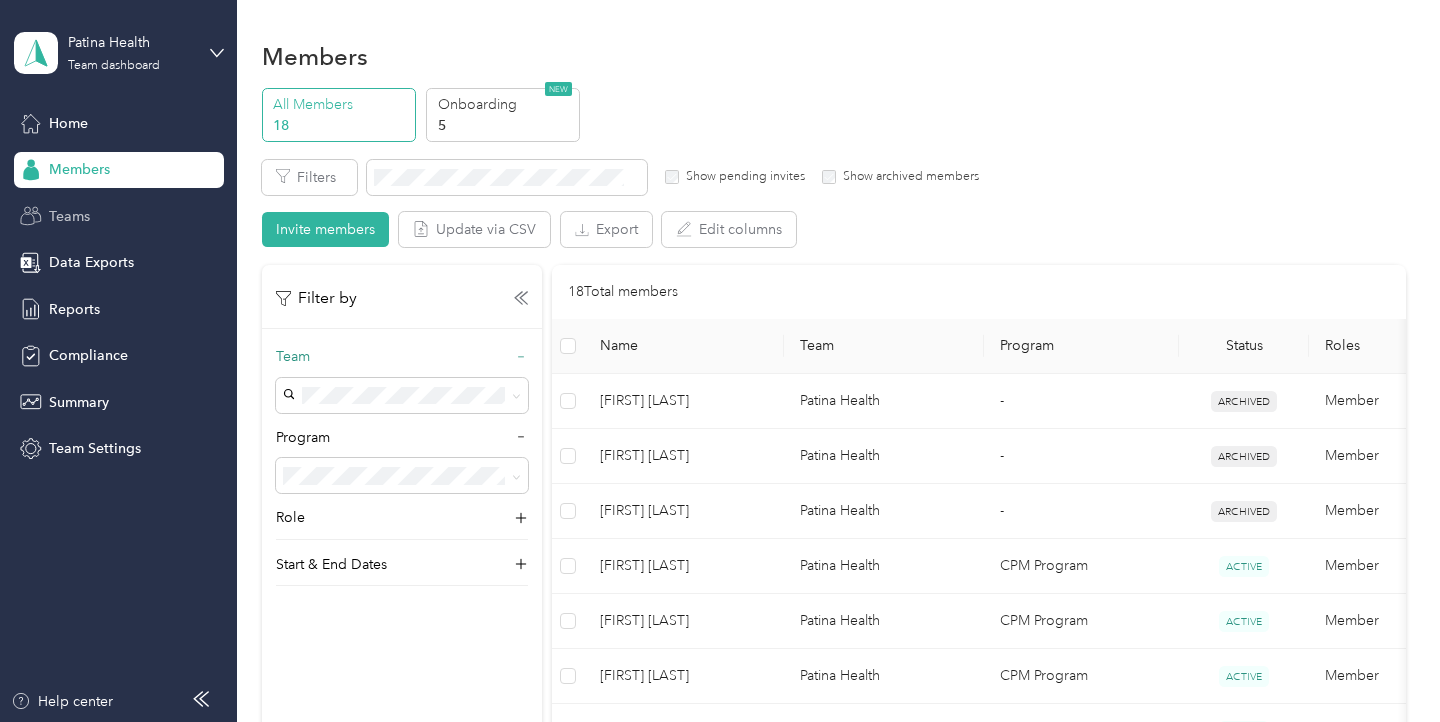 click on "Teams" at bounding box center (69, 216) 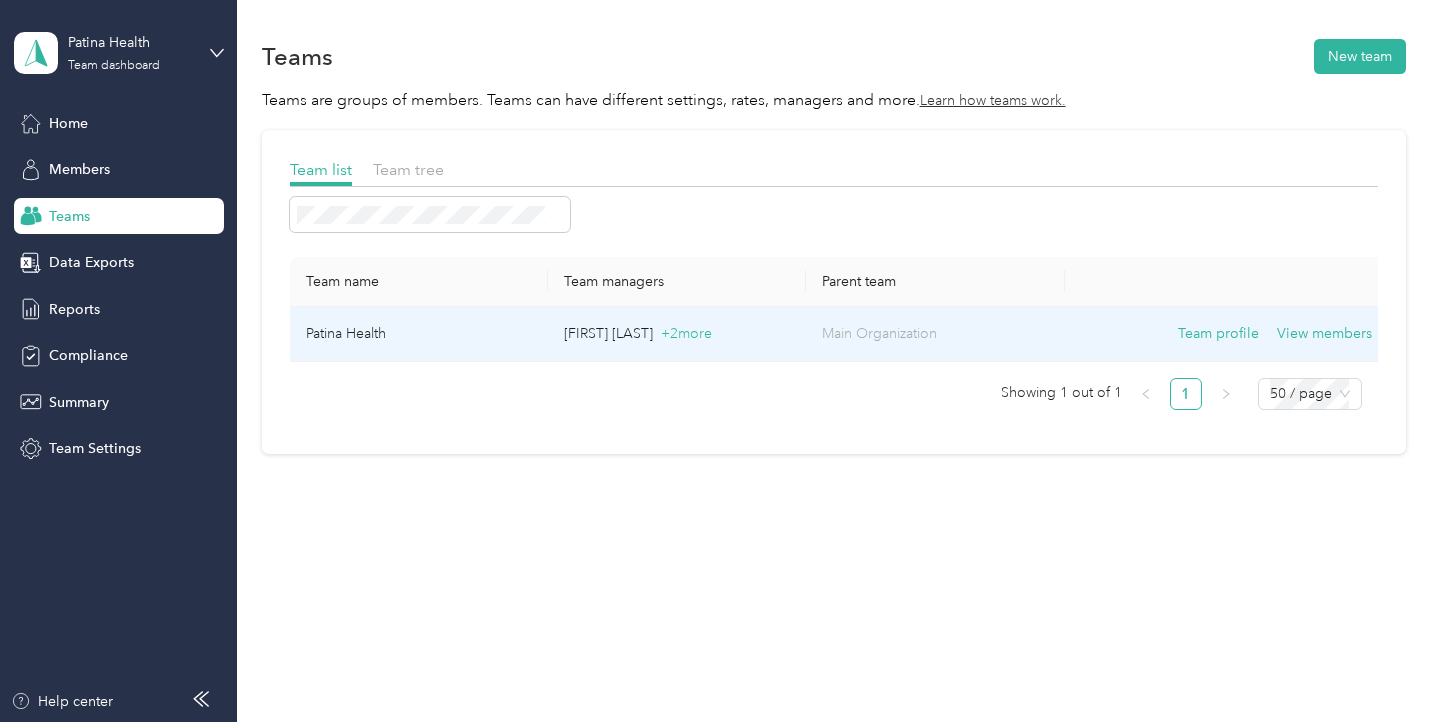 click on "Patina Health" at bounding box center [419, 334] 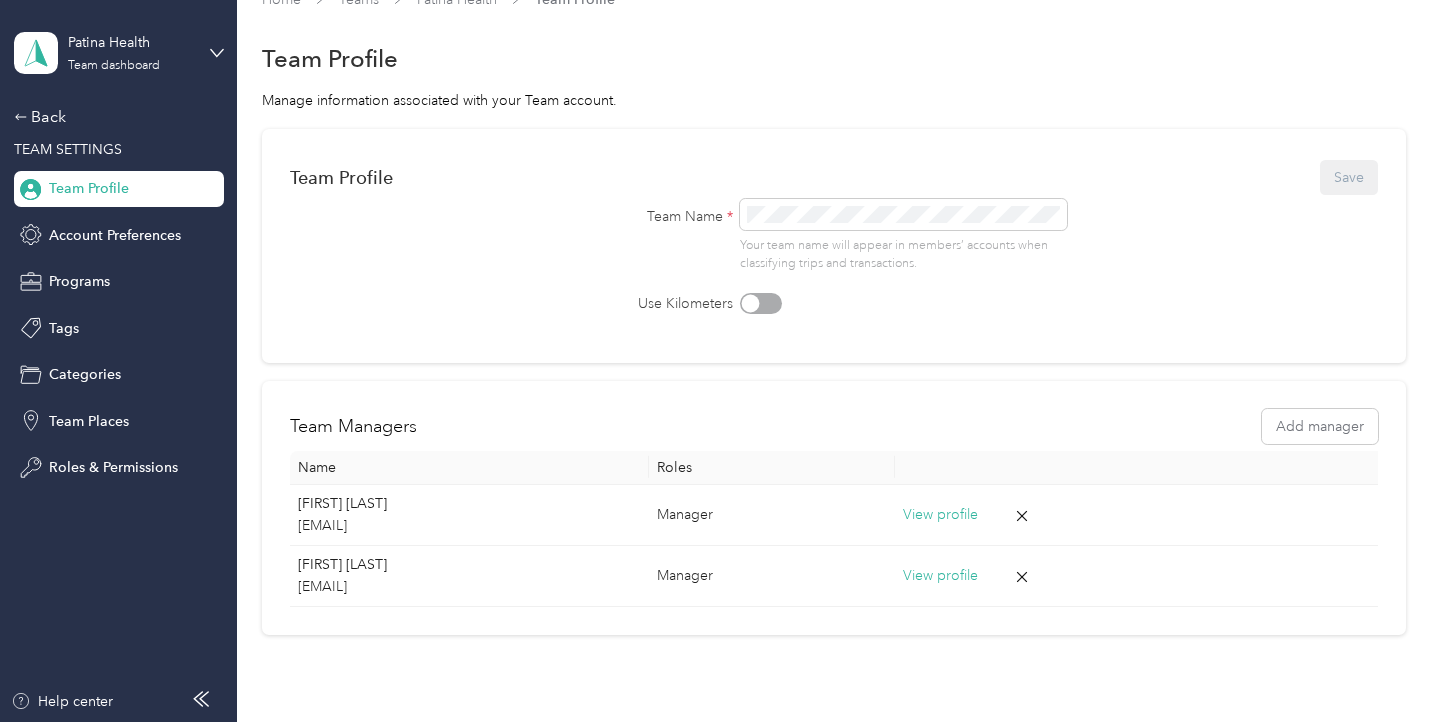 scroll, scrollTop: 0, scrollLeft: 0, axis: both 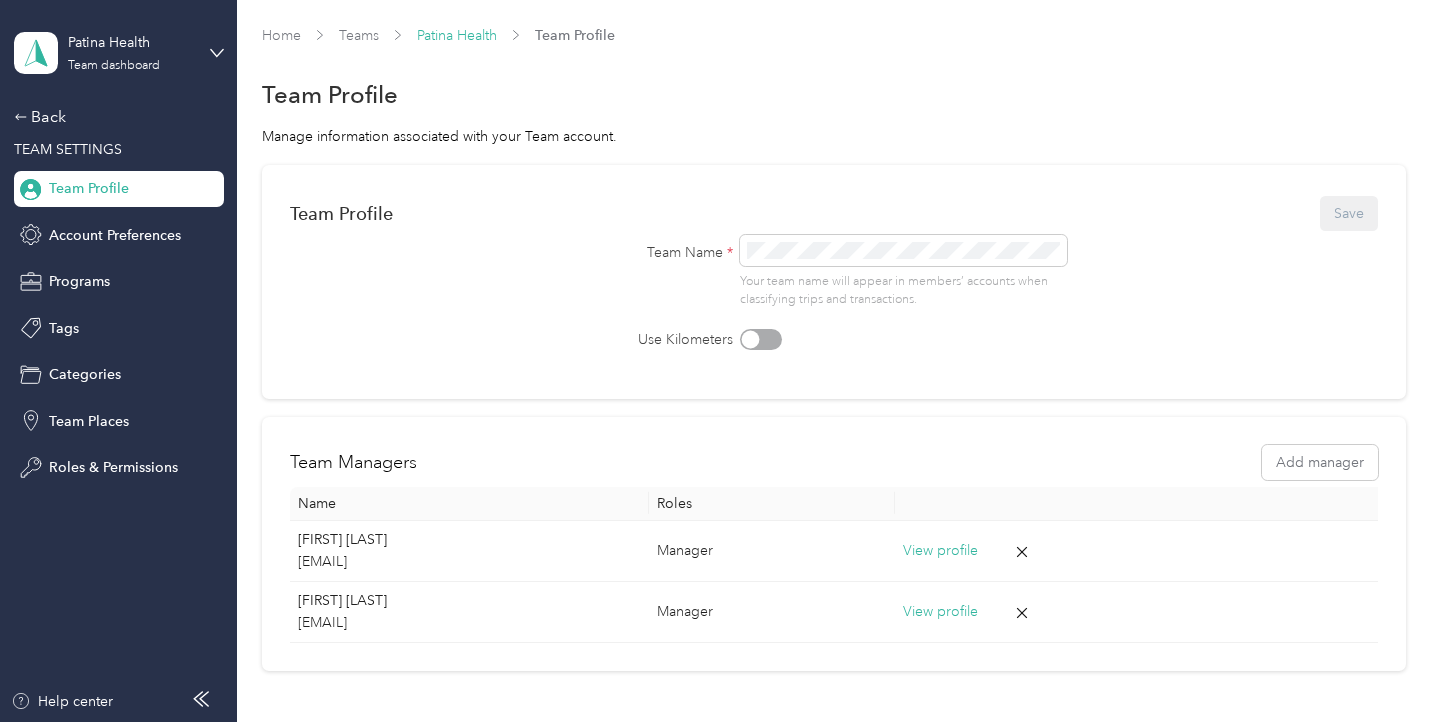 click on "Patina Health" at bounding box center [457, 35] 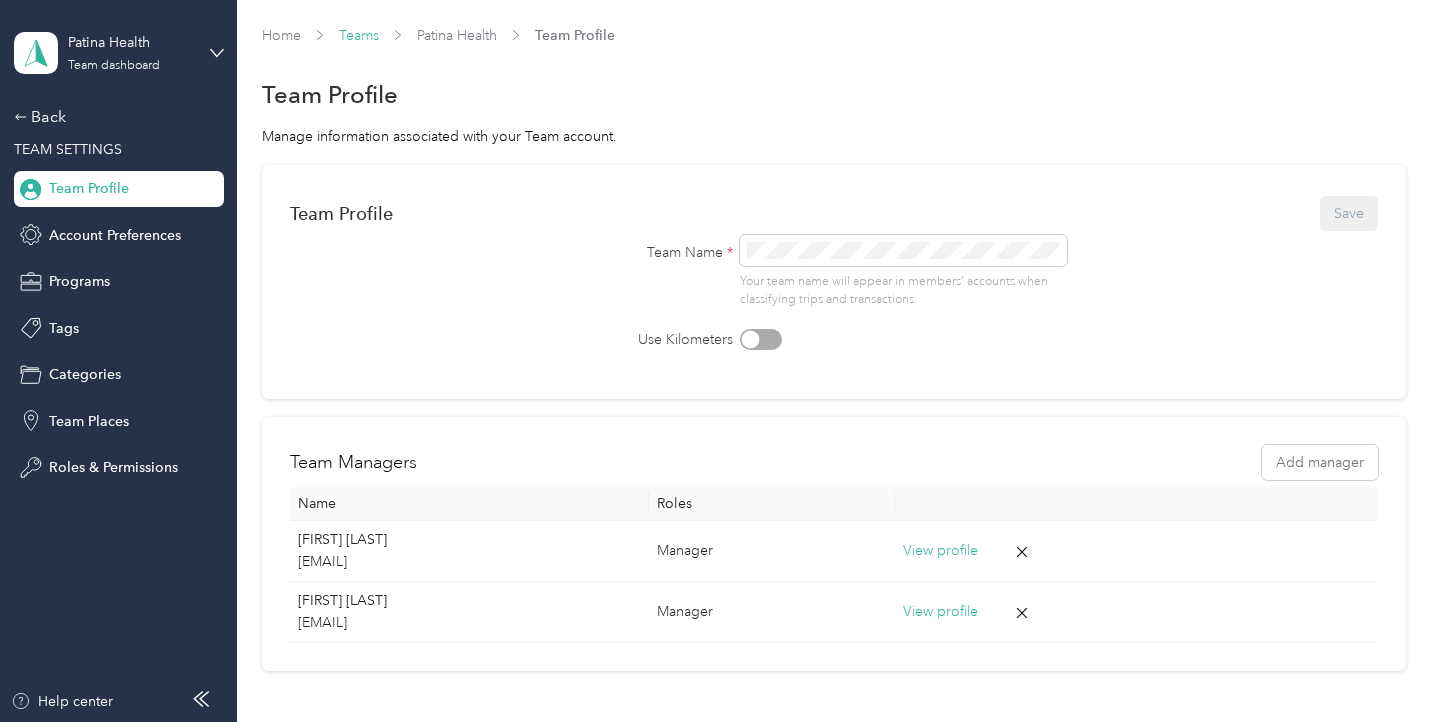 click on "Teams" at bounding box center (359, 35) 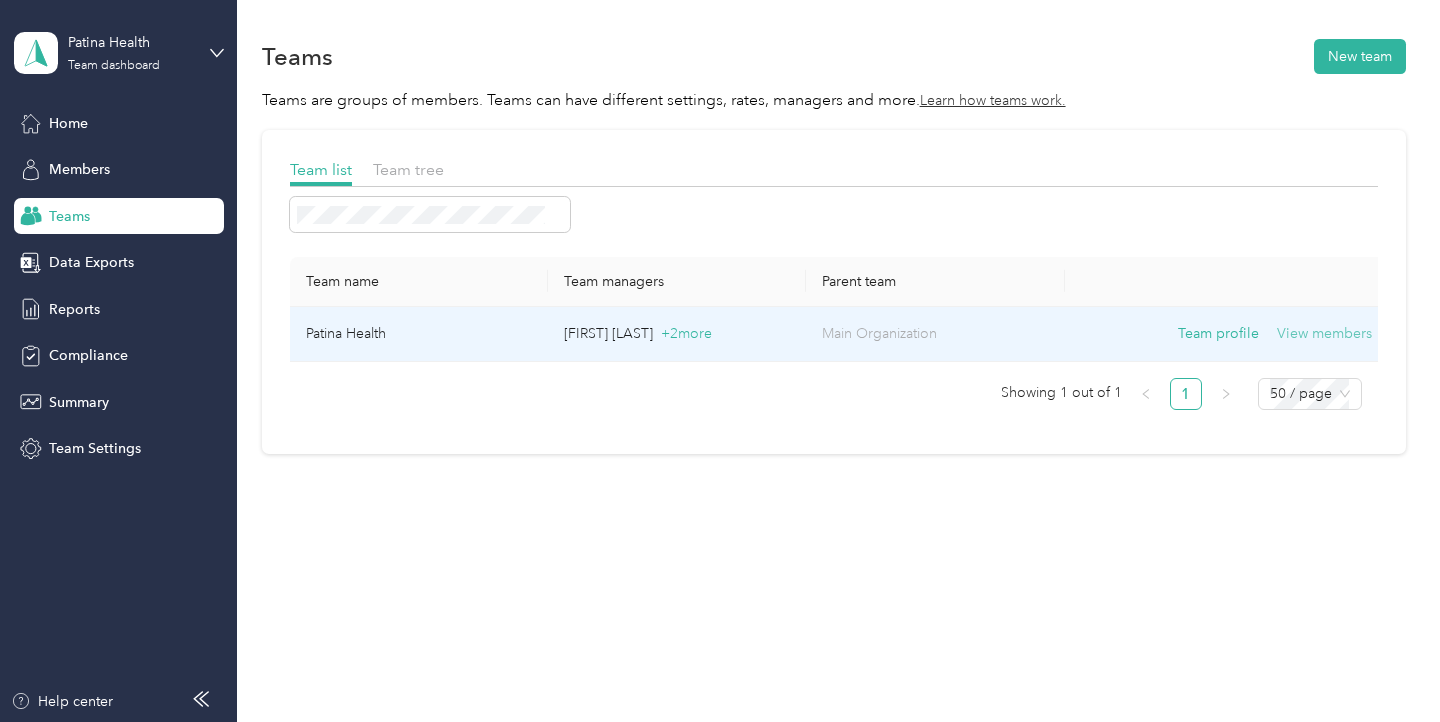 click on "View members" at bounding box center (1324, 334) 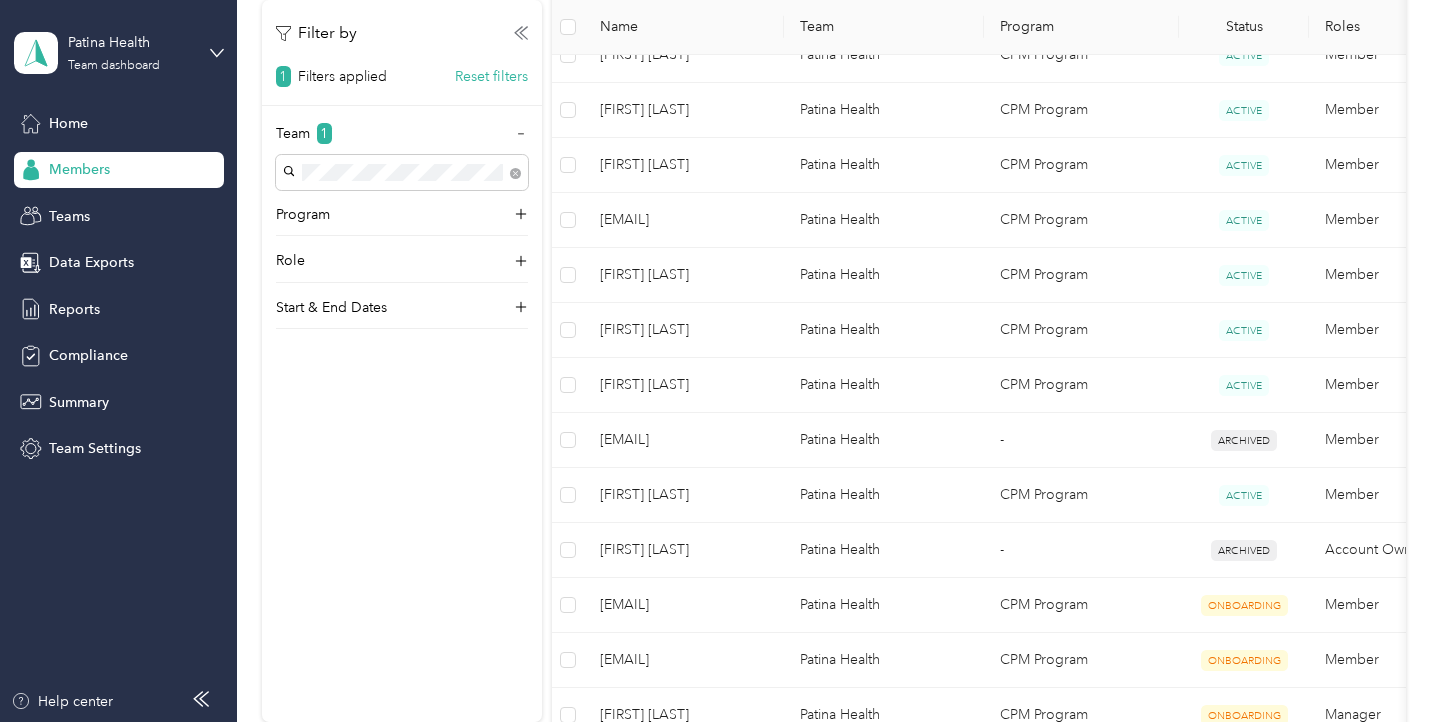scroll, scrollTop: 585, scrollLeft: 0, axis: vertical 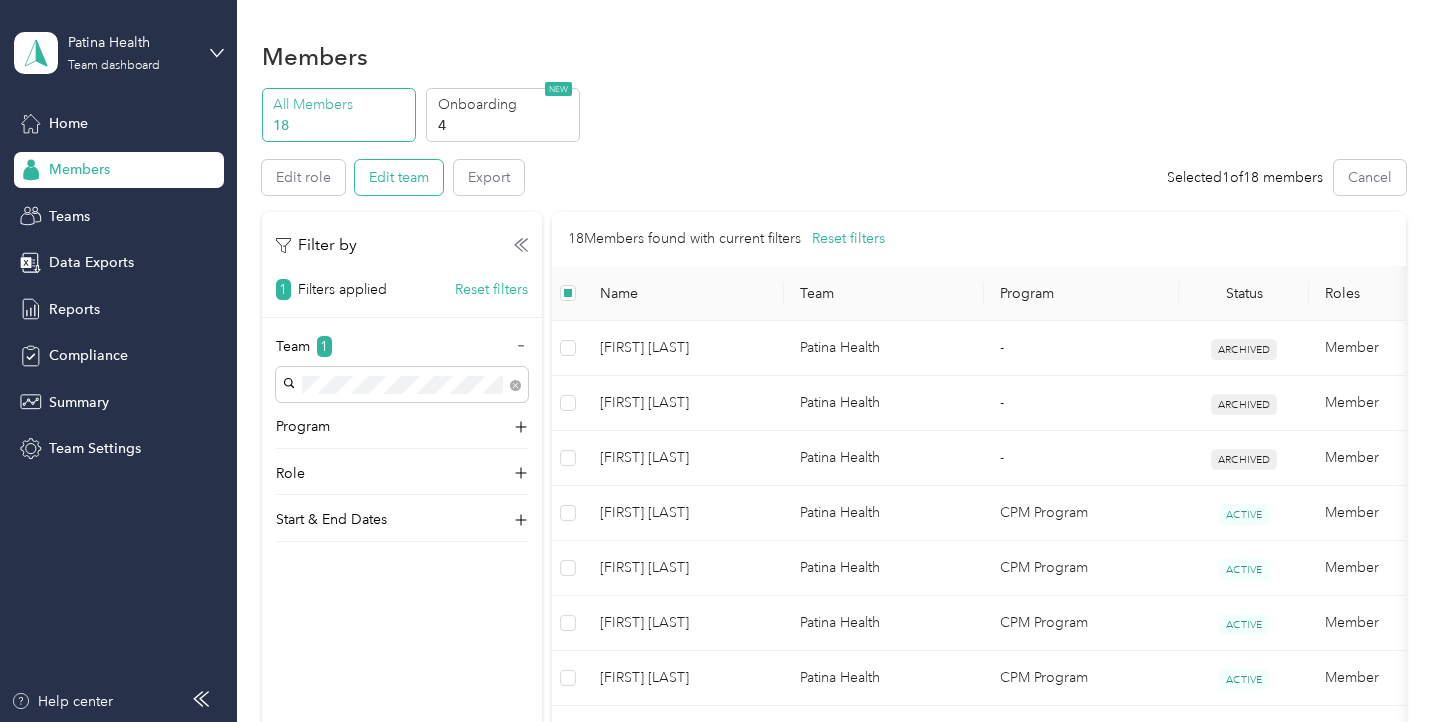 click on "Edit team" at bounding box center [399, 177] 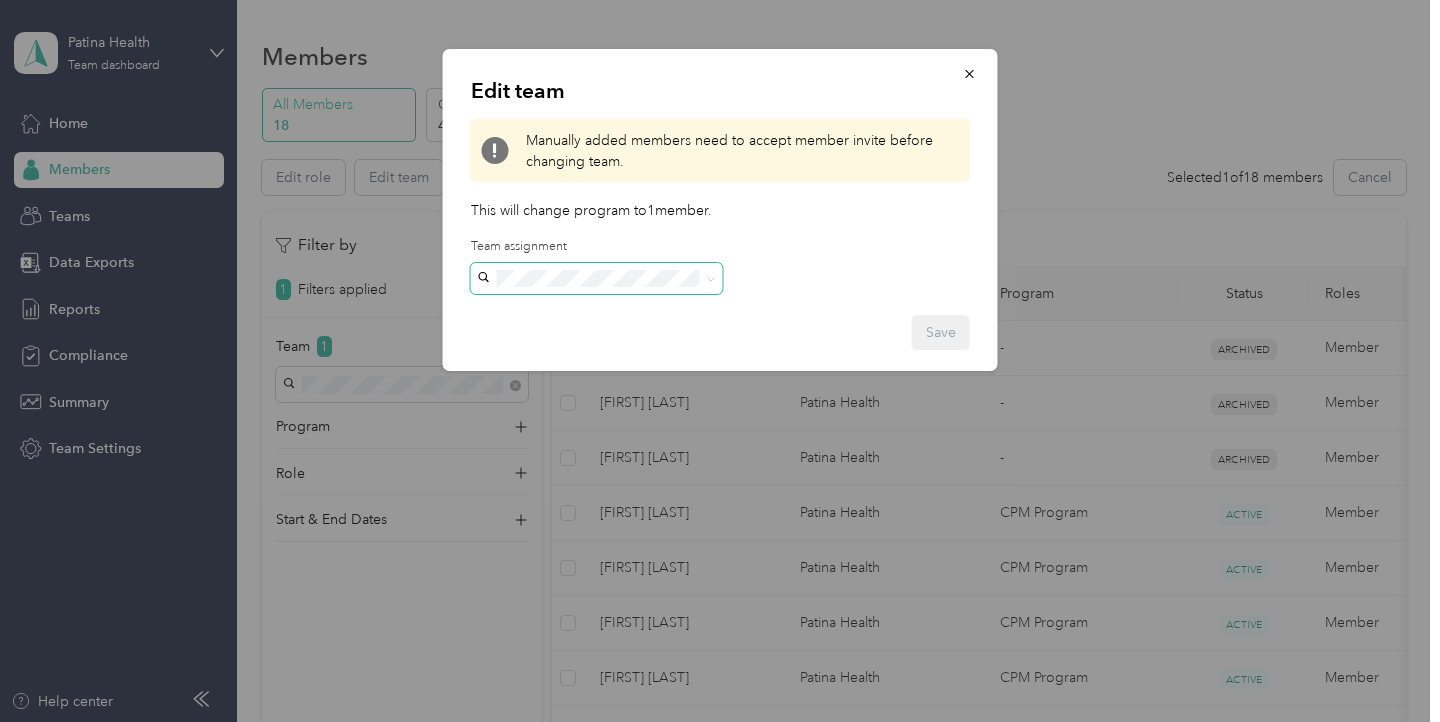 click at bounding box center (597, 279) 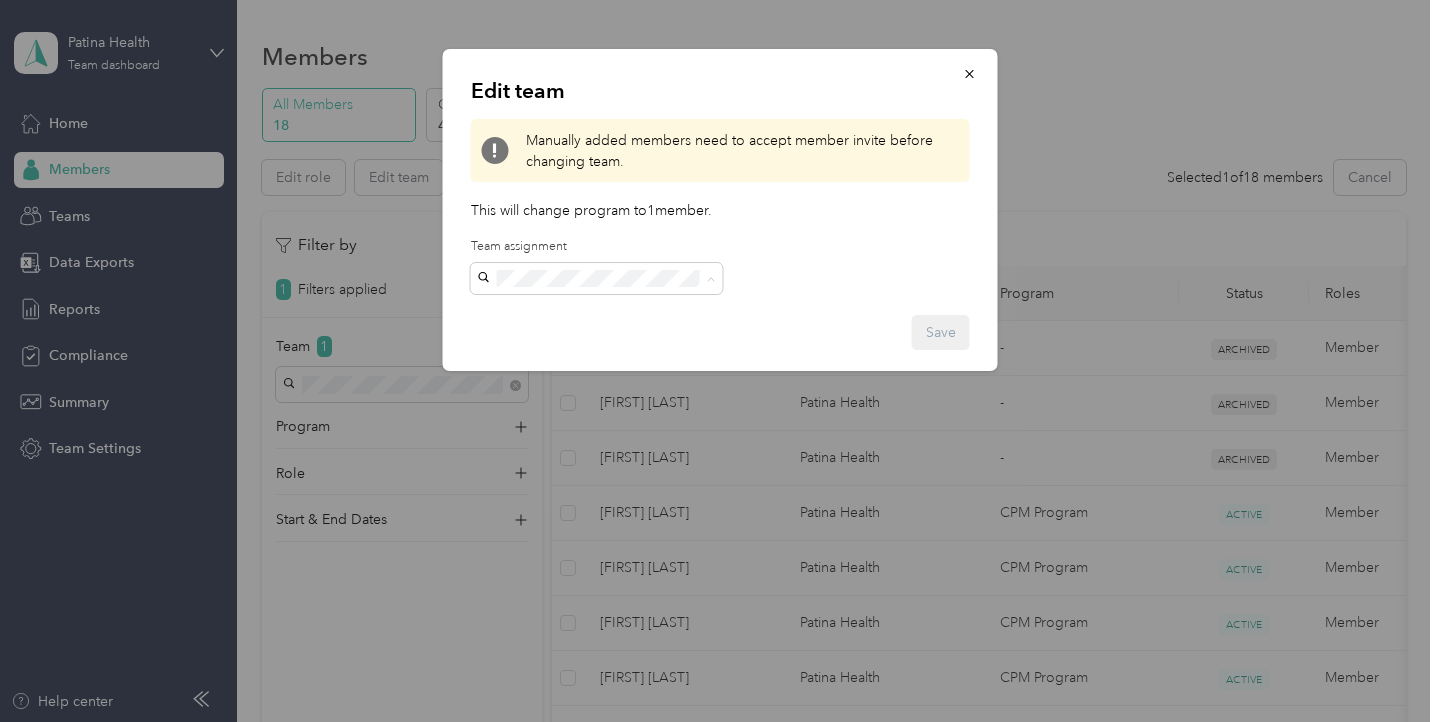click on "Edit team Manually added members need to accept member invite before changing team. This will change program to  1  member . Team assignment   Save" at bounding box center (720, 210) 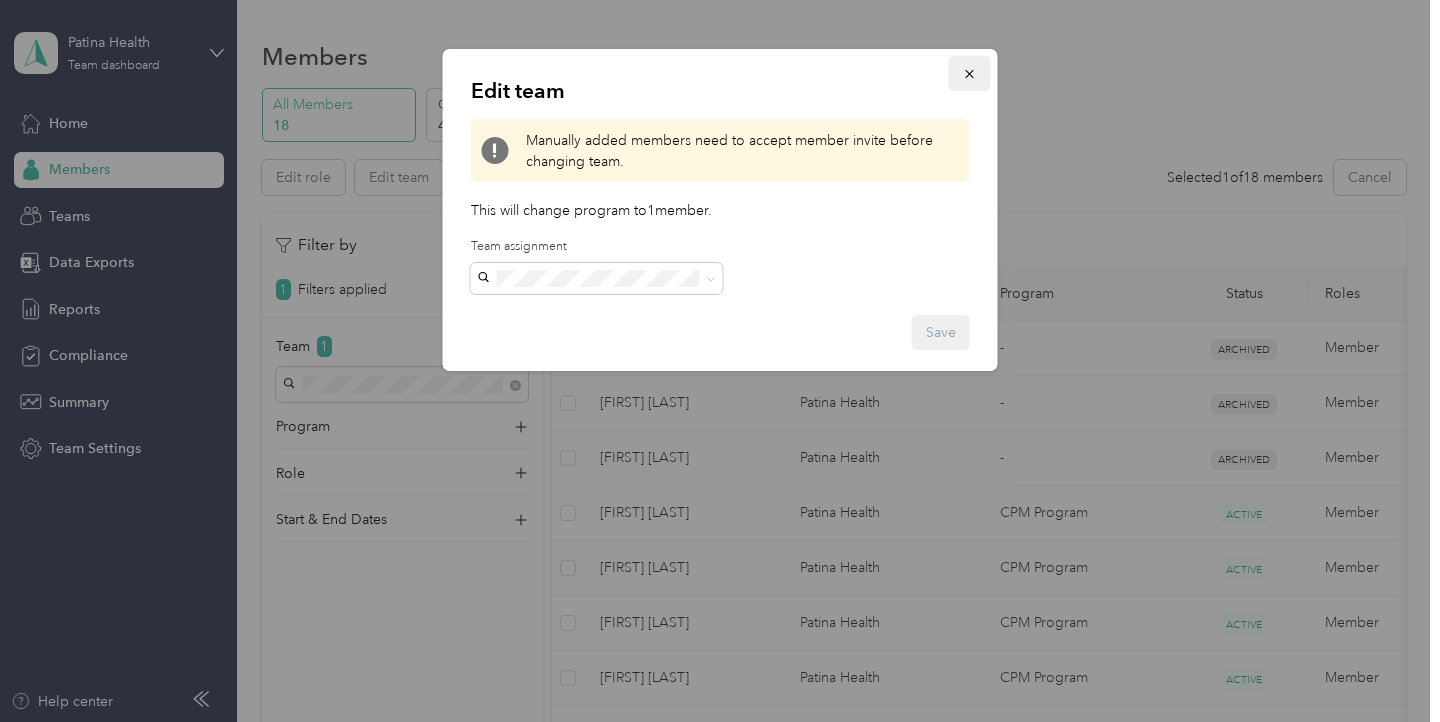 click at bounding box center (970, 73) 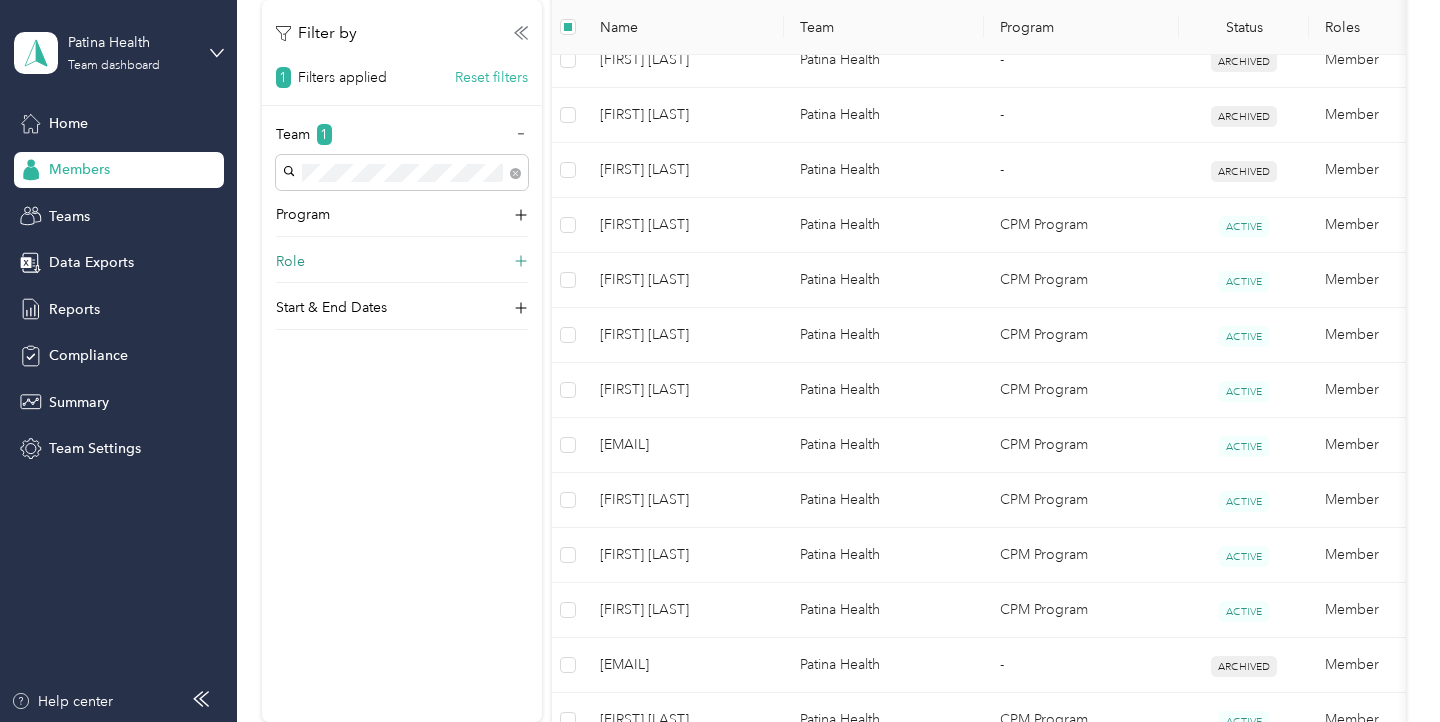 scroll, scrollTop: 63, scrollLeft: 0, axis: vertical 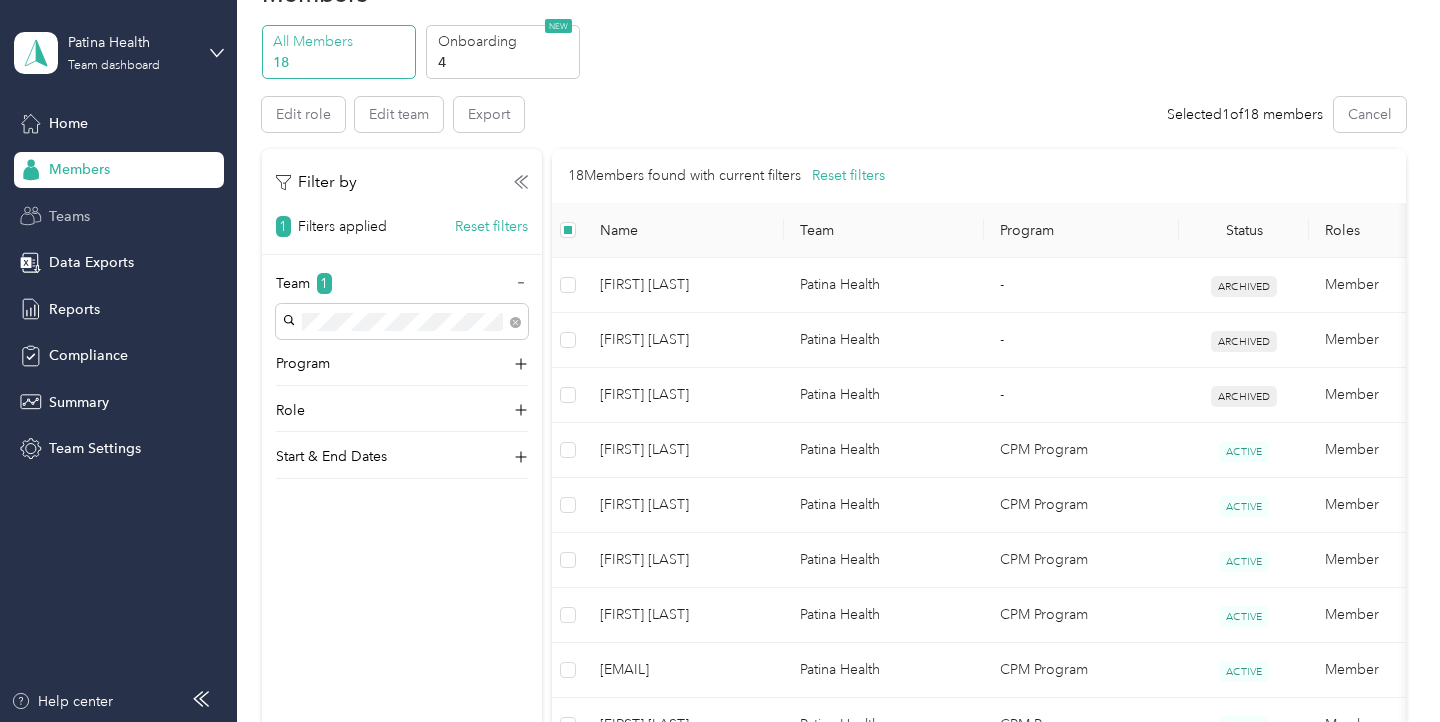 click on "Teams" at bounding box center (119, 216) 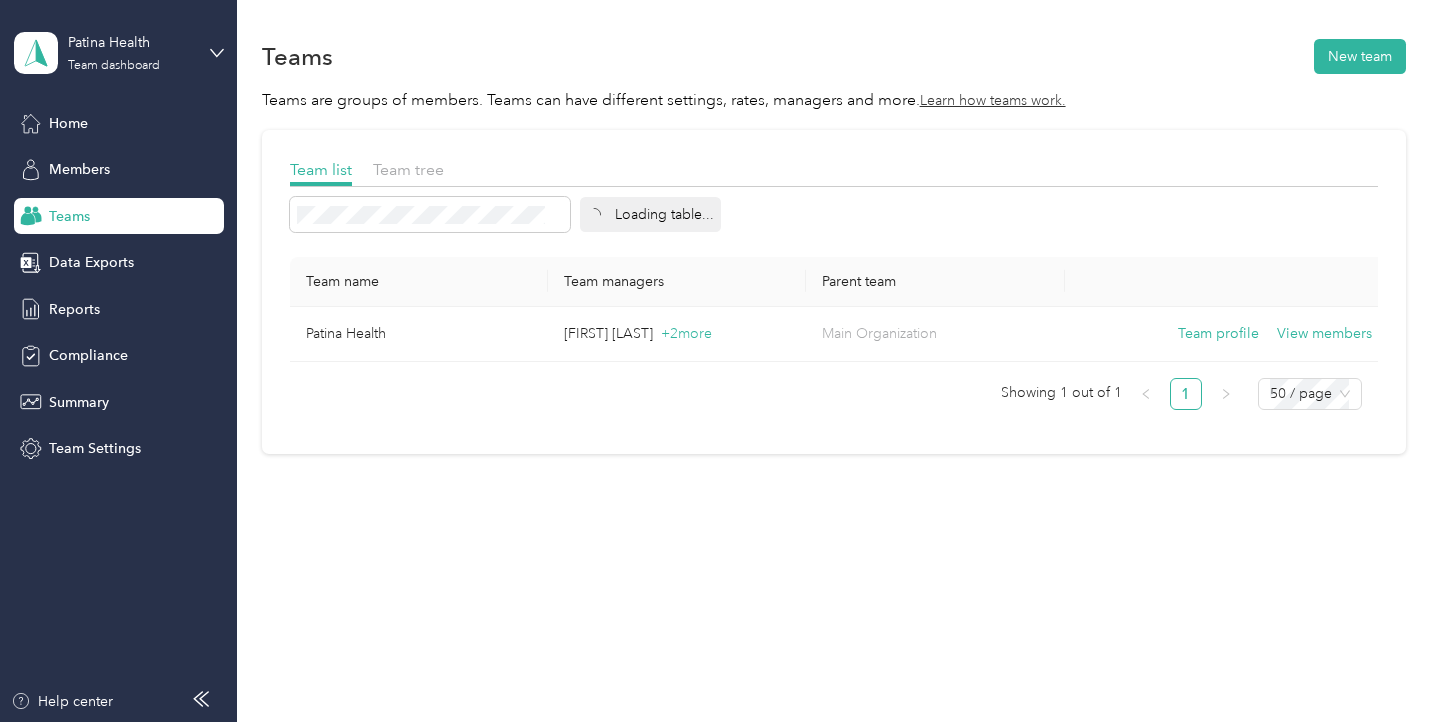 scroll, scrollTop: 0, scrollLeft: 0, axis: both 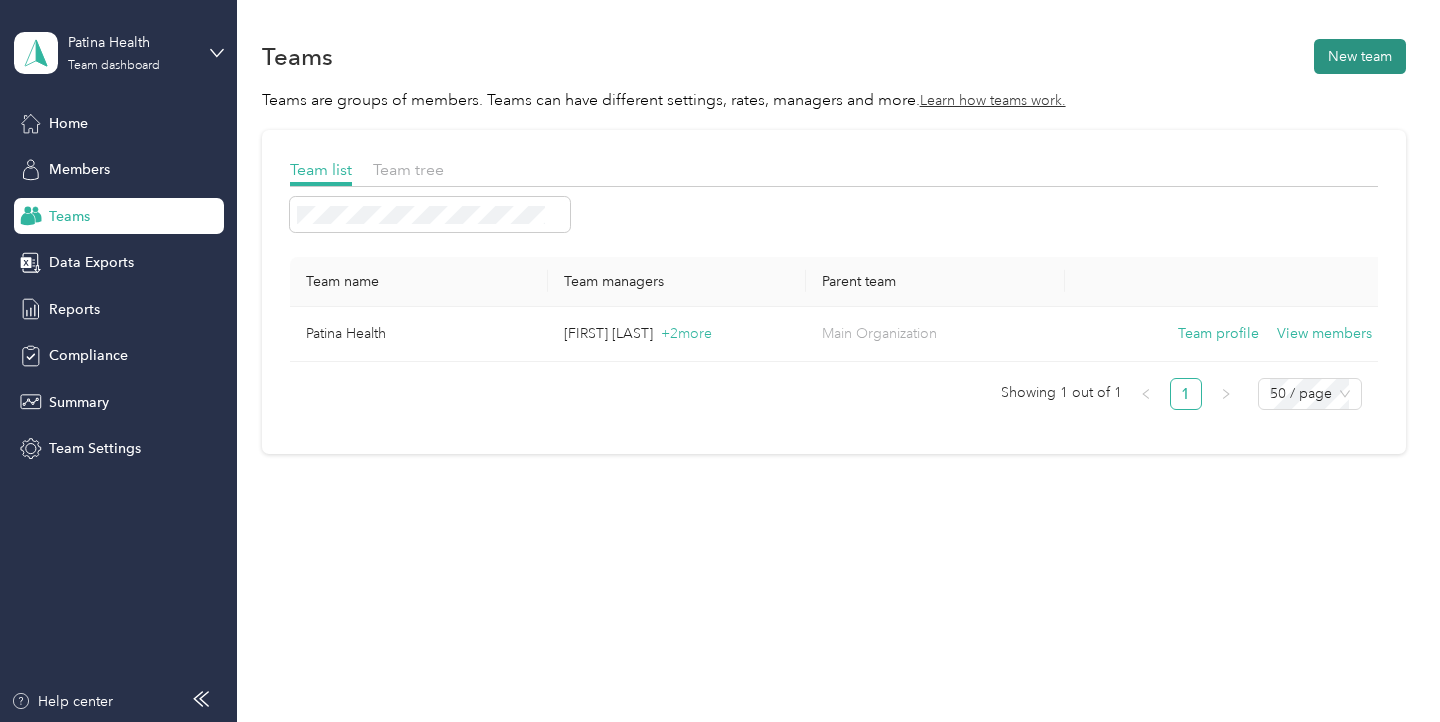 click on "New team" at bounding box center [1360, 56] 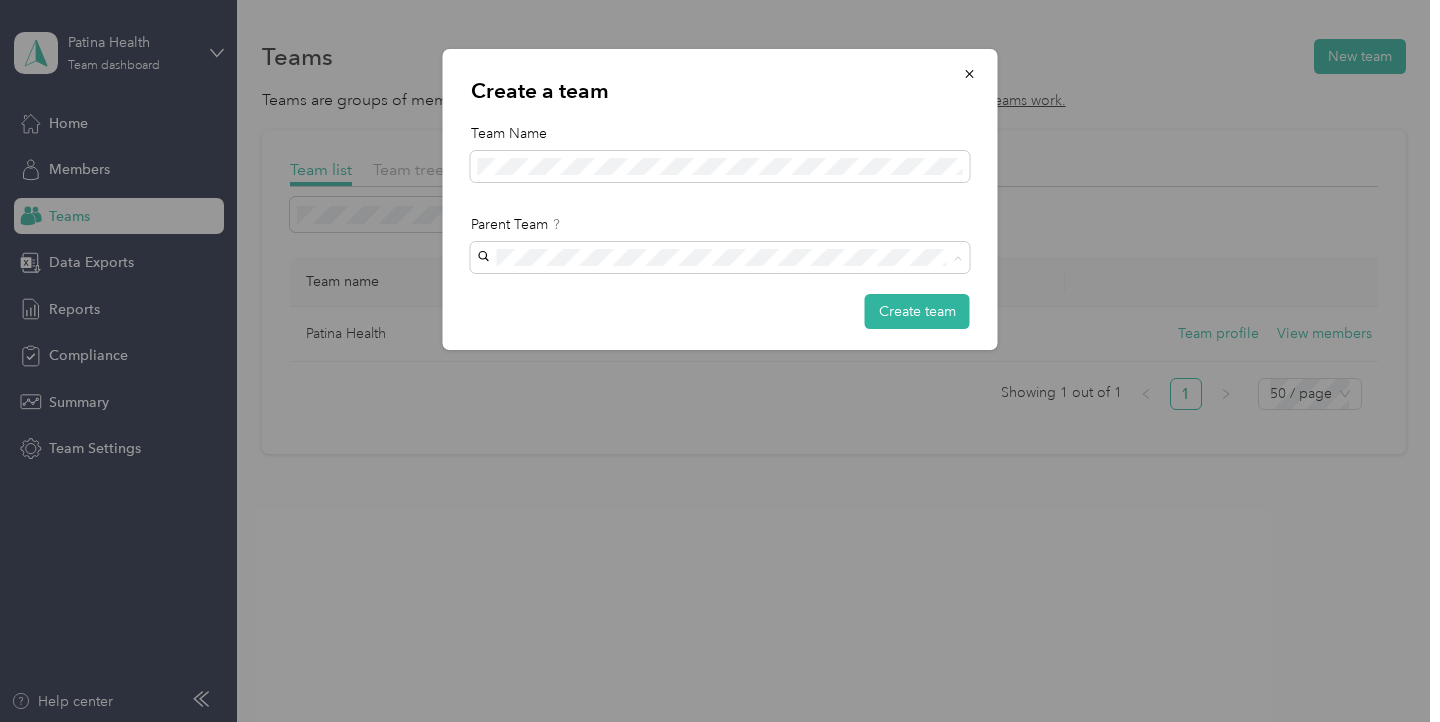 click on "Create a team Team Name Parent Team Create team" at bounding box center (720, 199) 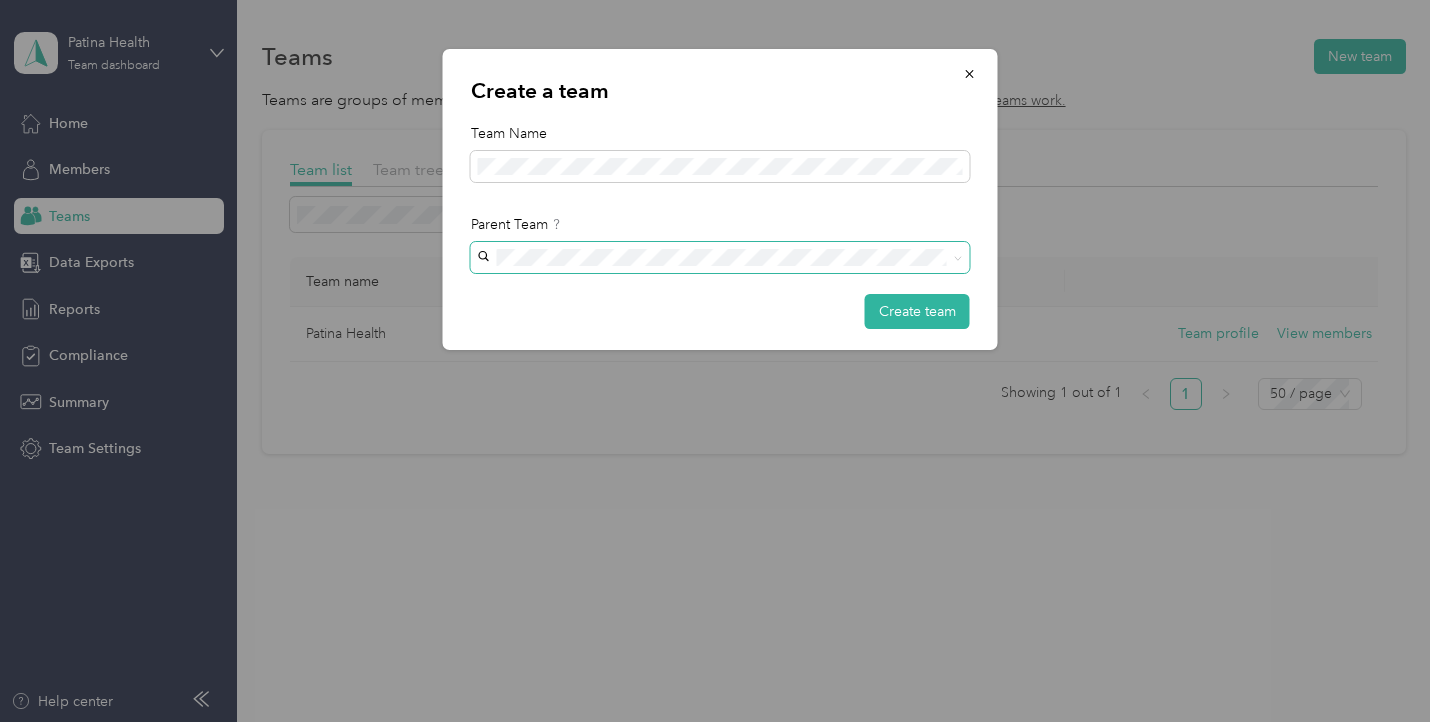 click at bounding box center [720, 258] 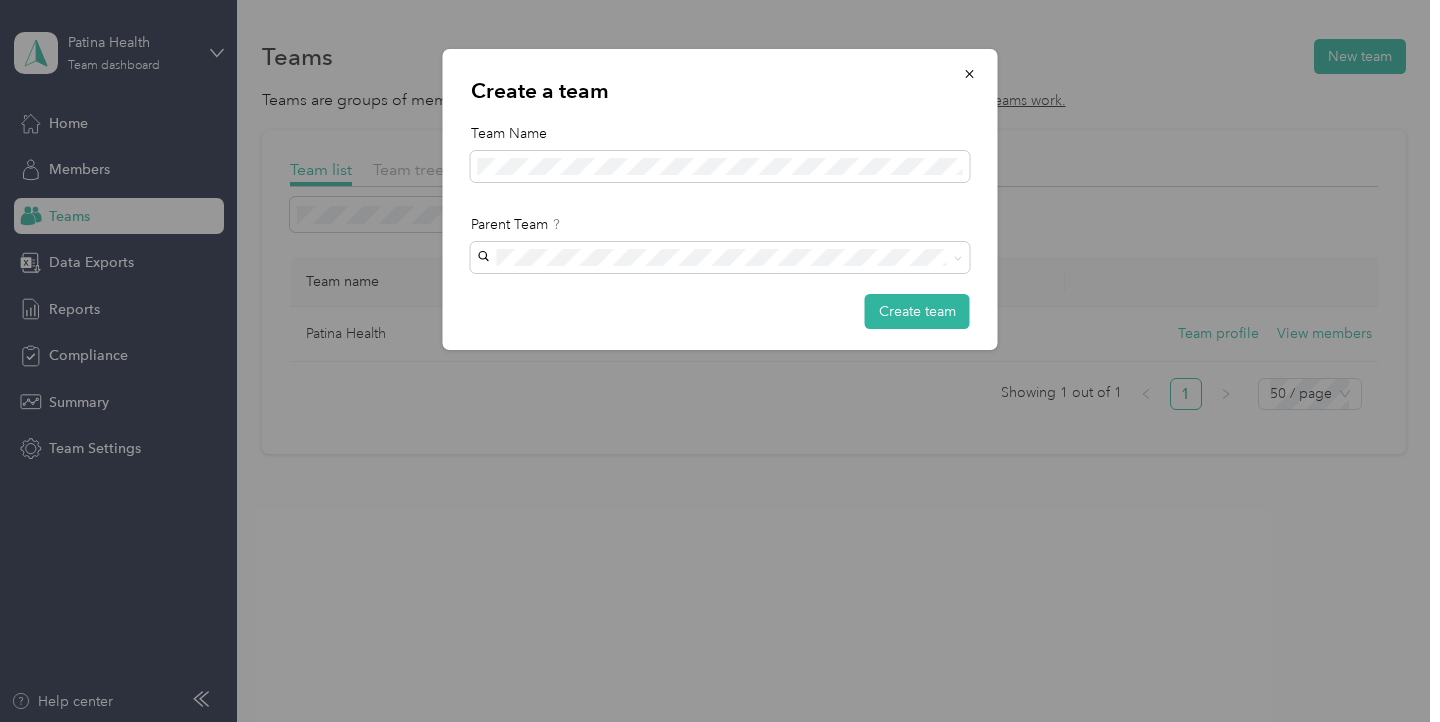 click on "Create a team Team Name Parent Team Create team" at bounding box center (720, 199) 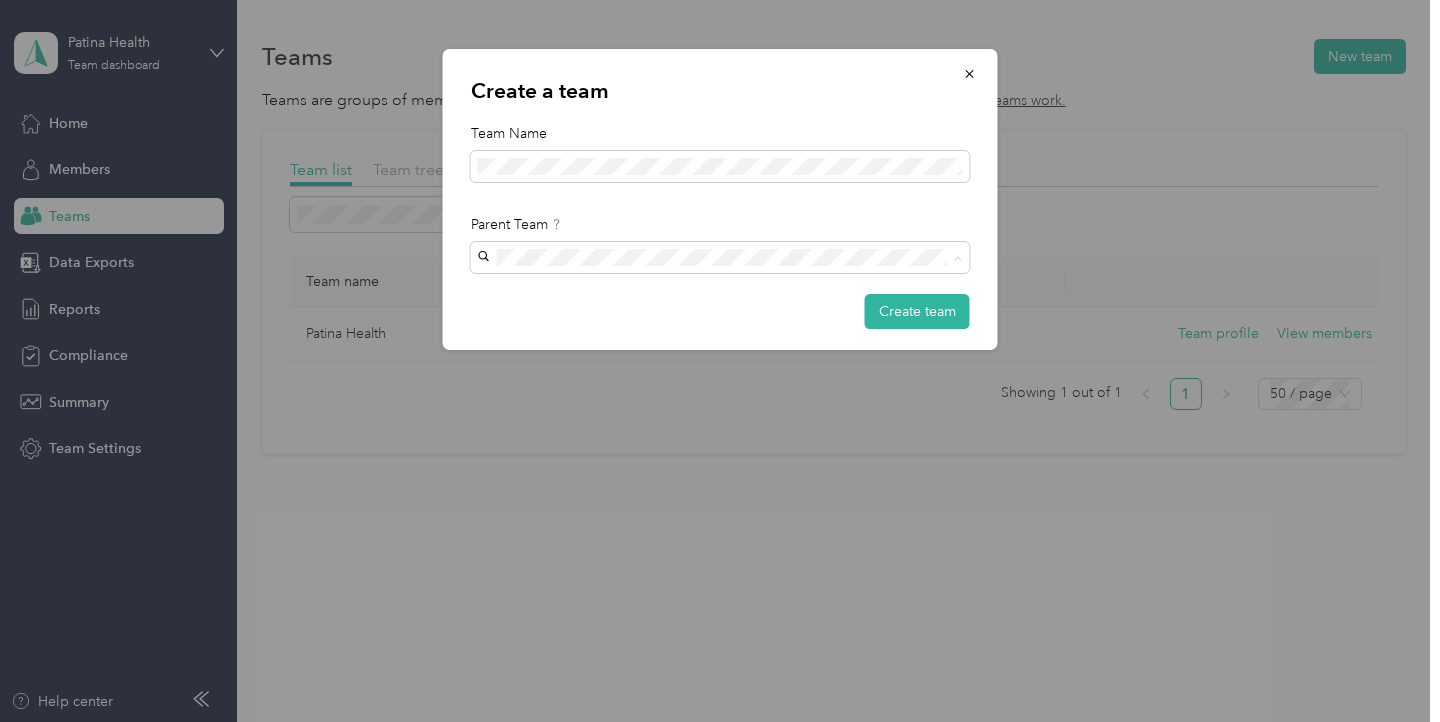 click on "[FIRST] [LAST] +2 more" at bounding box center [709, 317] 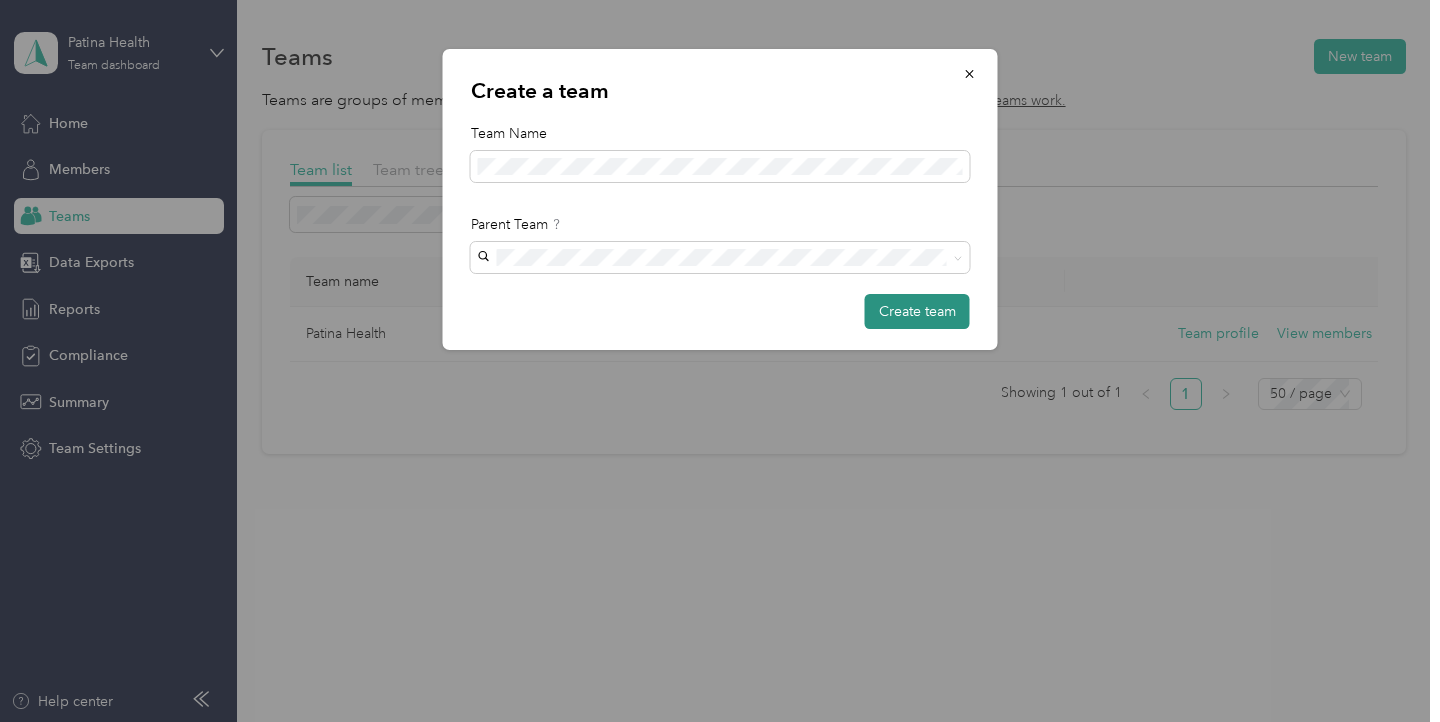 click on "Create team" at bounding box center (917, 311) 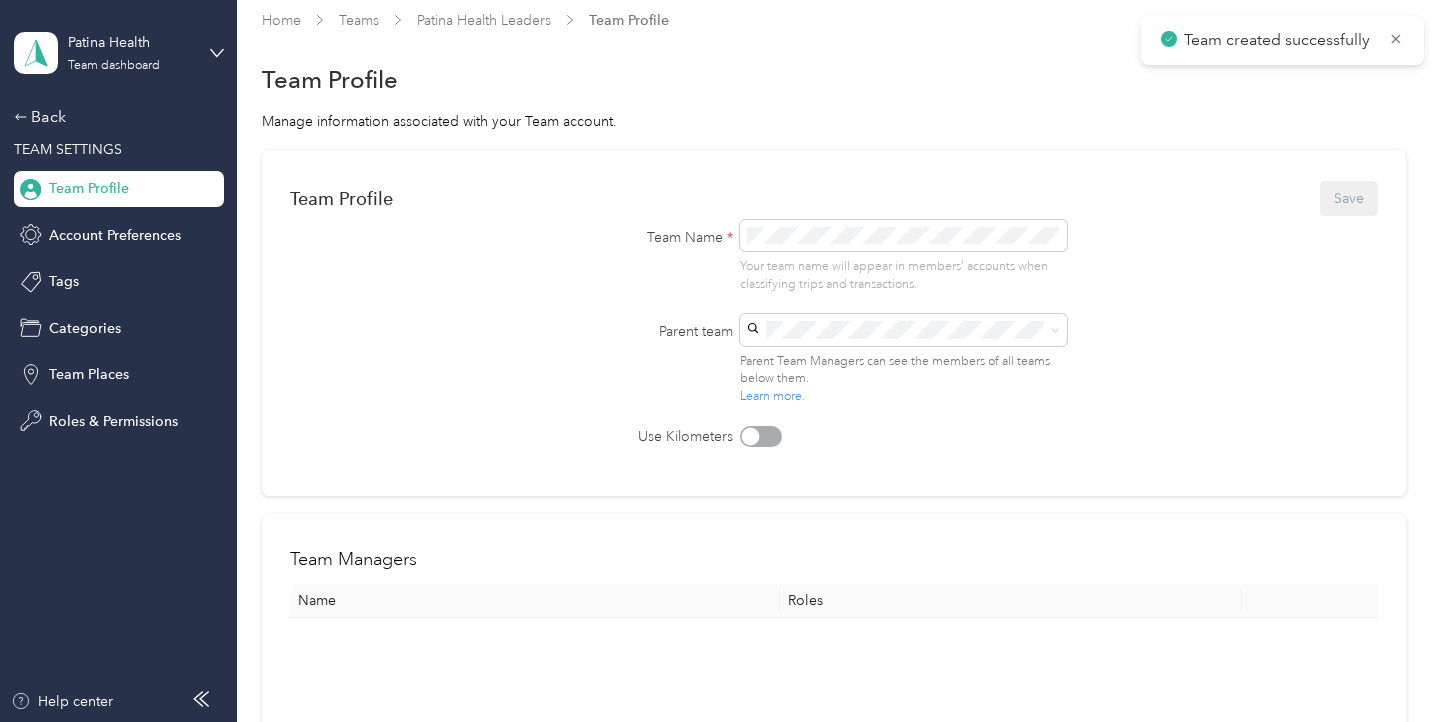 scroll, scrollTop: 20, scrollLeft: 0, axis: vertical 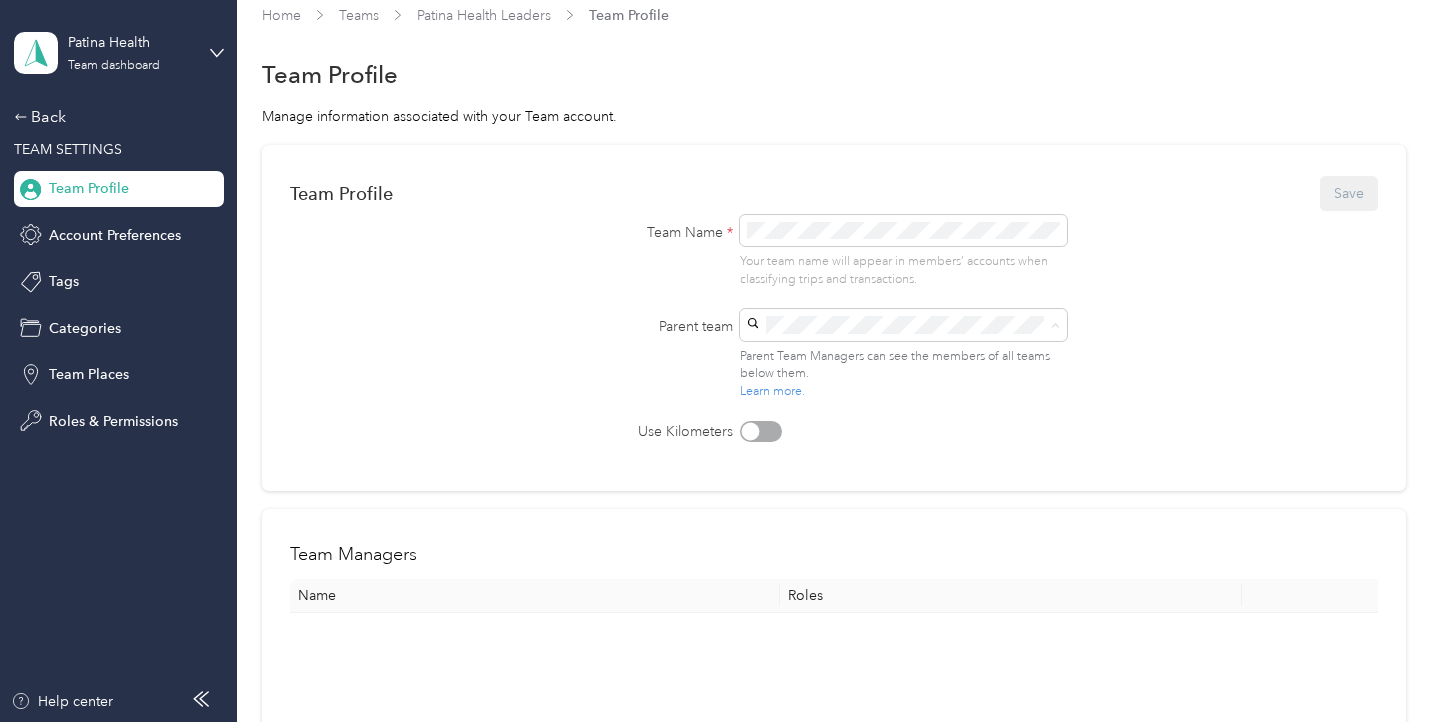 click on "Your team name will appear in members’ accounts when classifying trips and transactions." at bounding box center [903, 270] 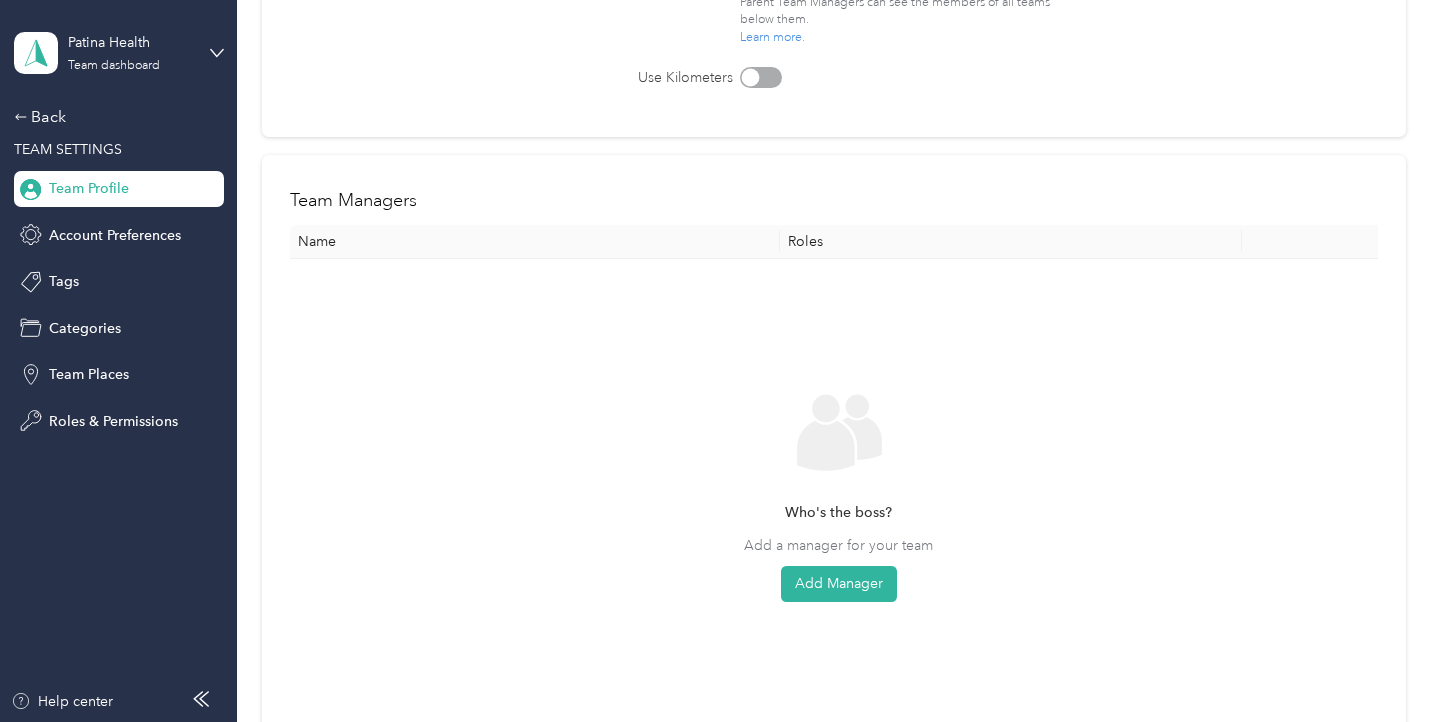 scroll, scrollTop: 377, scrollLeft: 0, axis: vertical 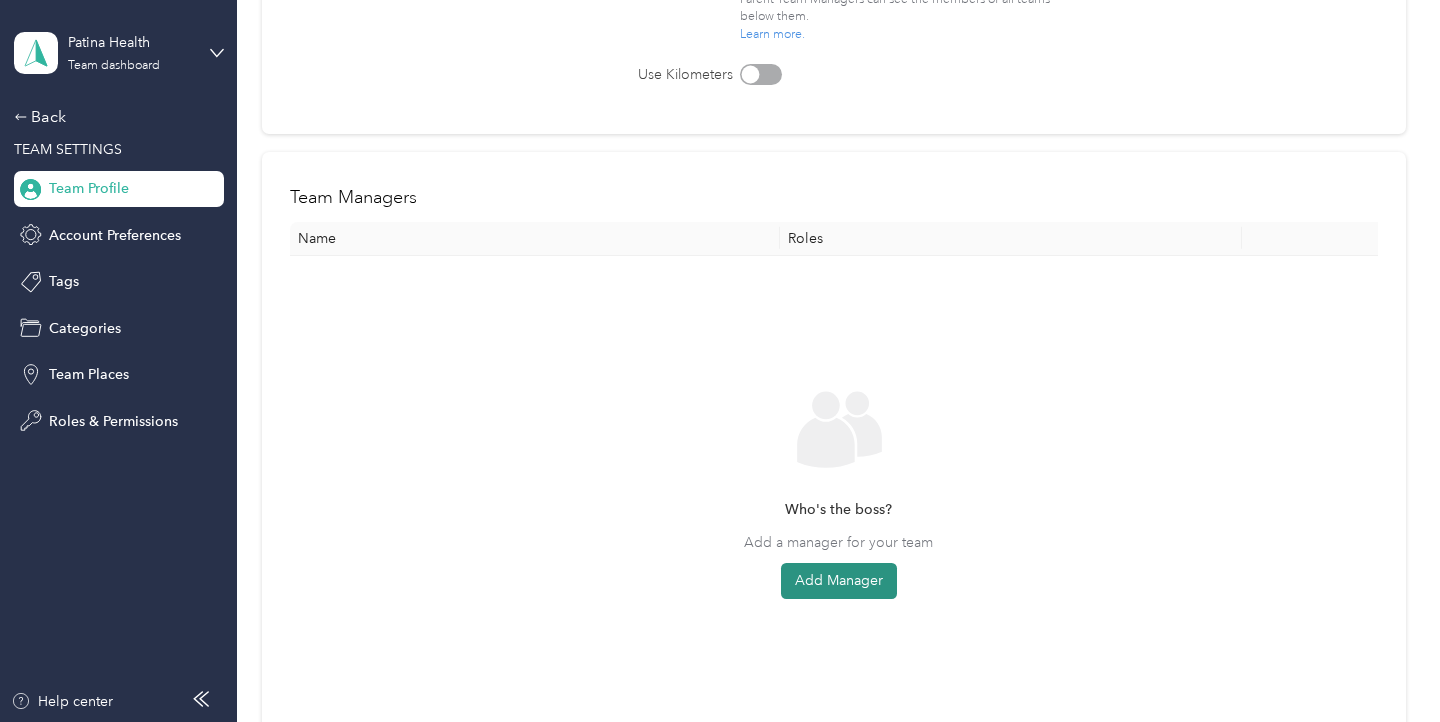 click on "Add Manager" at bounding box center [839, 581] 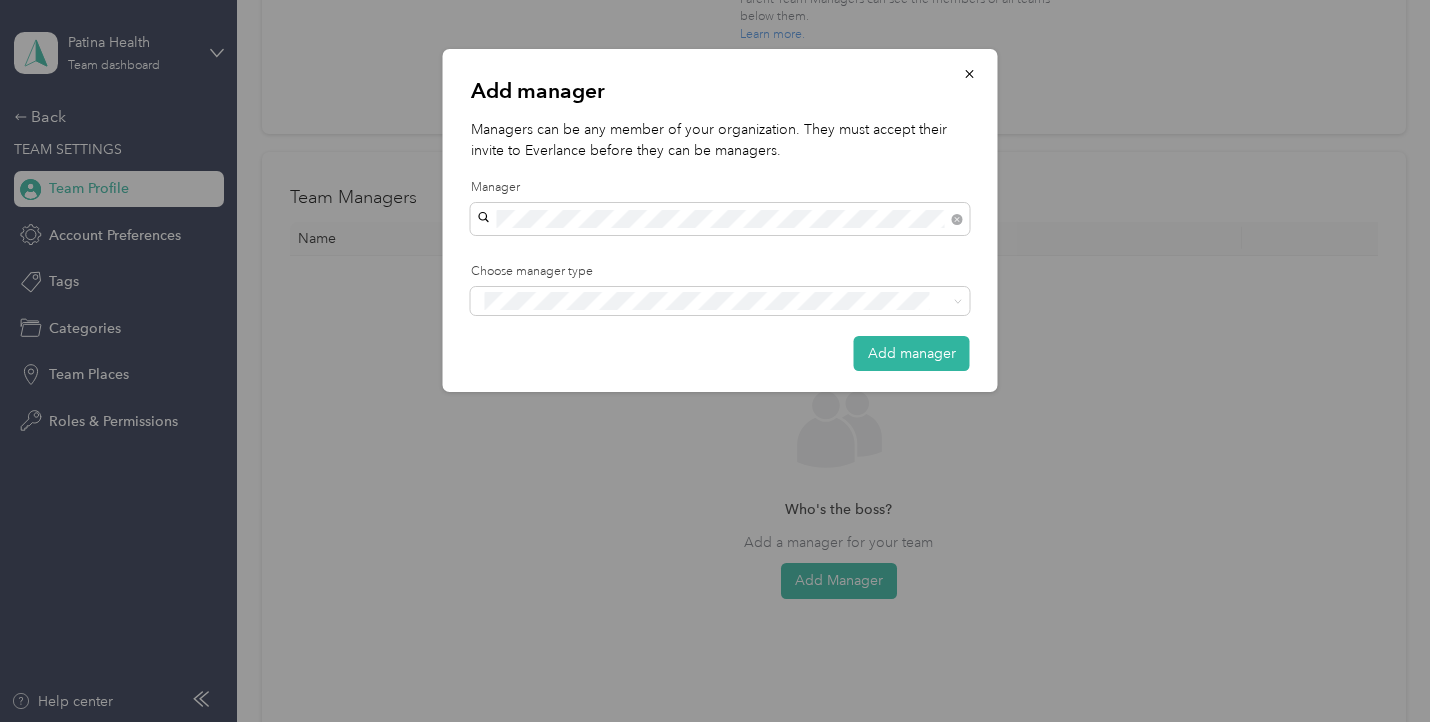 click on "[FIRST] [LAST]" at bounding box center [720, 254] 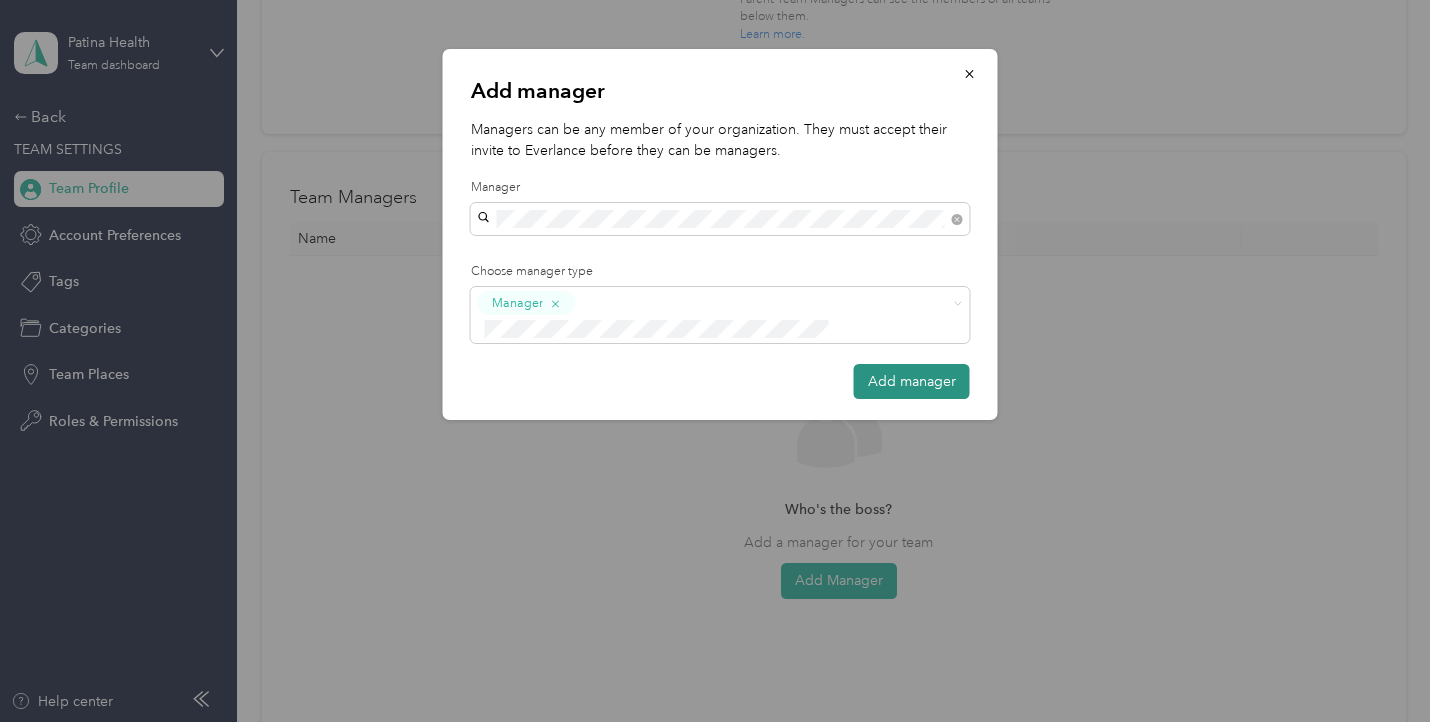 click on "Add manager" at bounding box center [912, 381] 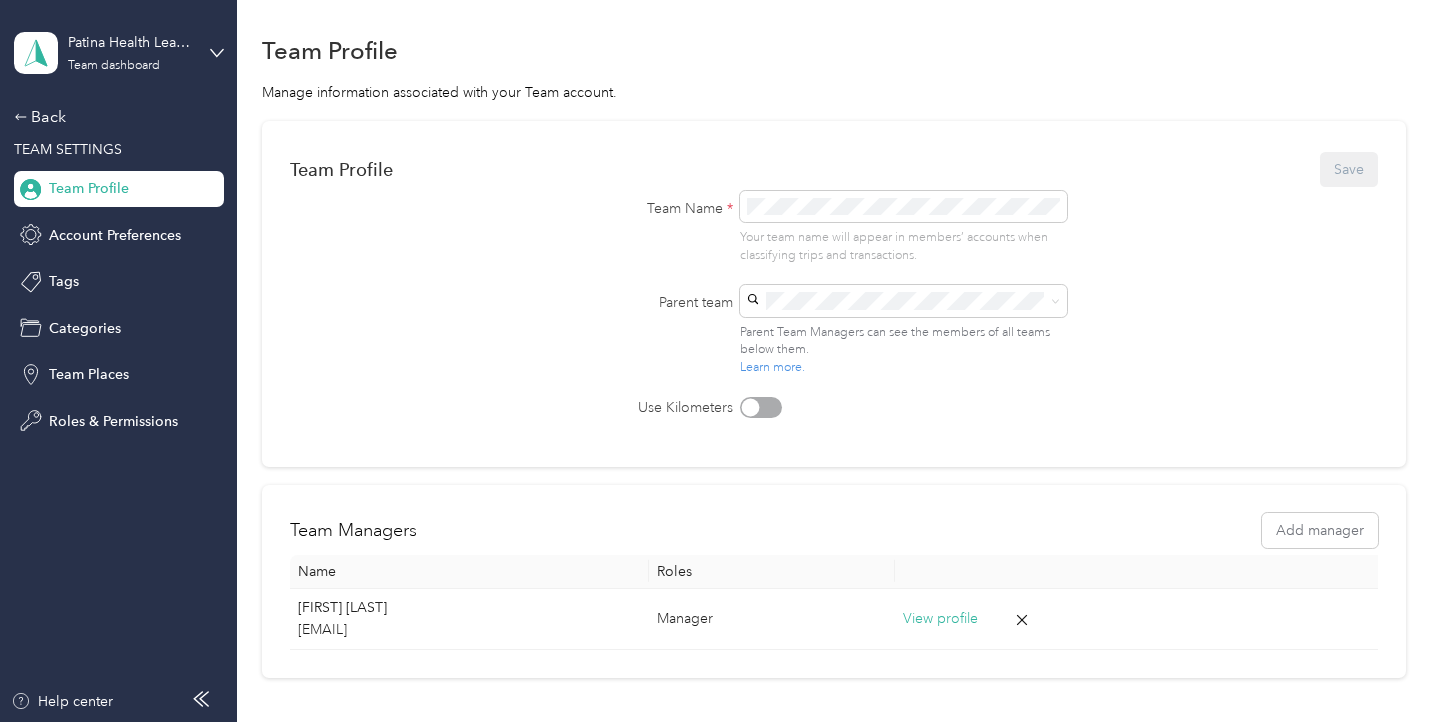 scroll, scrollTop: 0, scrollLeft: 0, axis: both 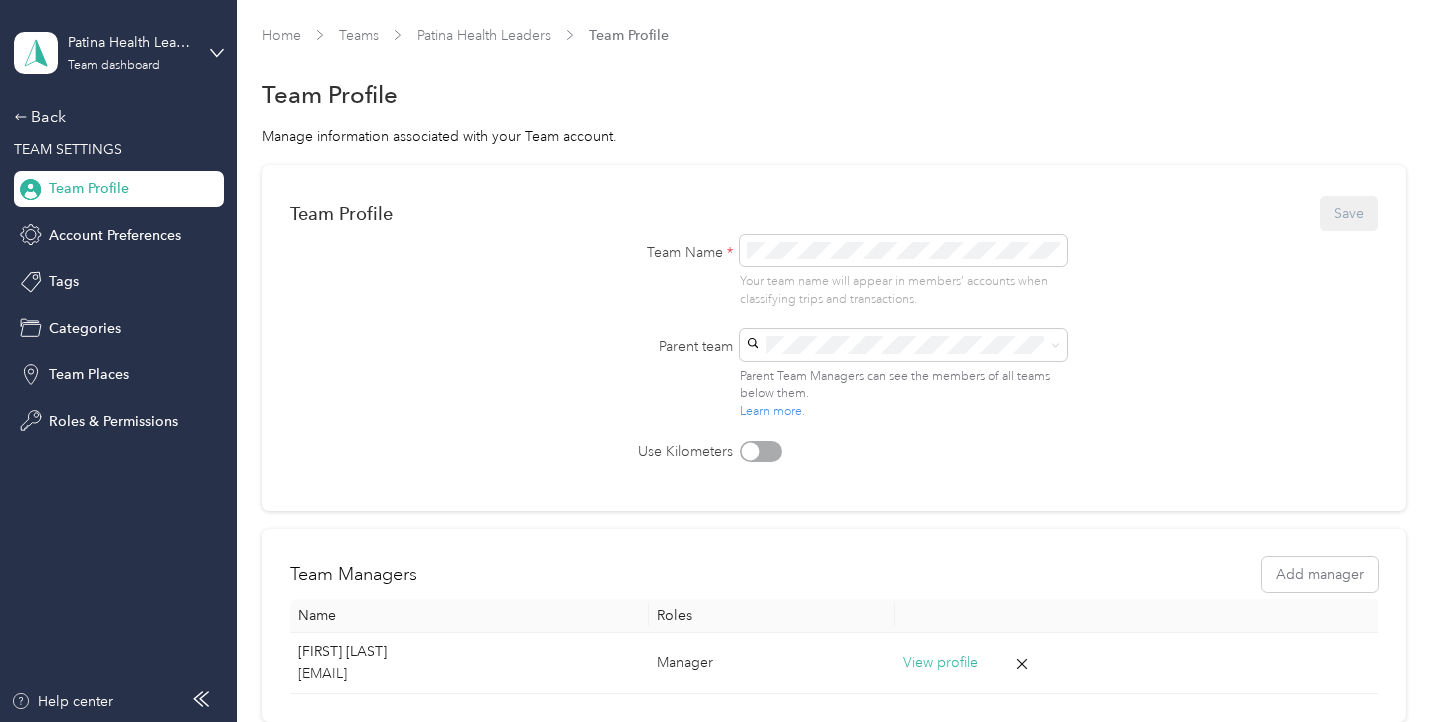 click on "Team Profile Save" at bounding box center (834, 214) 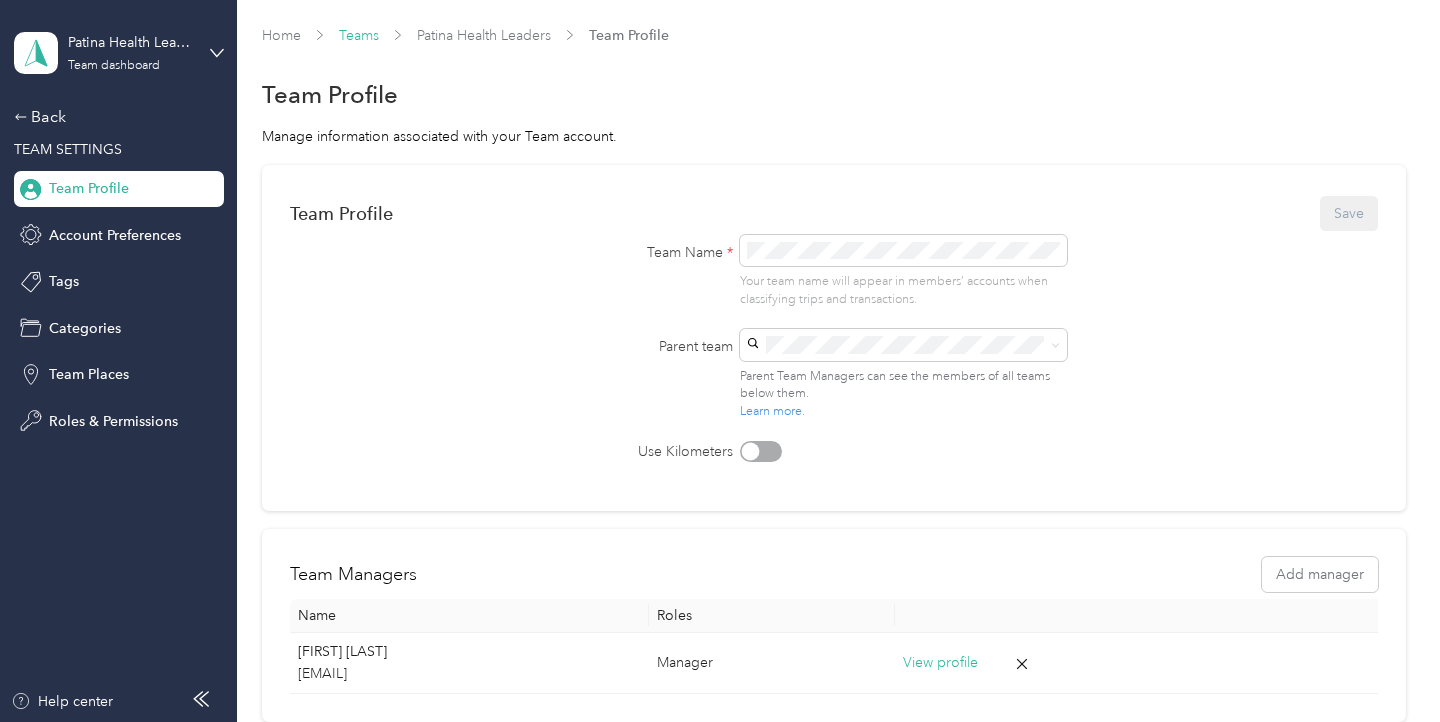 click on "Teams" at bounding box center [359, 35] 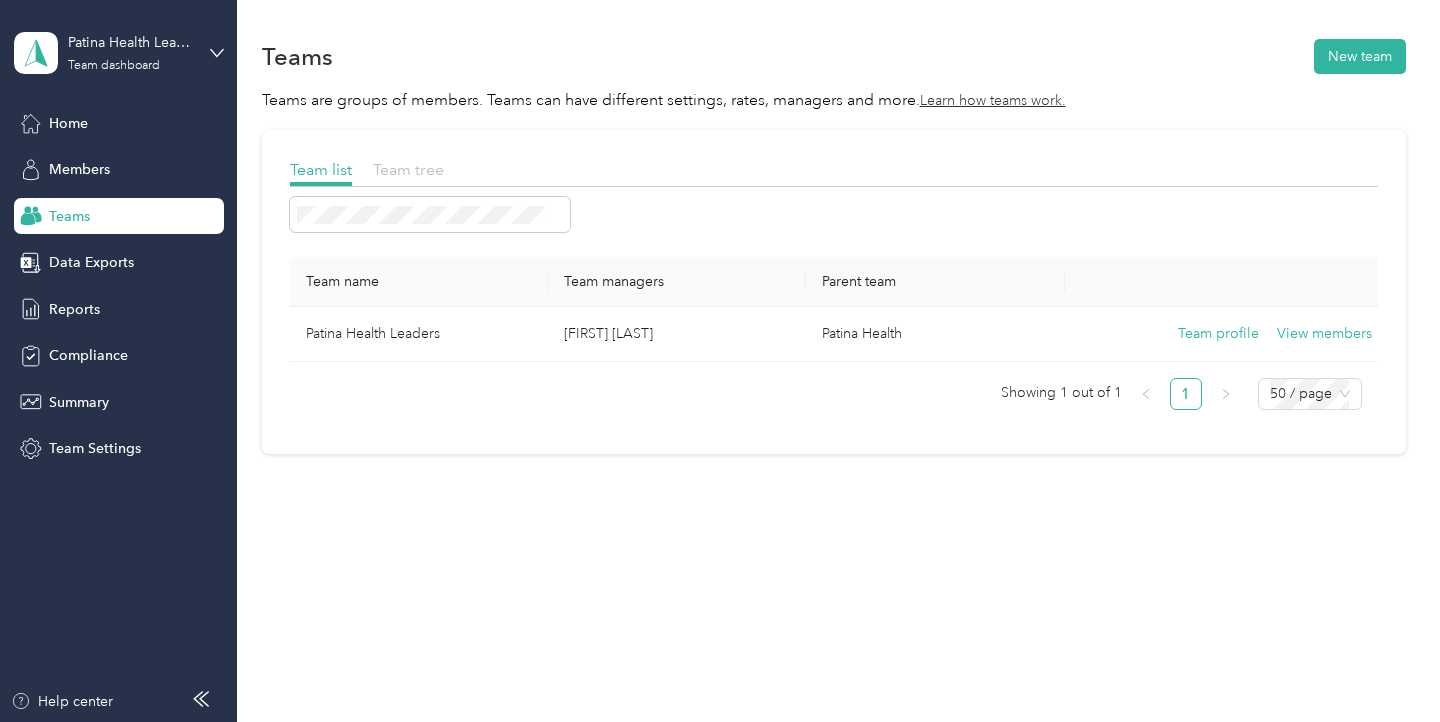 click on "Team tree" at bounding box center [408, 169] 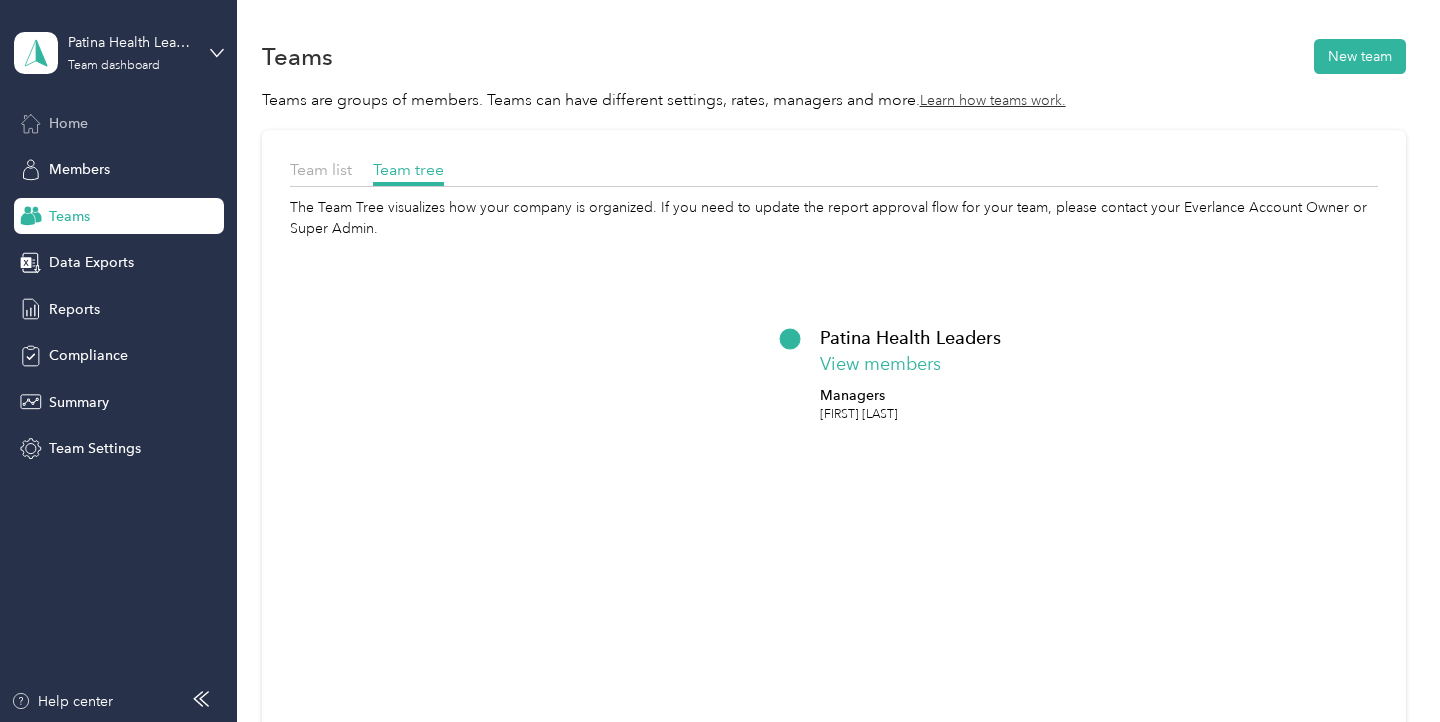 click on "Home" at bounding box center (68, 123) 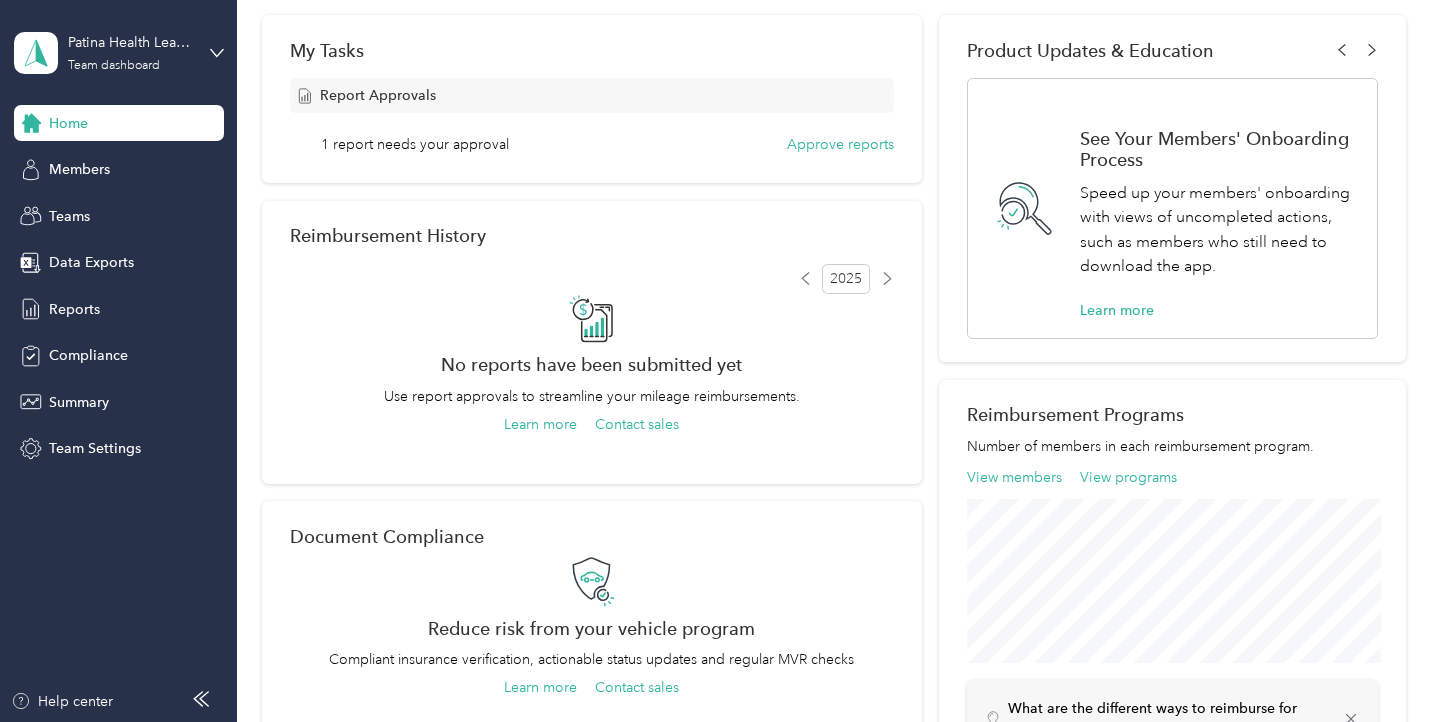 scroll, scrollTop: 0, scrollLeft: 0, axis: both 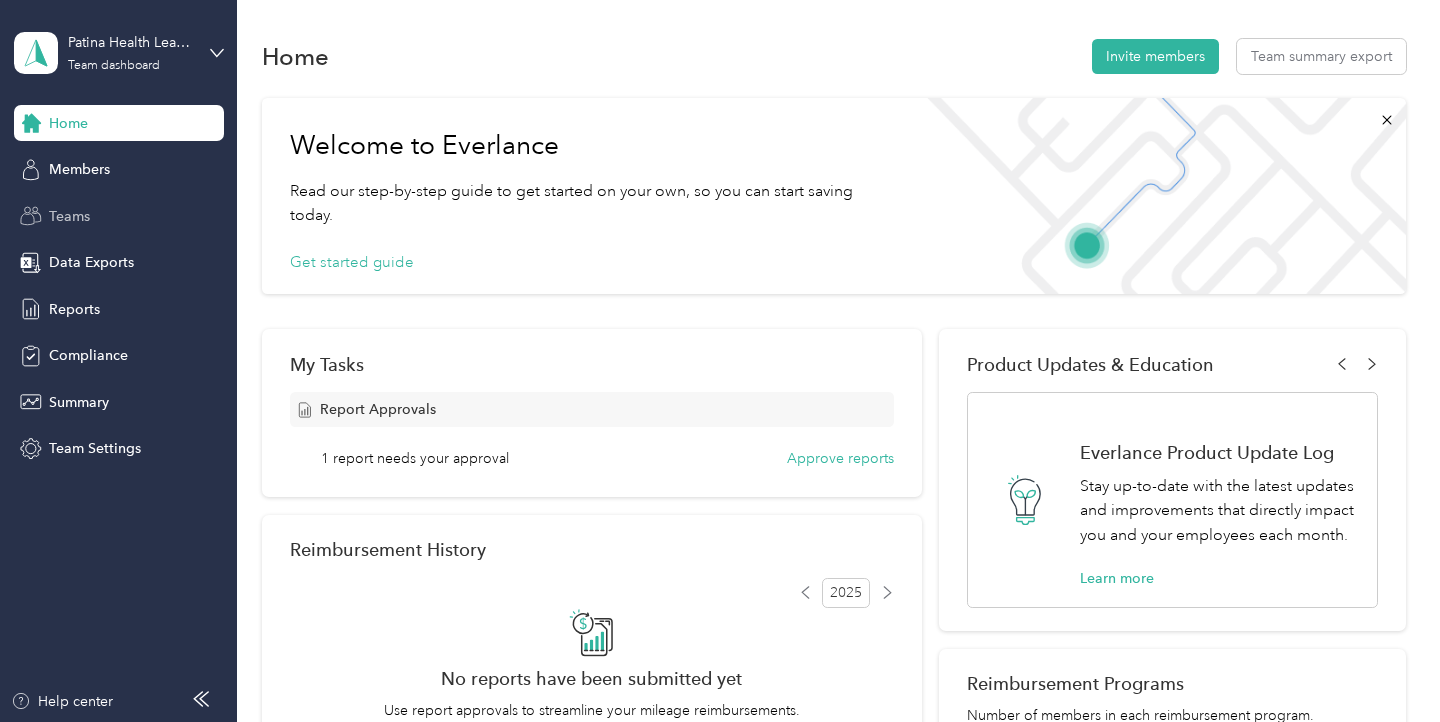 click on "Teams" at bounding box center (69, 216) 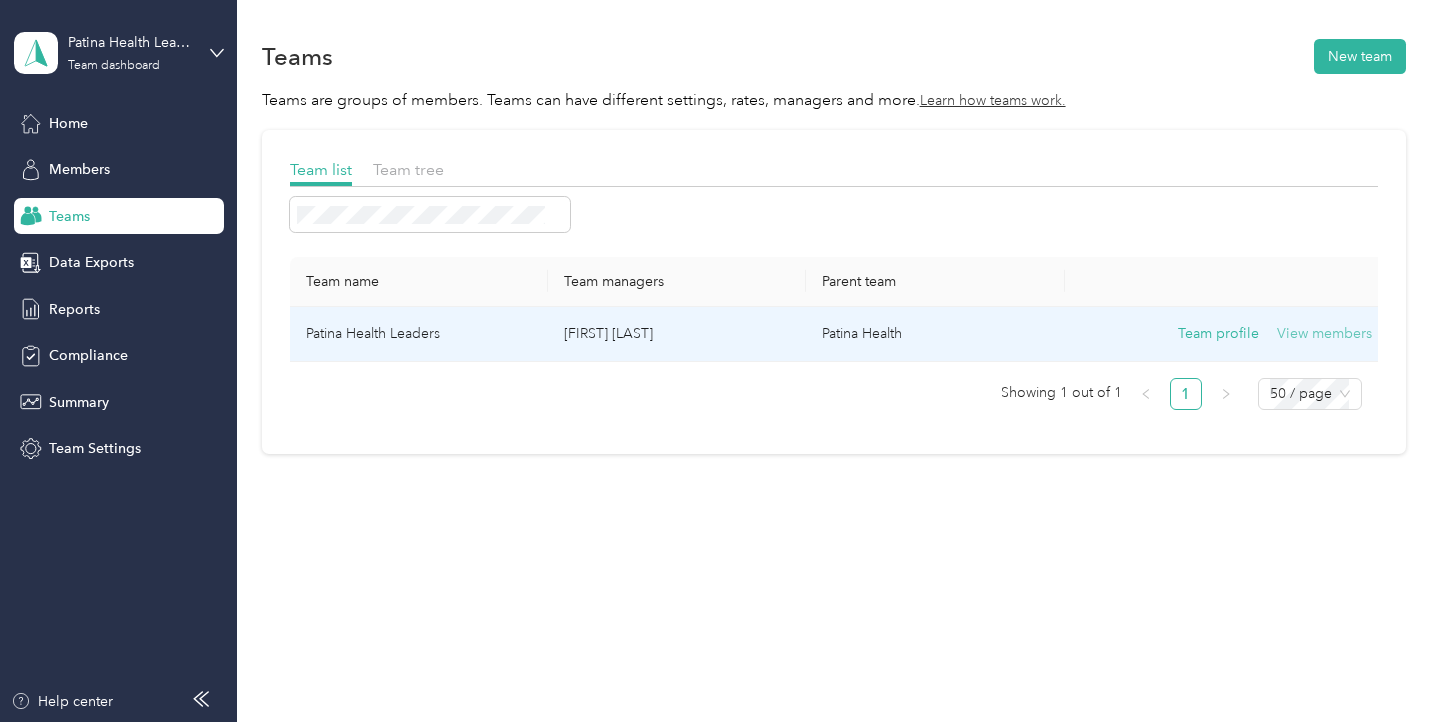 click on "View members" at bounding box center (1324, 334) 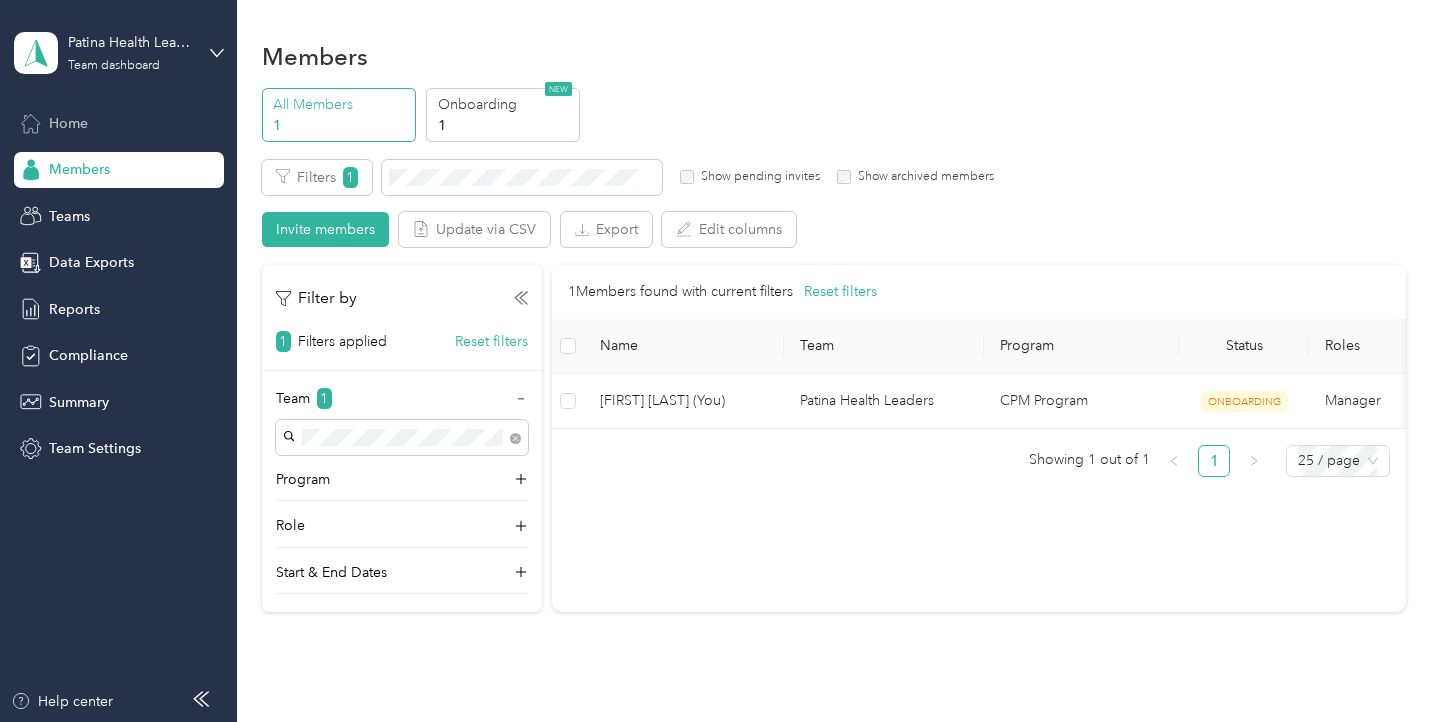 click on "Home" at bounding box center [68, 123] 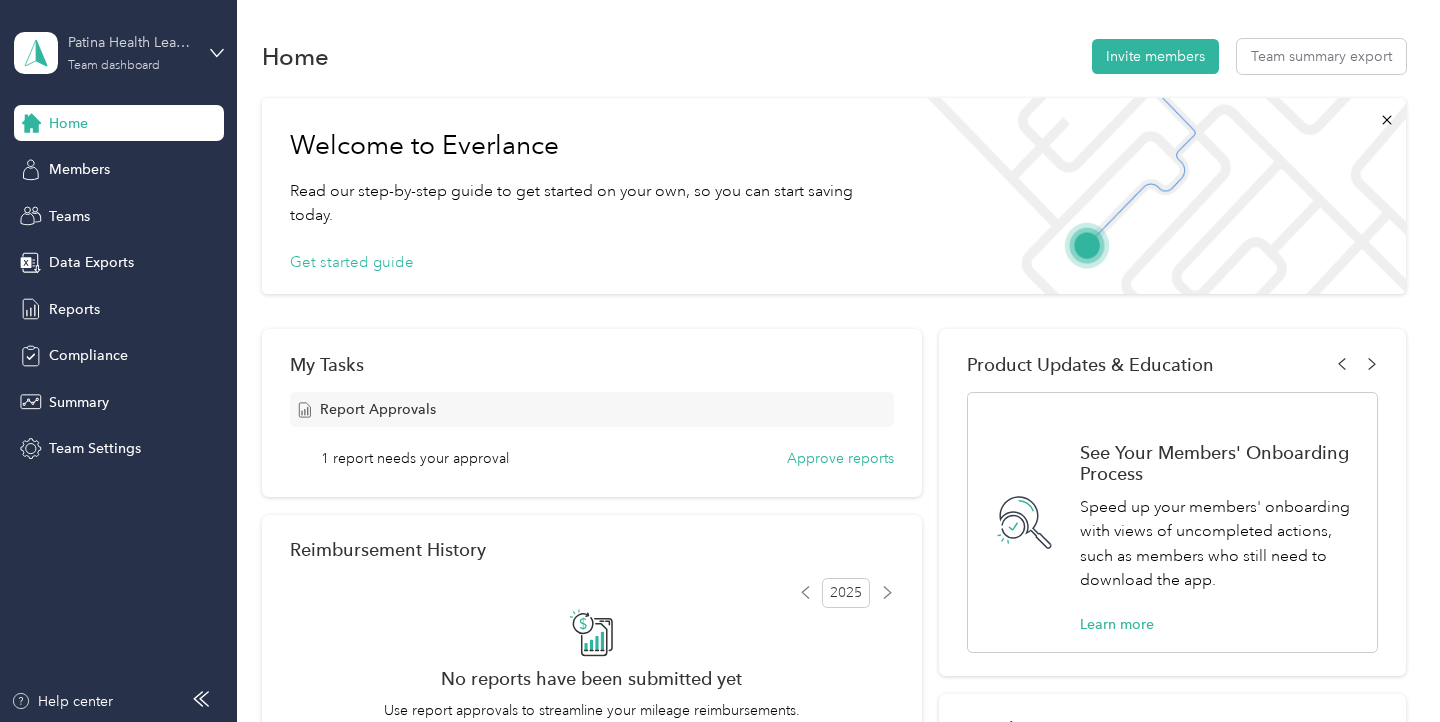 click on "Patina Health Leaders" at bounding box center [130, 42] 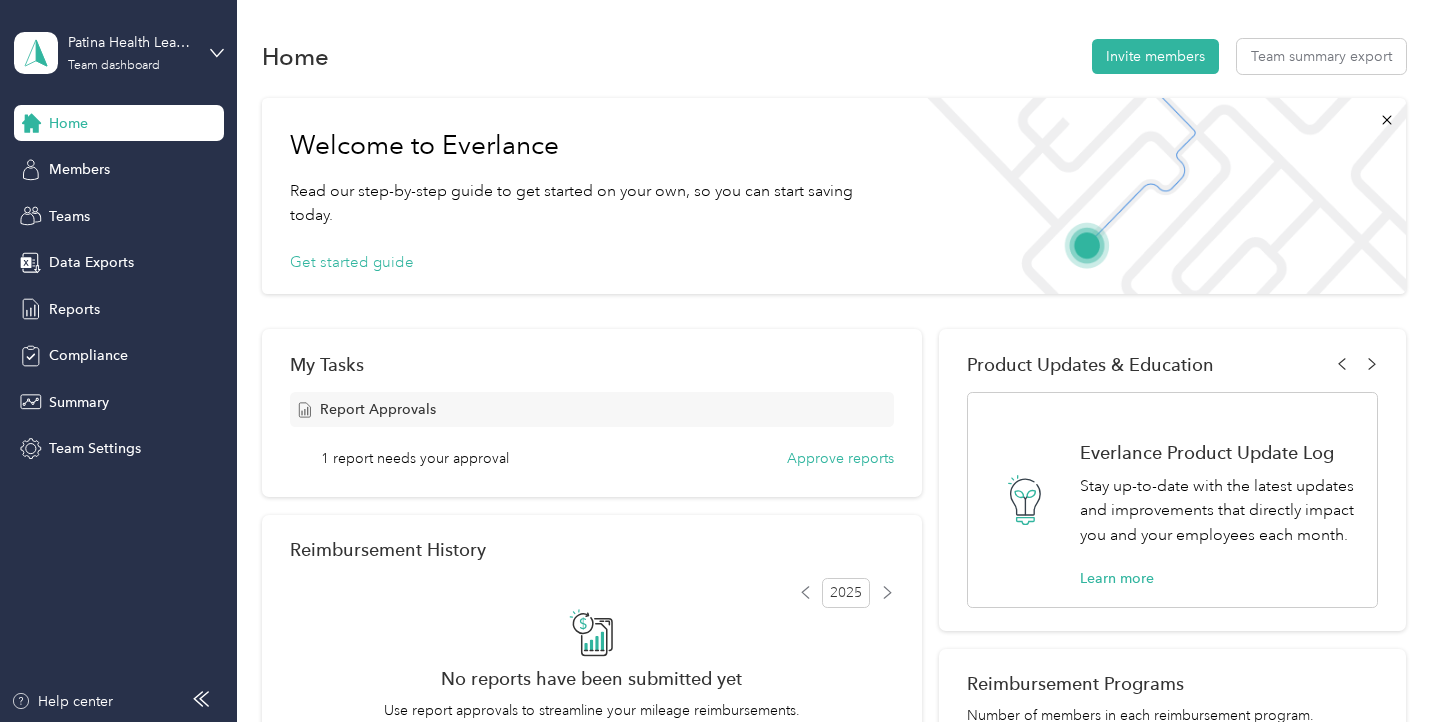 click on "Team dashboard" at bounding box center [86, 158] 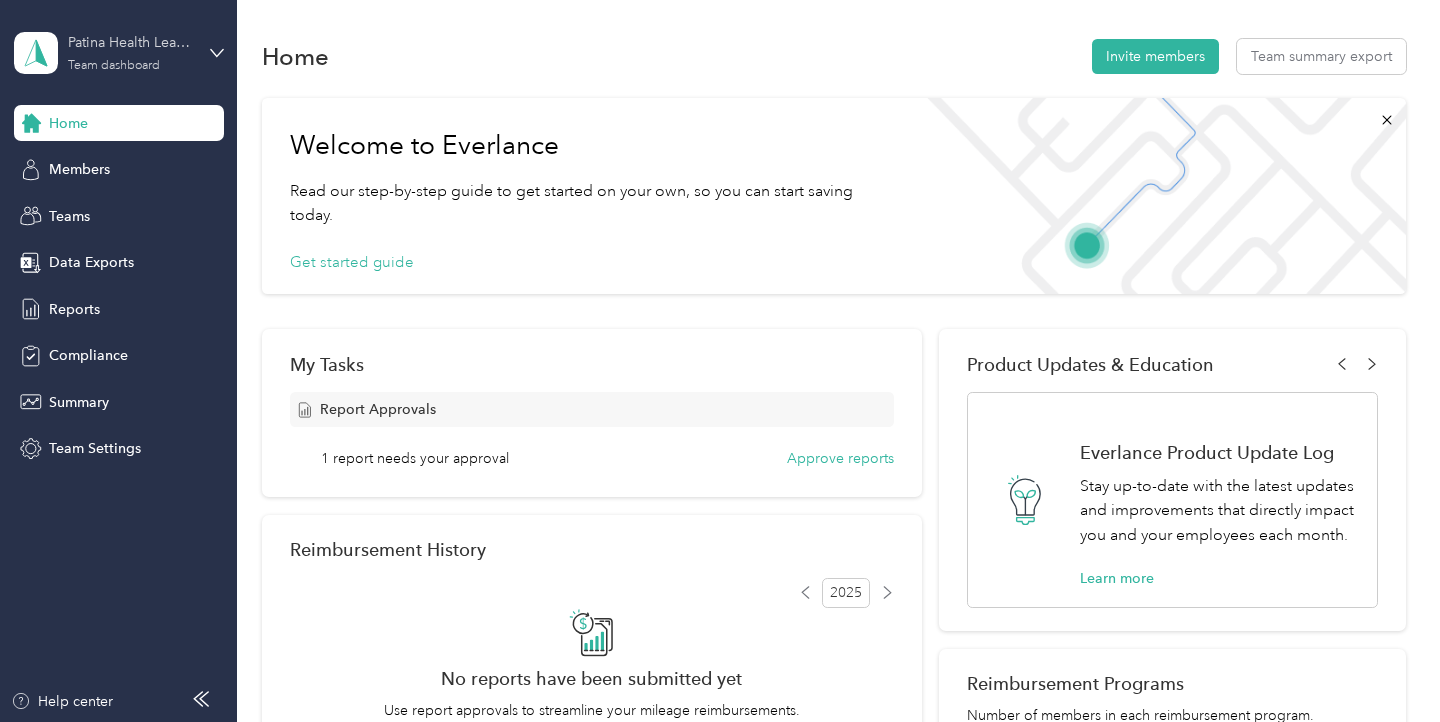 click on "Patina Health Leaders" at bounding box center [130, 42] 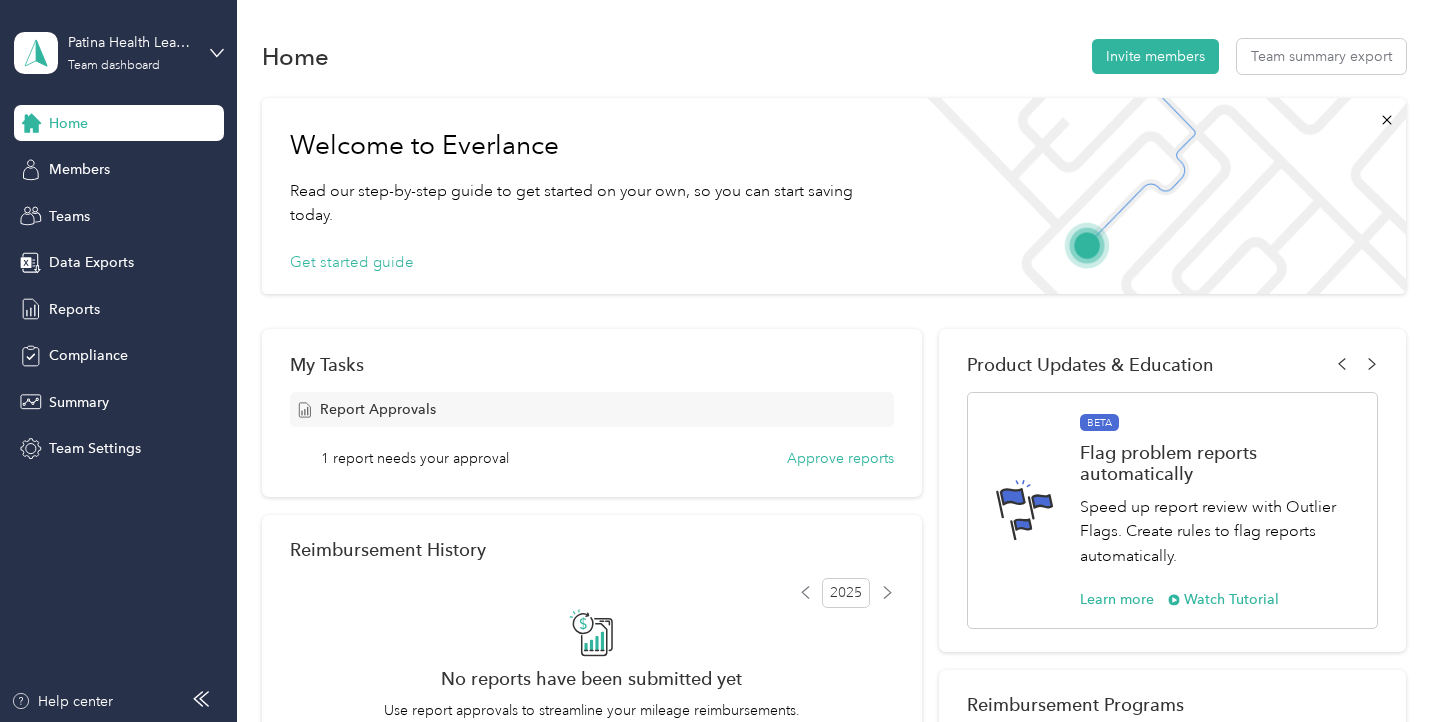 click on "Personal dashboard" at bounding box center [166, 209] 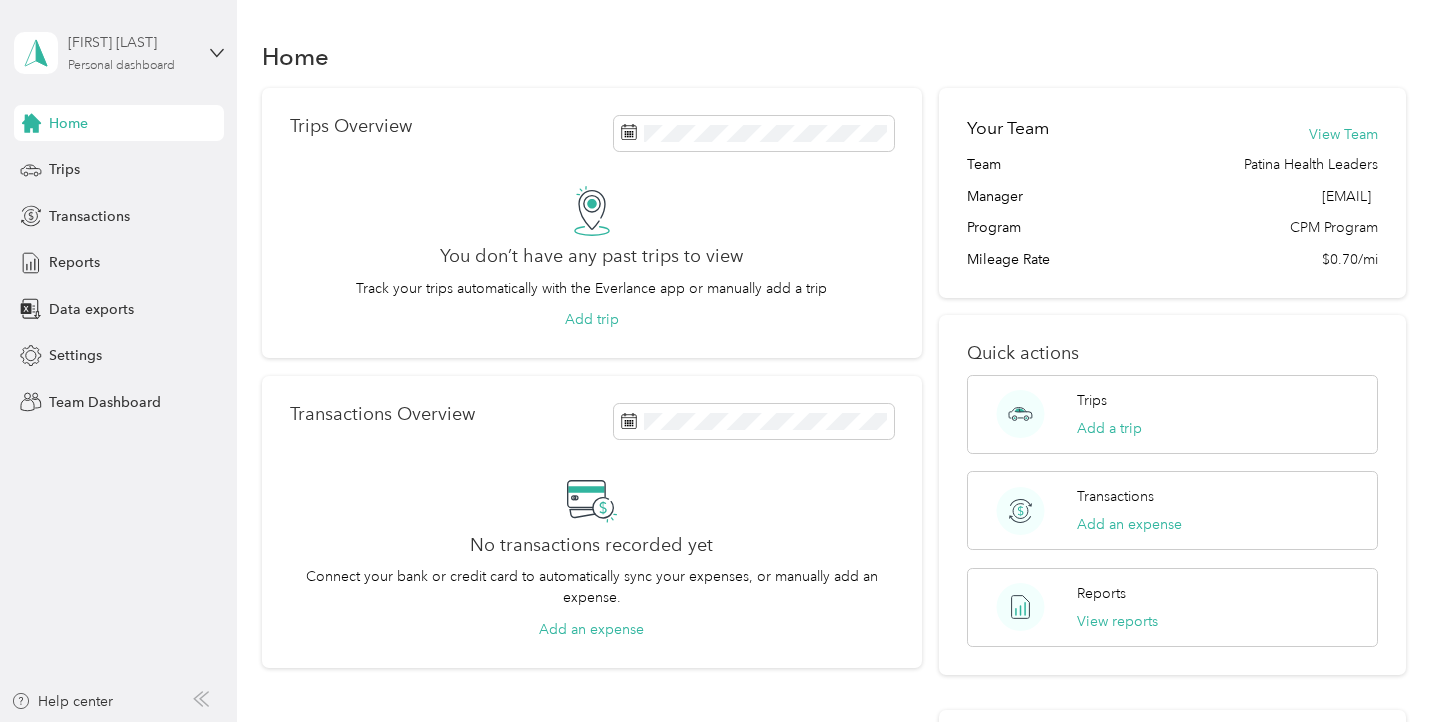 click on "[FIRST] [LAST] Personal dashboard" at bounding box center (130, 52) 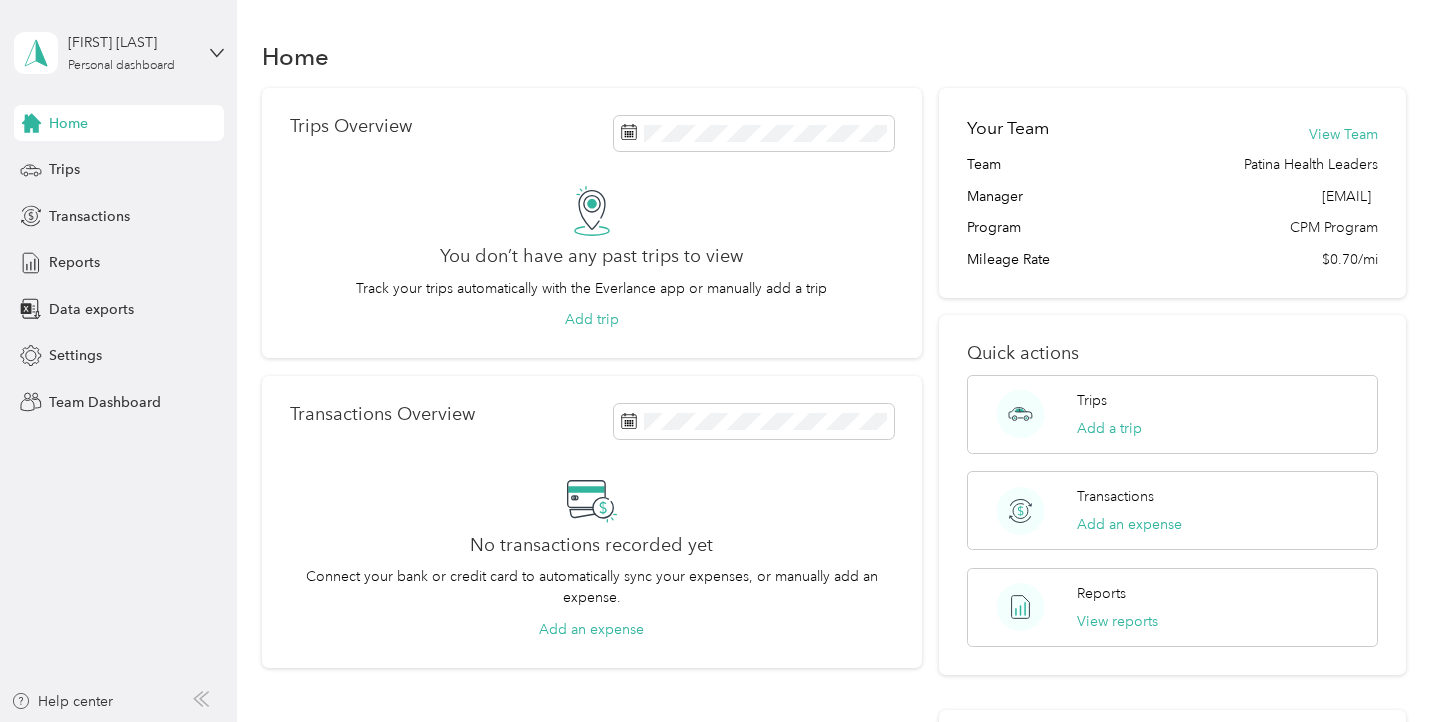 click on "Team dashboard" at bounding box center (166, 163) 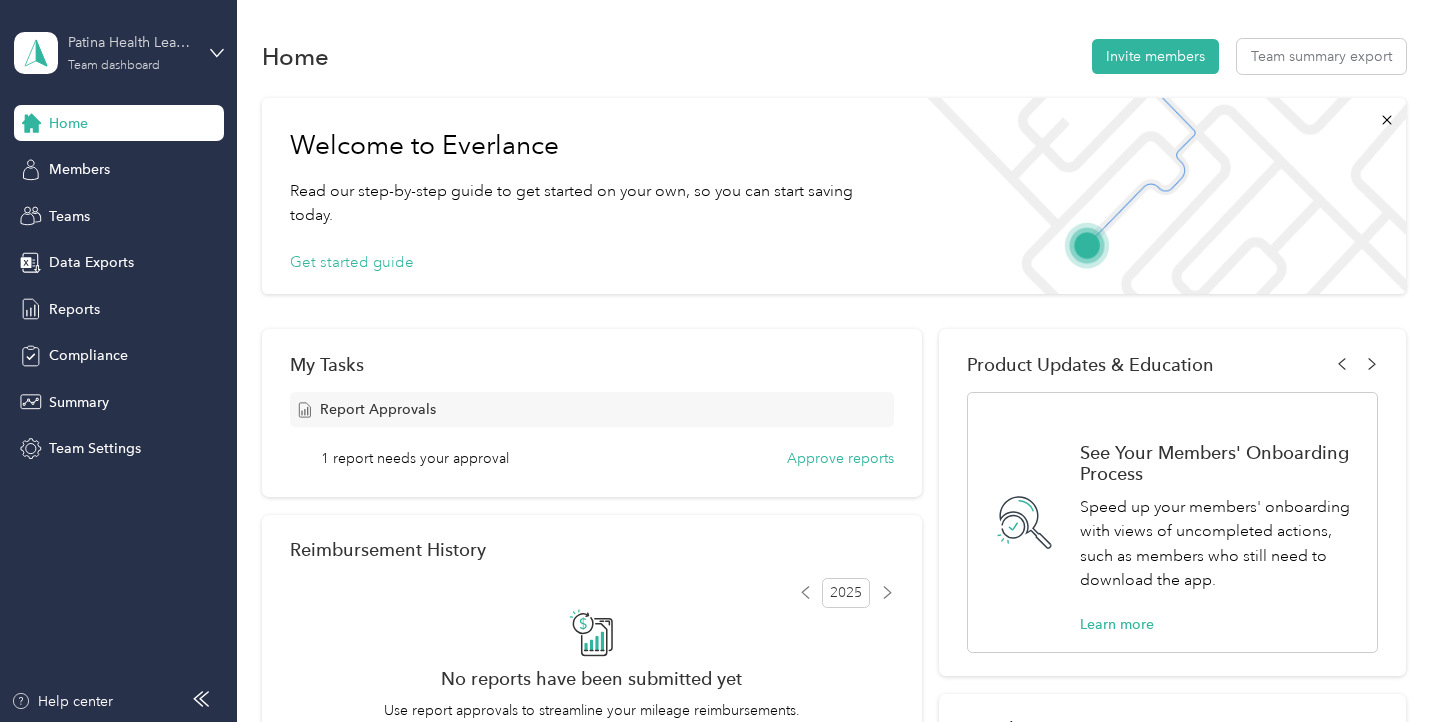 click on "Team dashboard" at bounding box center (114, 66) 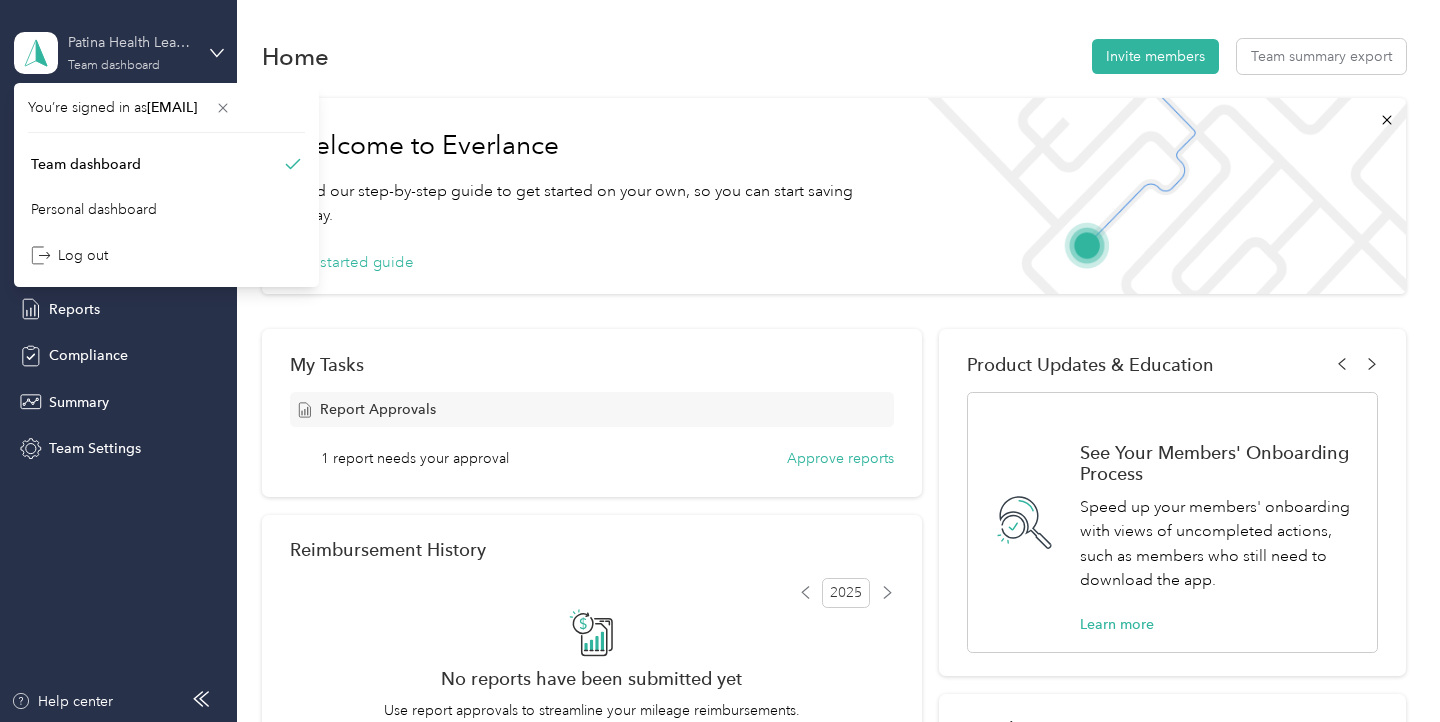 click on "Patina Health Leaders" at bounding box center (130, 42) 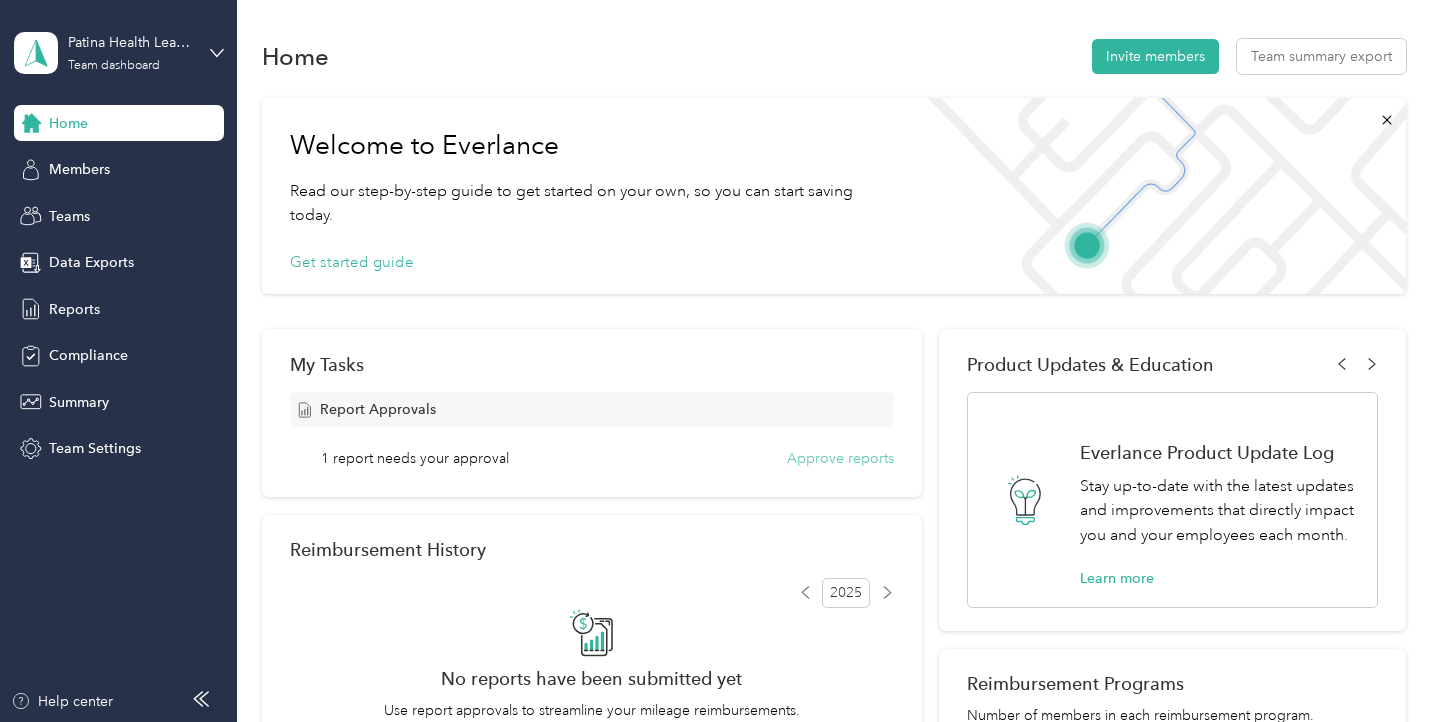 click on "Approve reports" at bounding box center [840, 458] 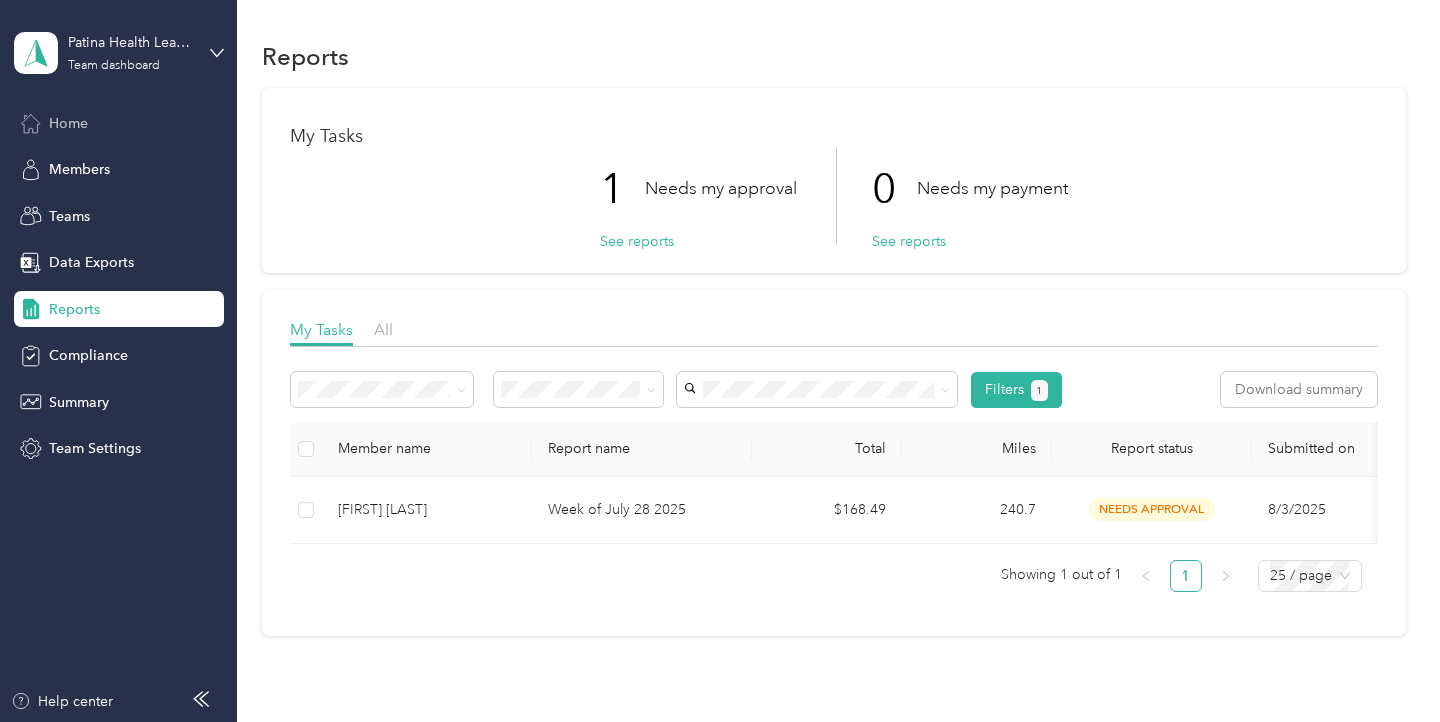 click on "Home" at bounding box center (68, 123) 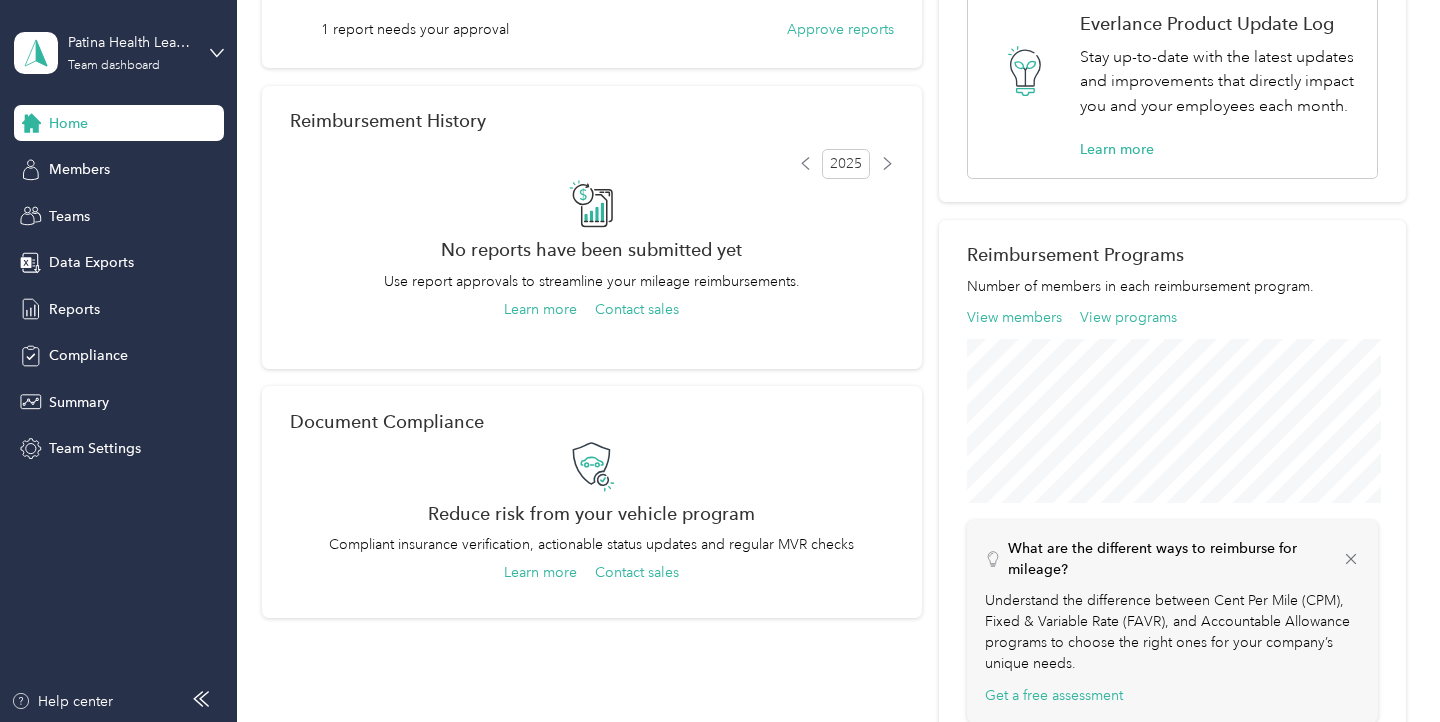 scroll, scrollTop: 121, scrollLeft: 0, axis: vertical 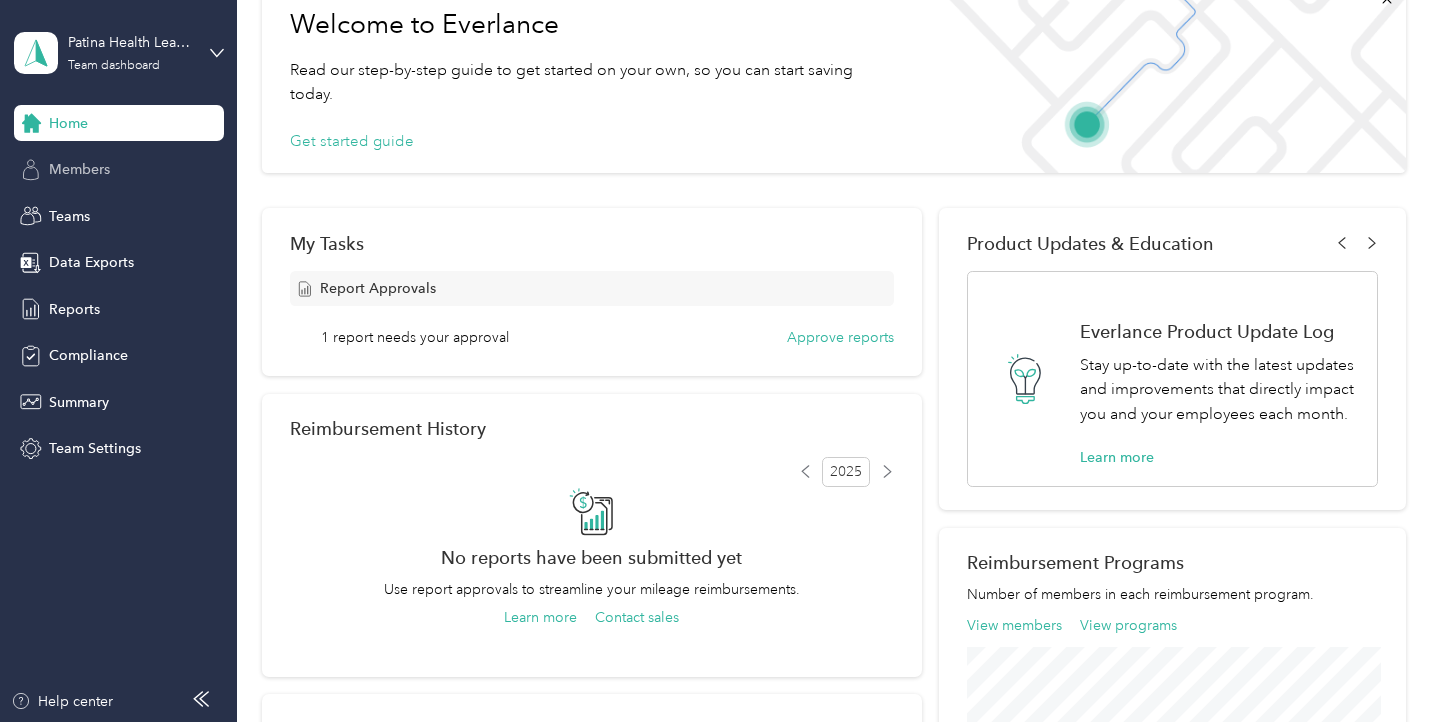 click on "Members" at bounding box center (119, 170) 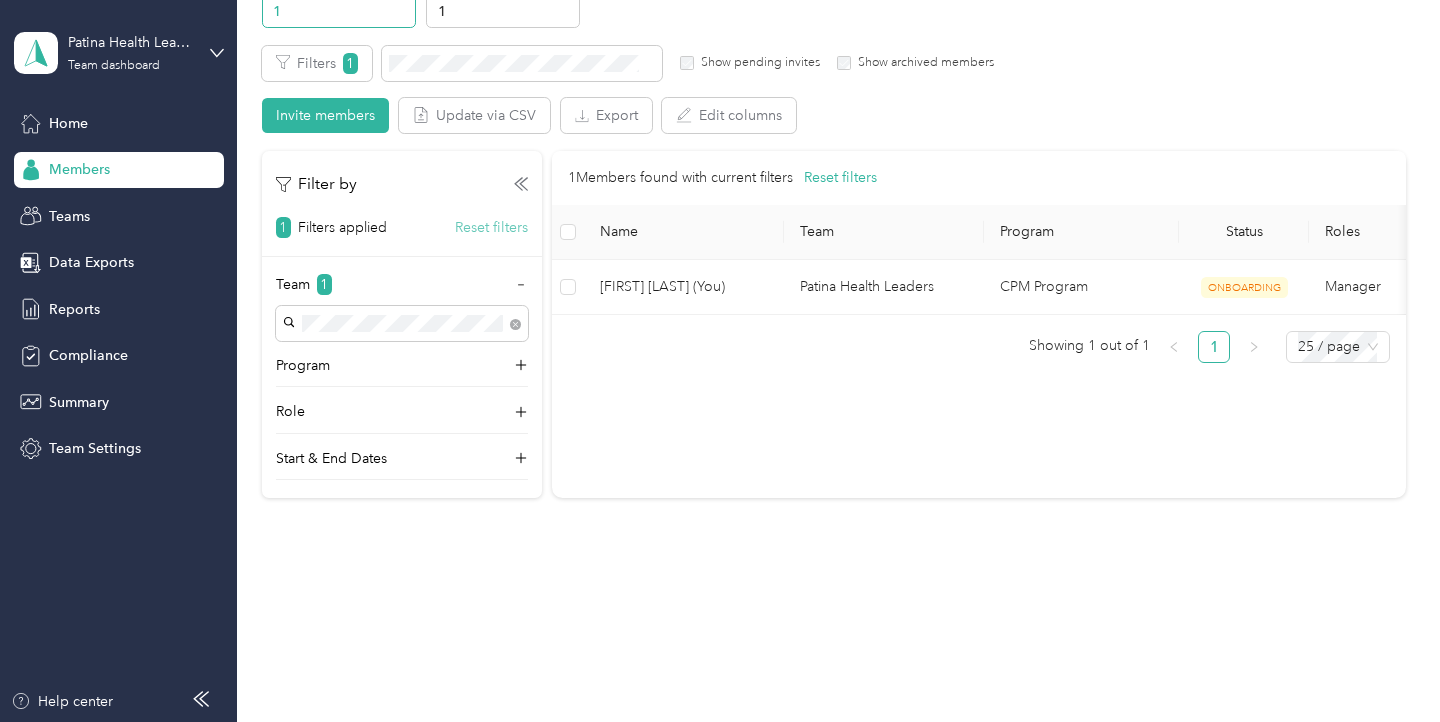 click on "Reset filters" at bounding box center (491, 227) 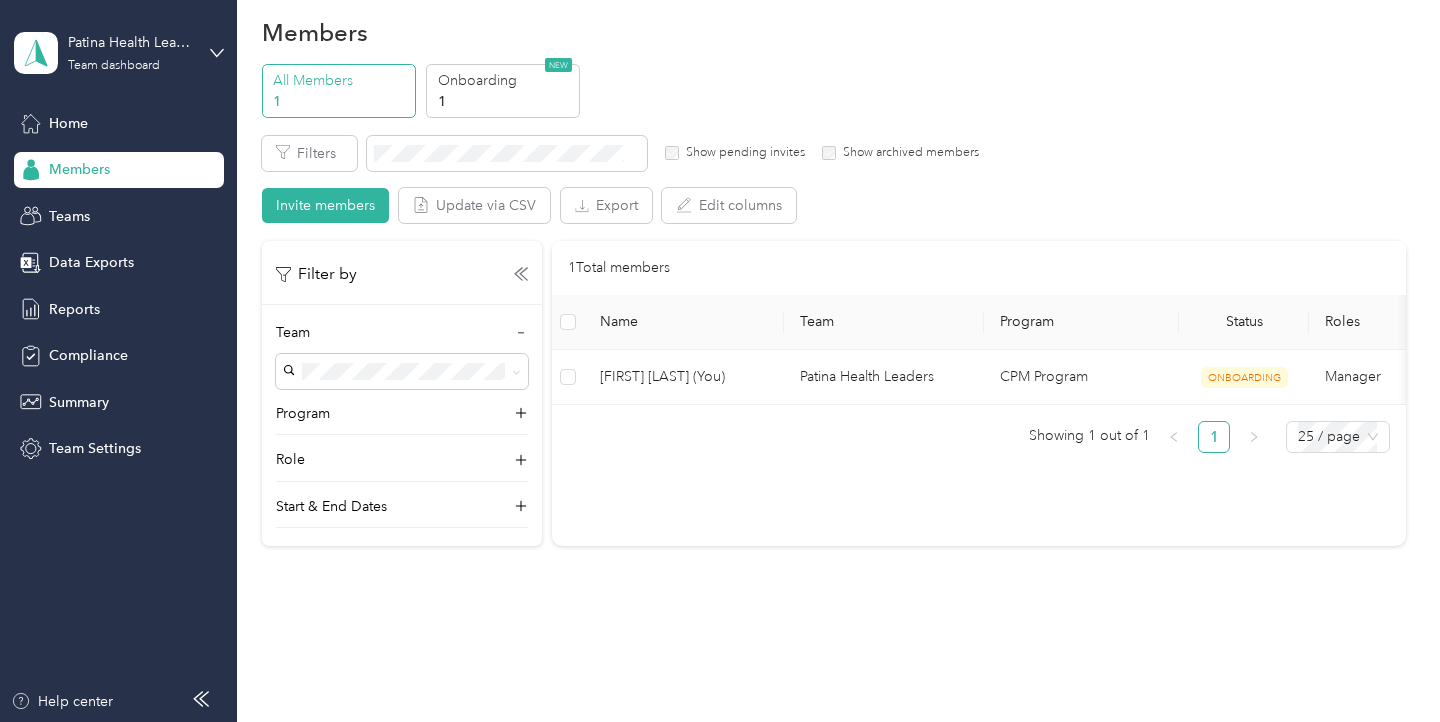 scroll, scrollTop: 0, scrollLeft: 0, axis: both 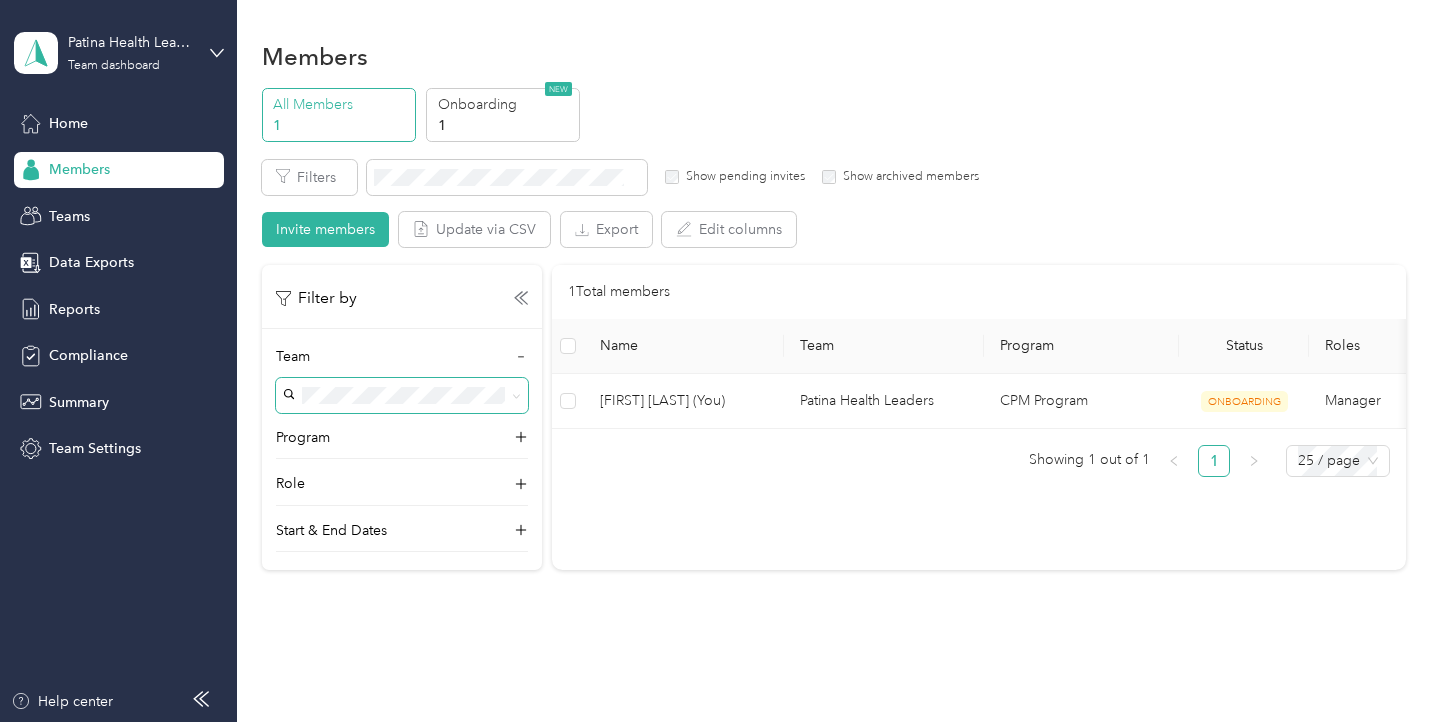 click at bounding box center (513, 395) 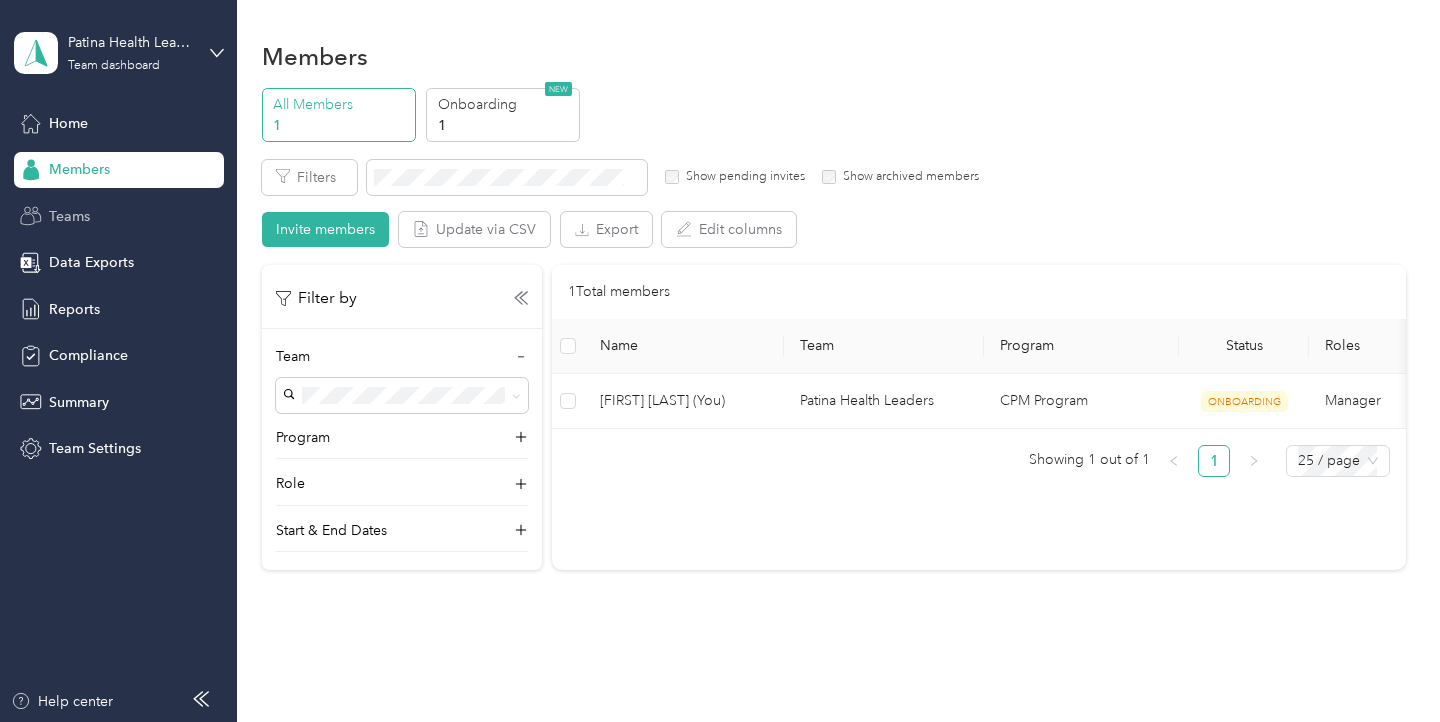 click on "Teams" at bounding box center [119, 216] 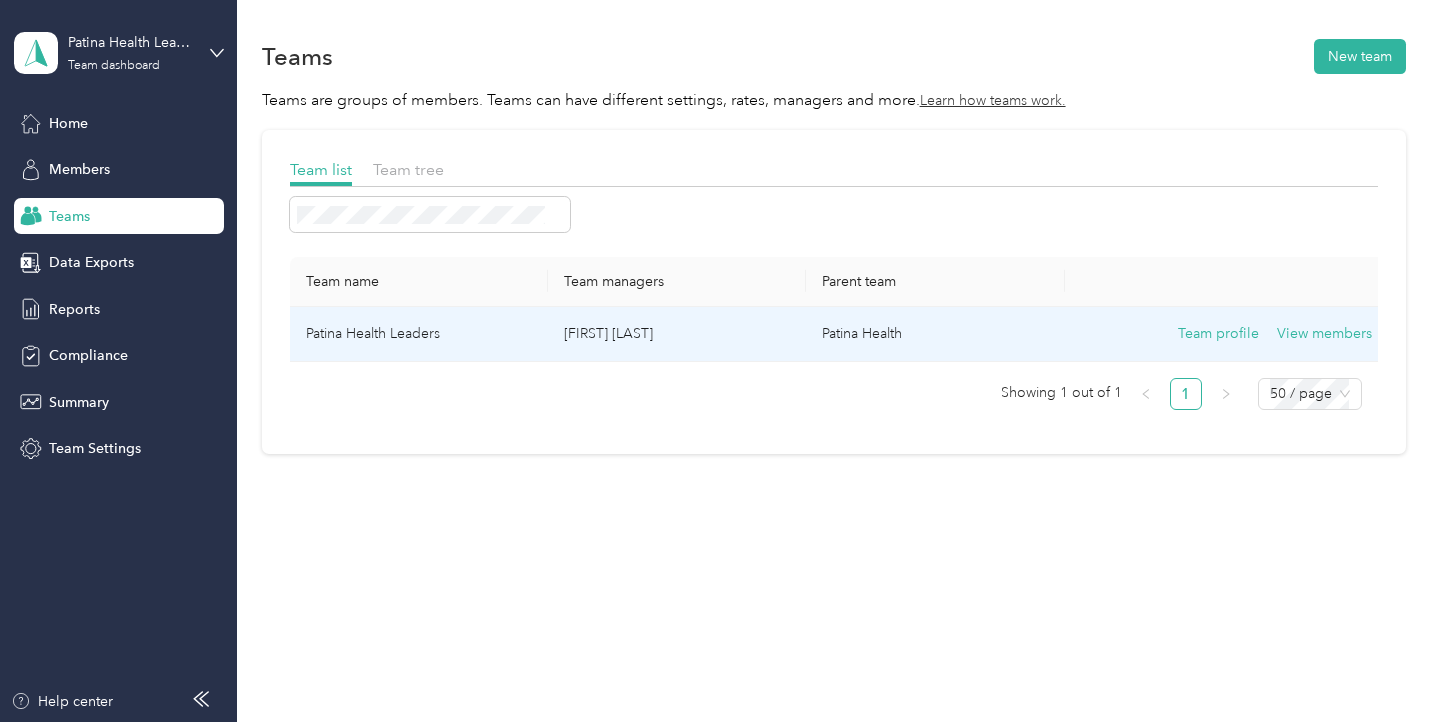 click on "Patina Health Leaders" at bounding box center (419, 334) 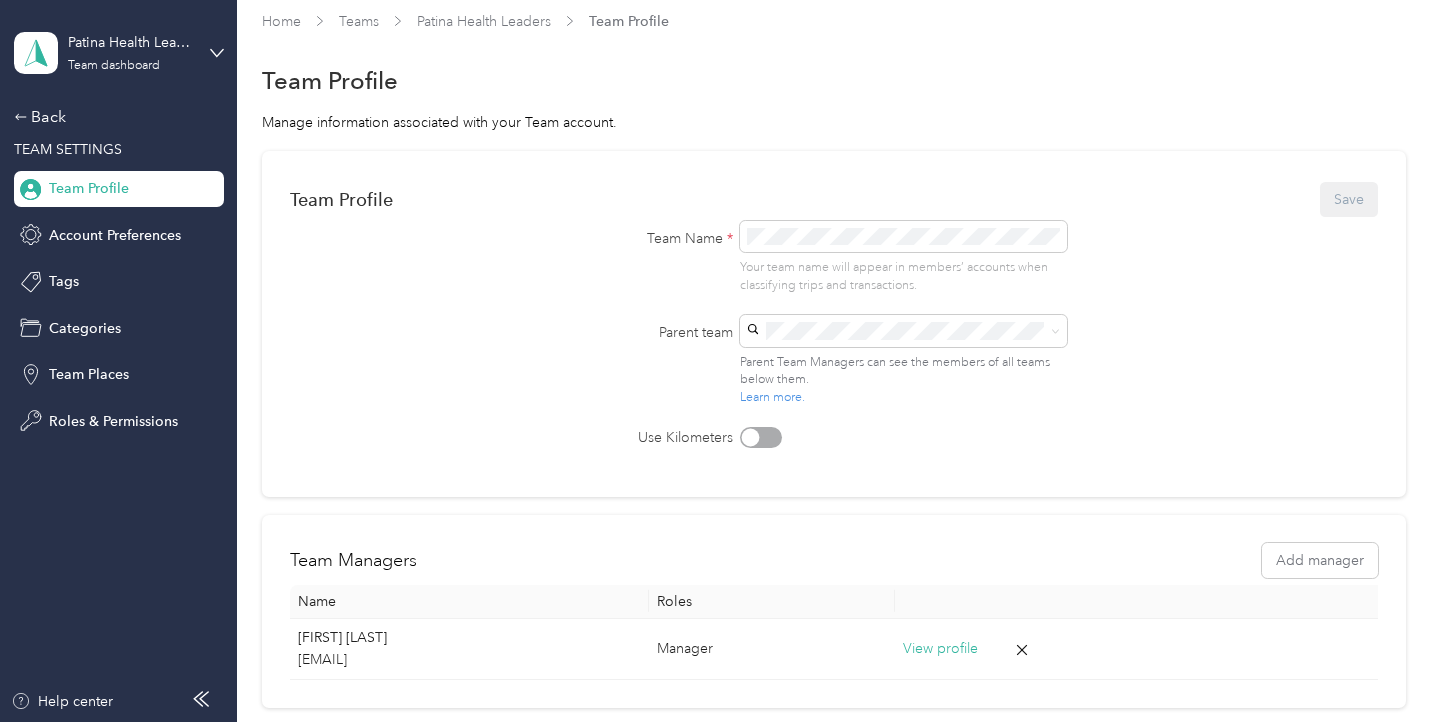 scroll, scrollTop: 0, scrollLeft: 0, axis: both 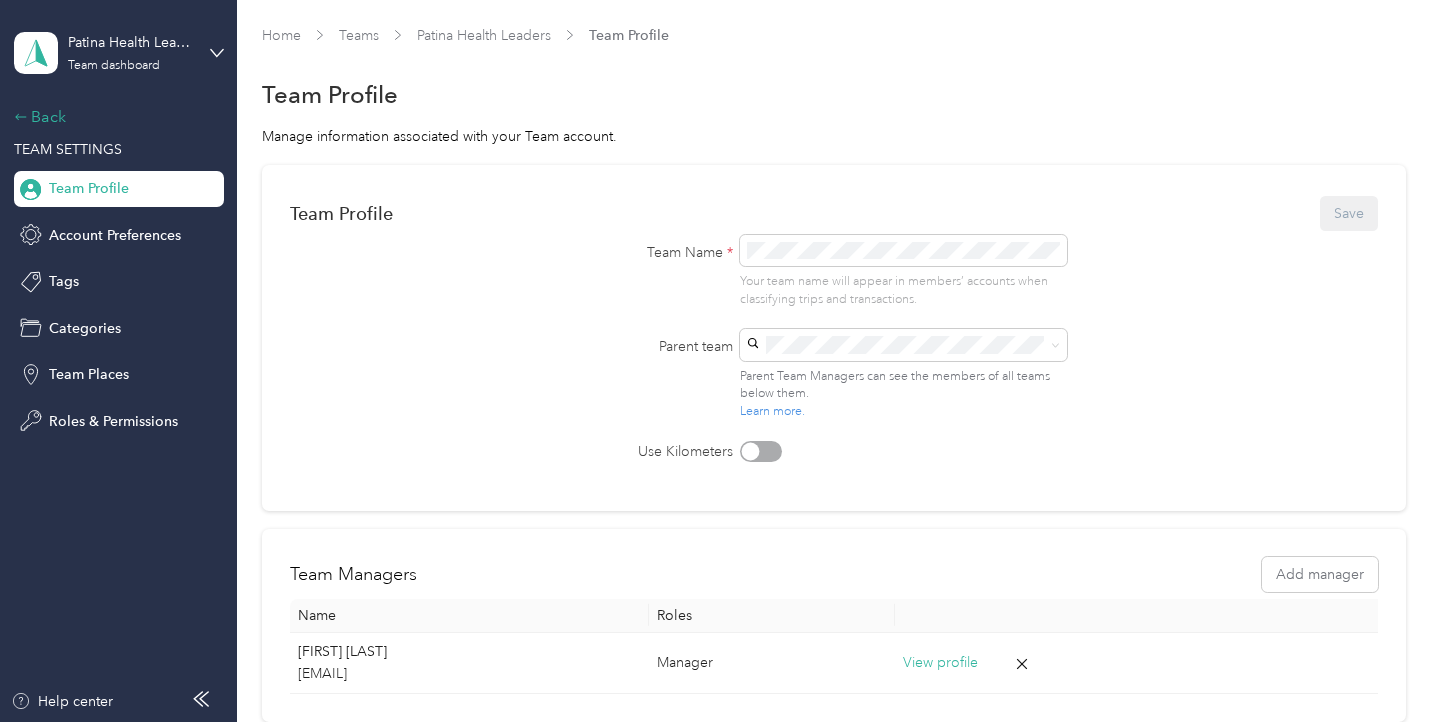 click on "Back" at bounding box center (114, 117) 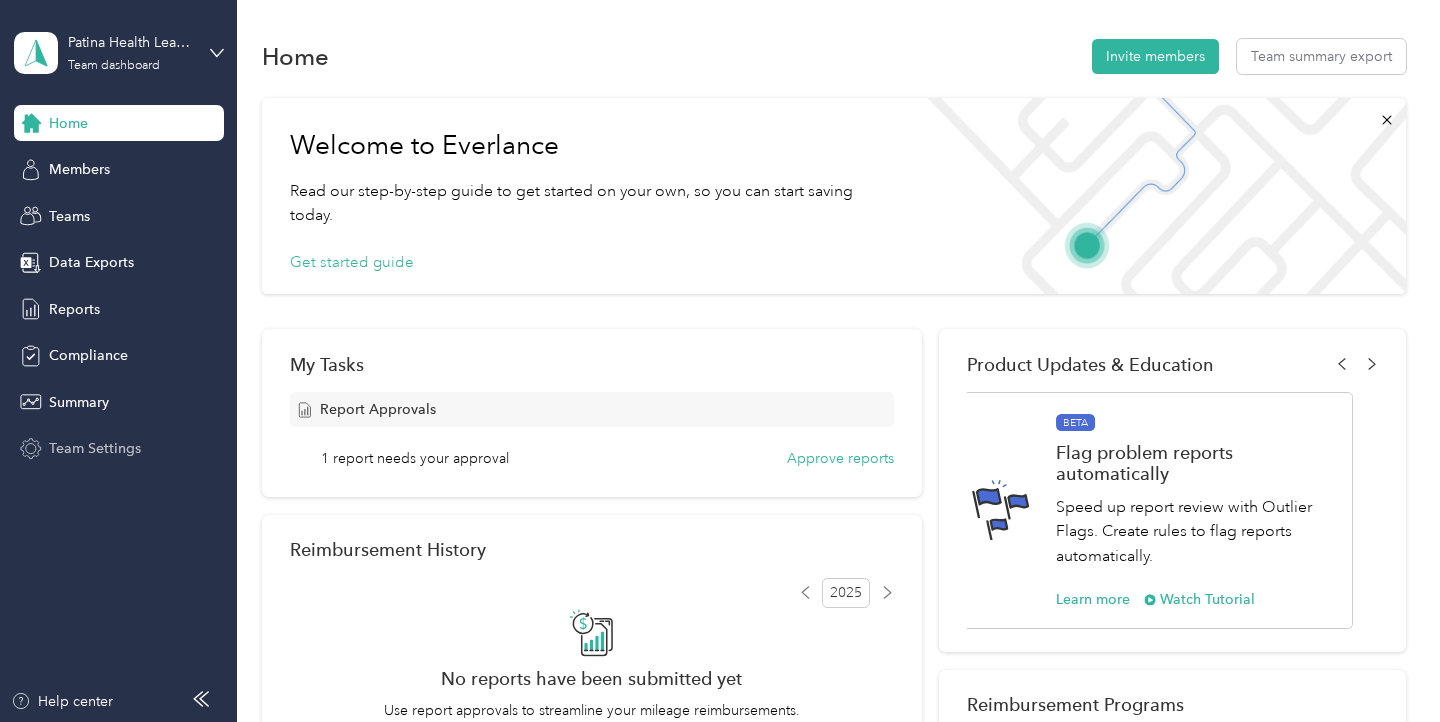 click on "Team Settings" at bounding box center (95, 448) 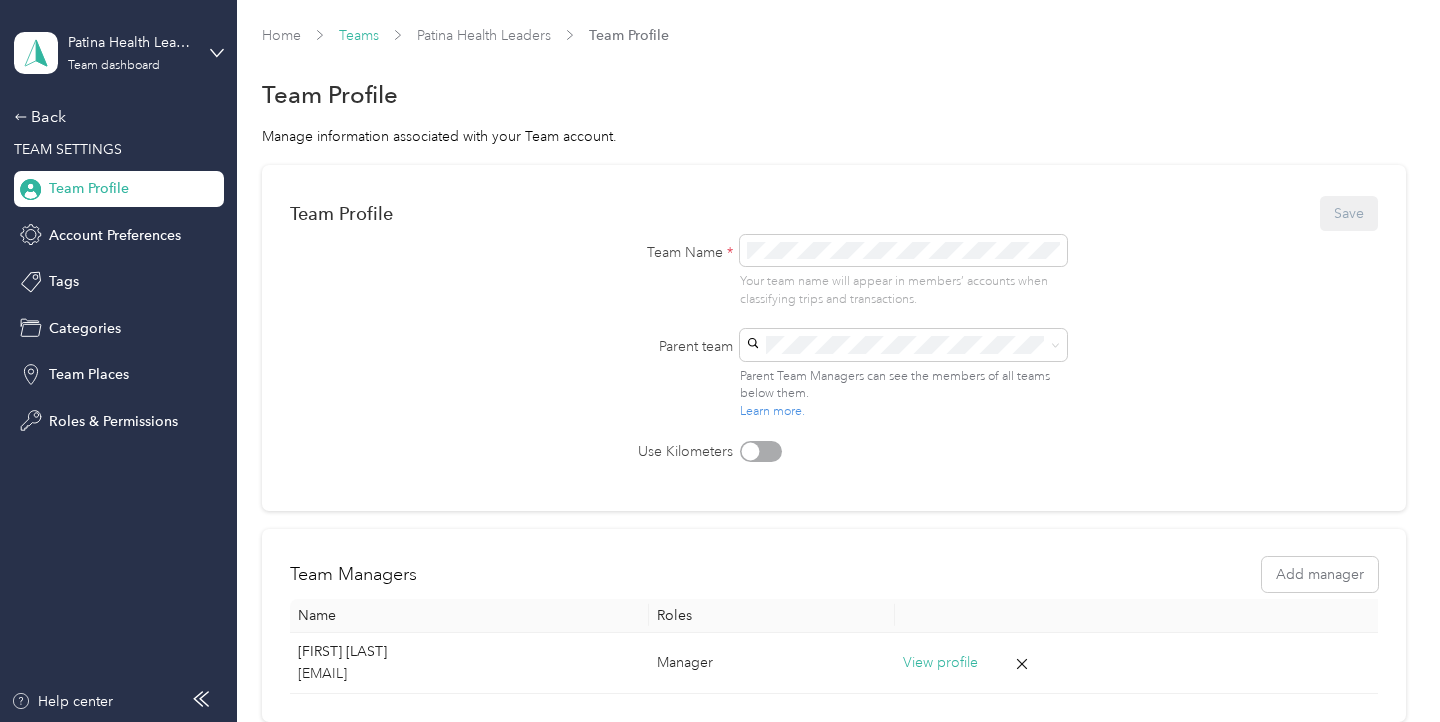 click on "Teams" at bounding box center [359, 35] 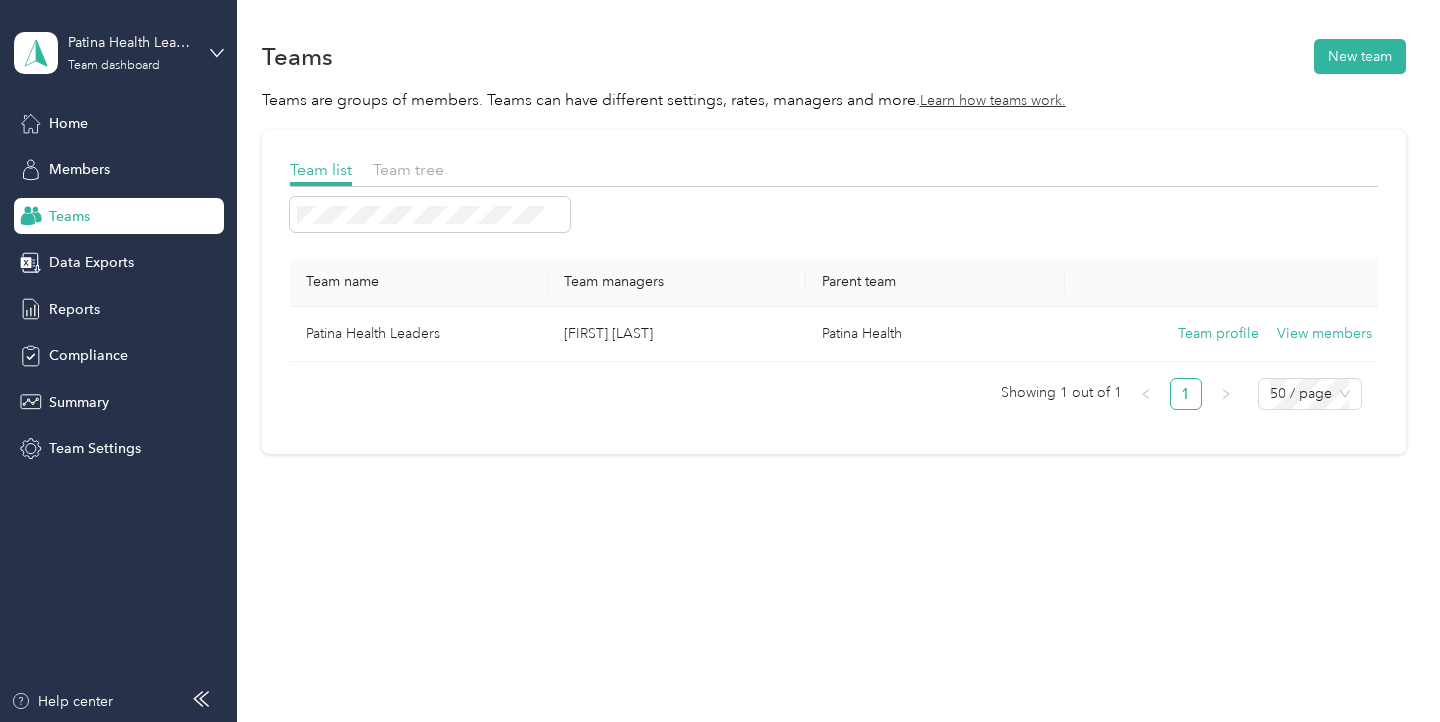 click on "Team tree" at bounding box center (408, 170) 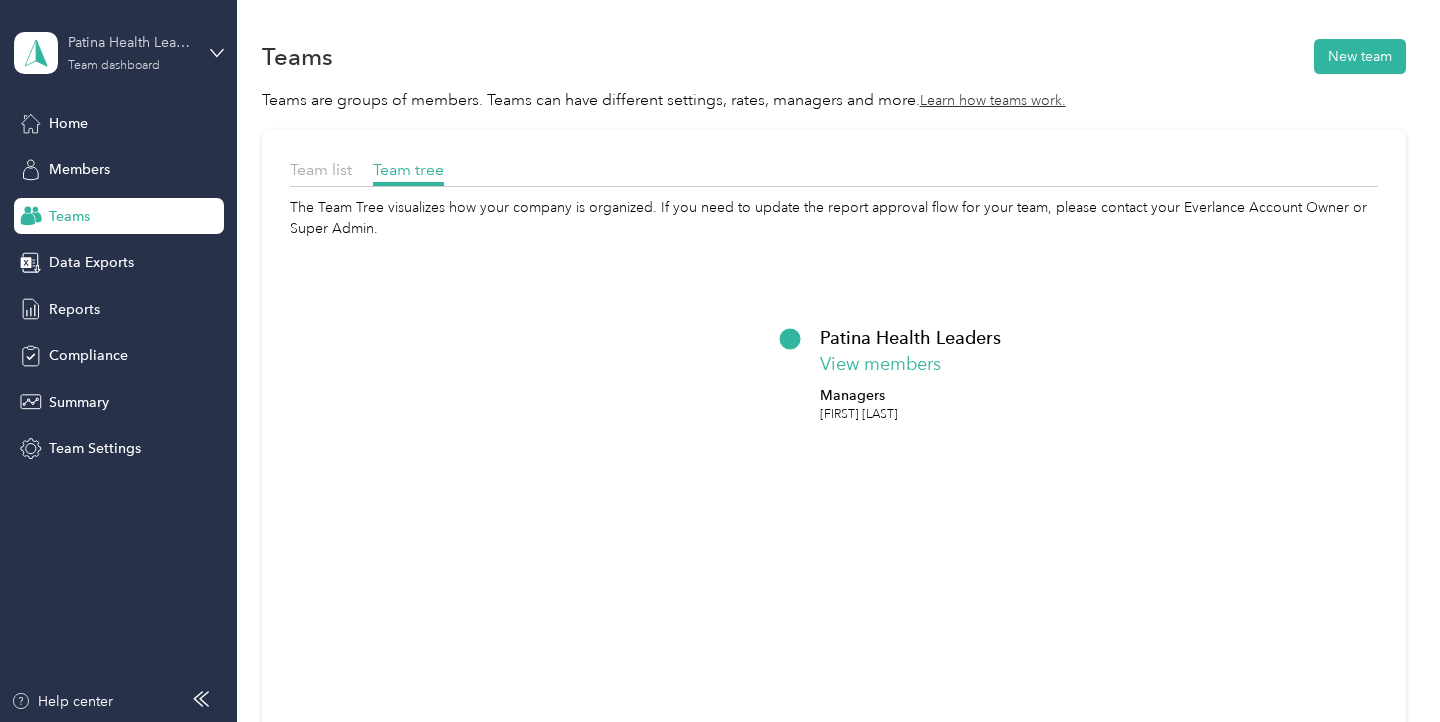 click on "Team dashboard" at bounding box center (114, 66) 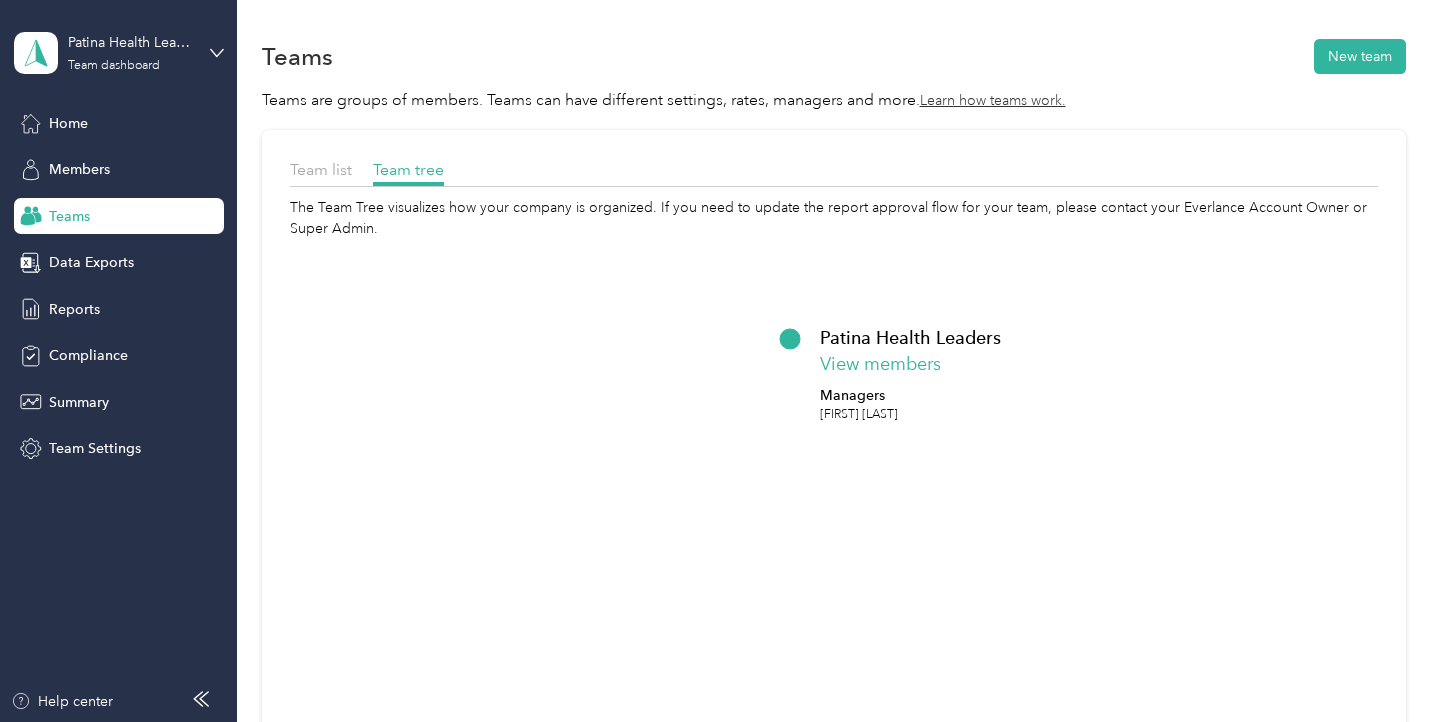 click on "Team dashboard" at bounding box center [166, 156] 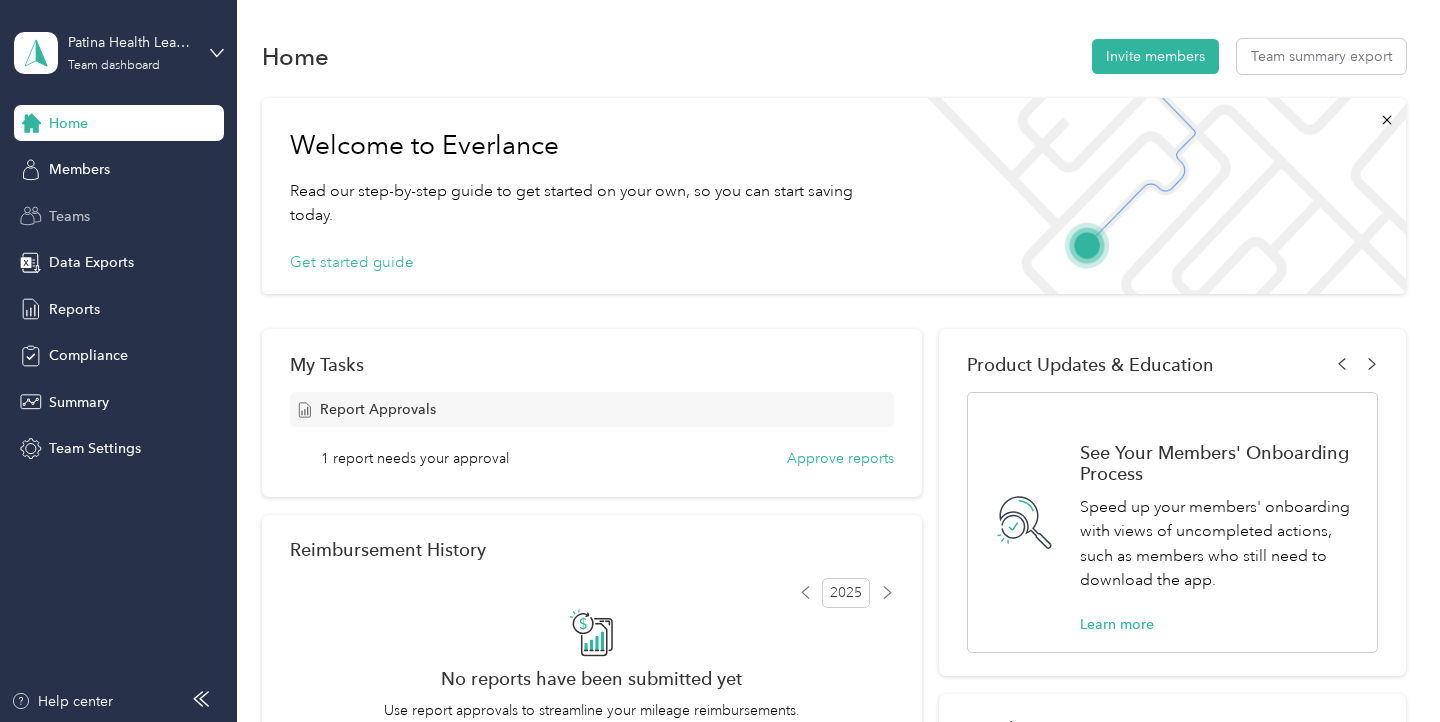 click on "Teams" at bounding box center (119, 216) 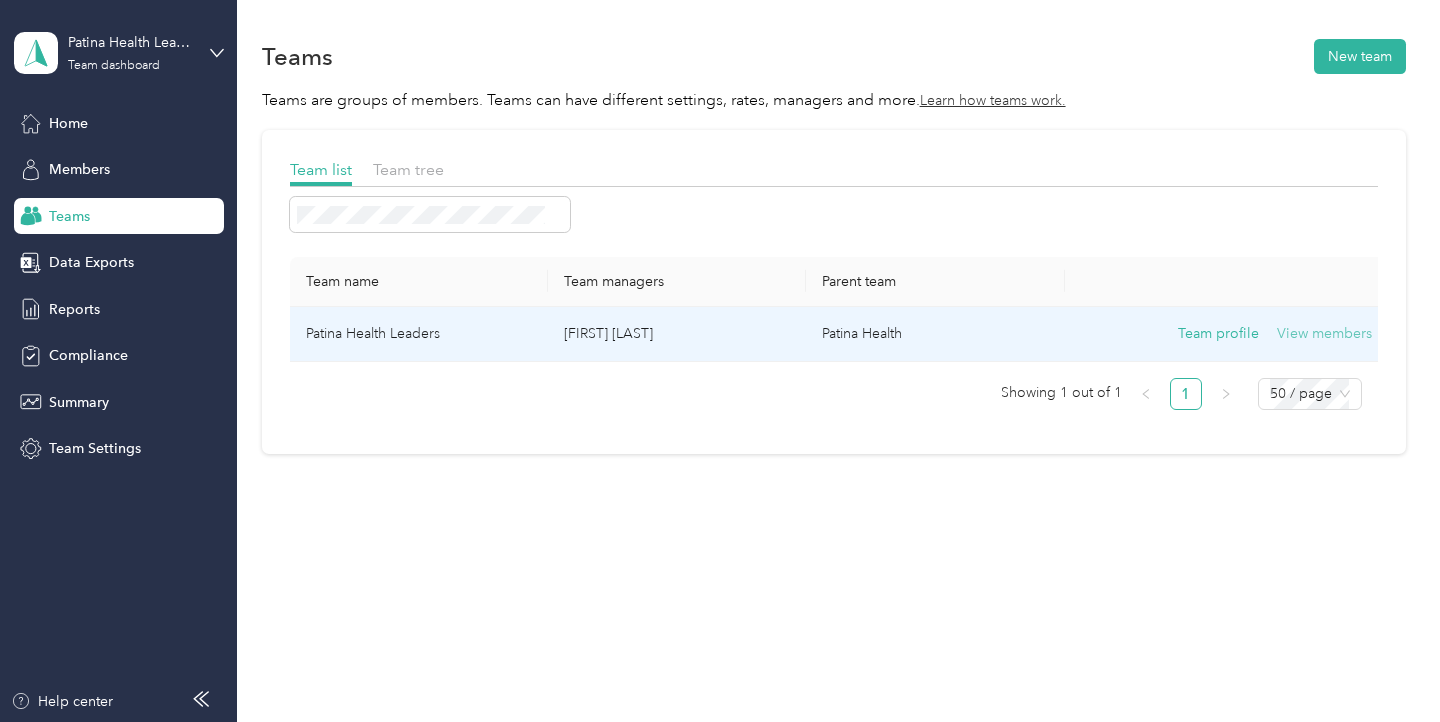 click on "View members" at bounding box center [1324, 334] 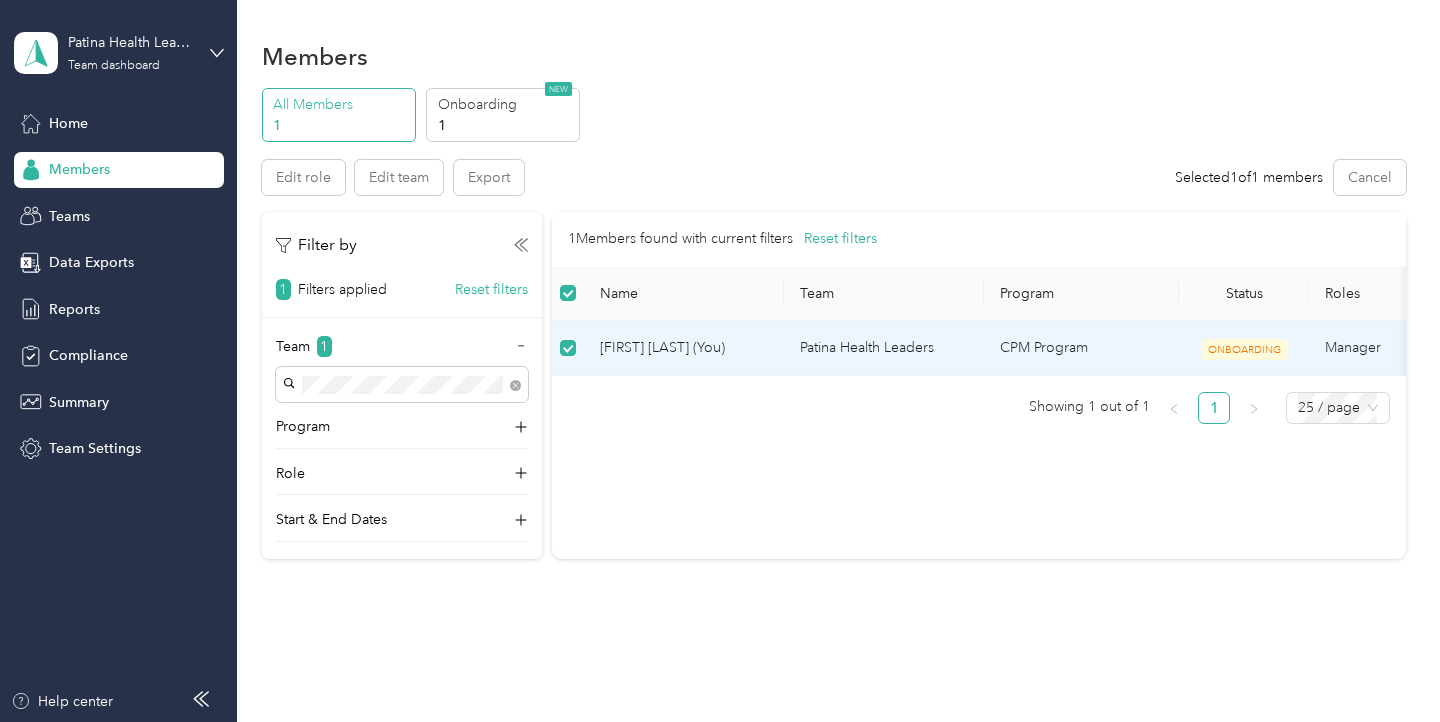 click on "[FIRST] [LAST] (You)" at bounding box center (684, 348) 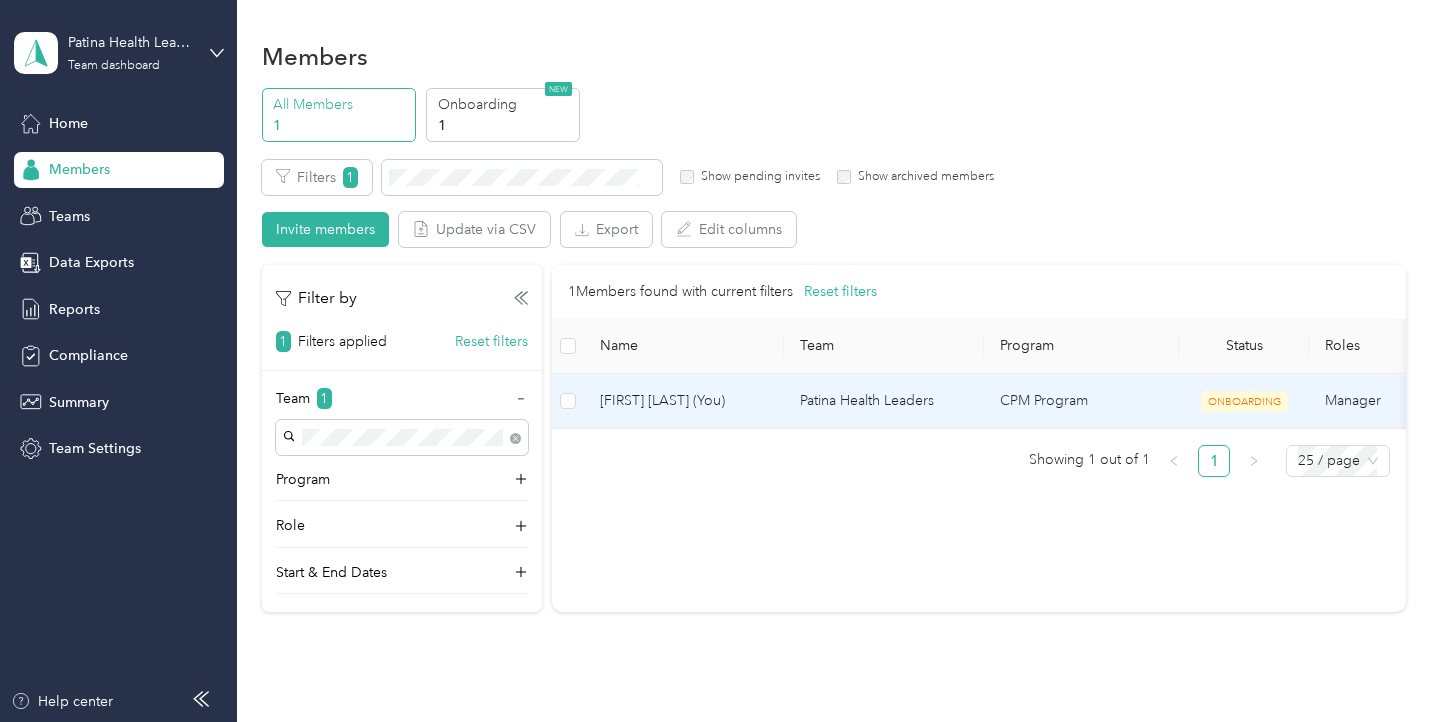 click on "[FIRST] [LAST] (You)" at bounding box center [684, 401] 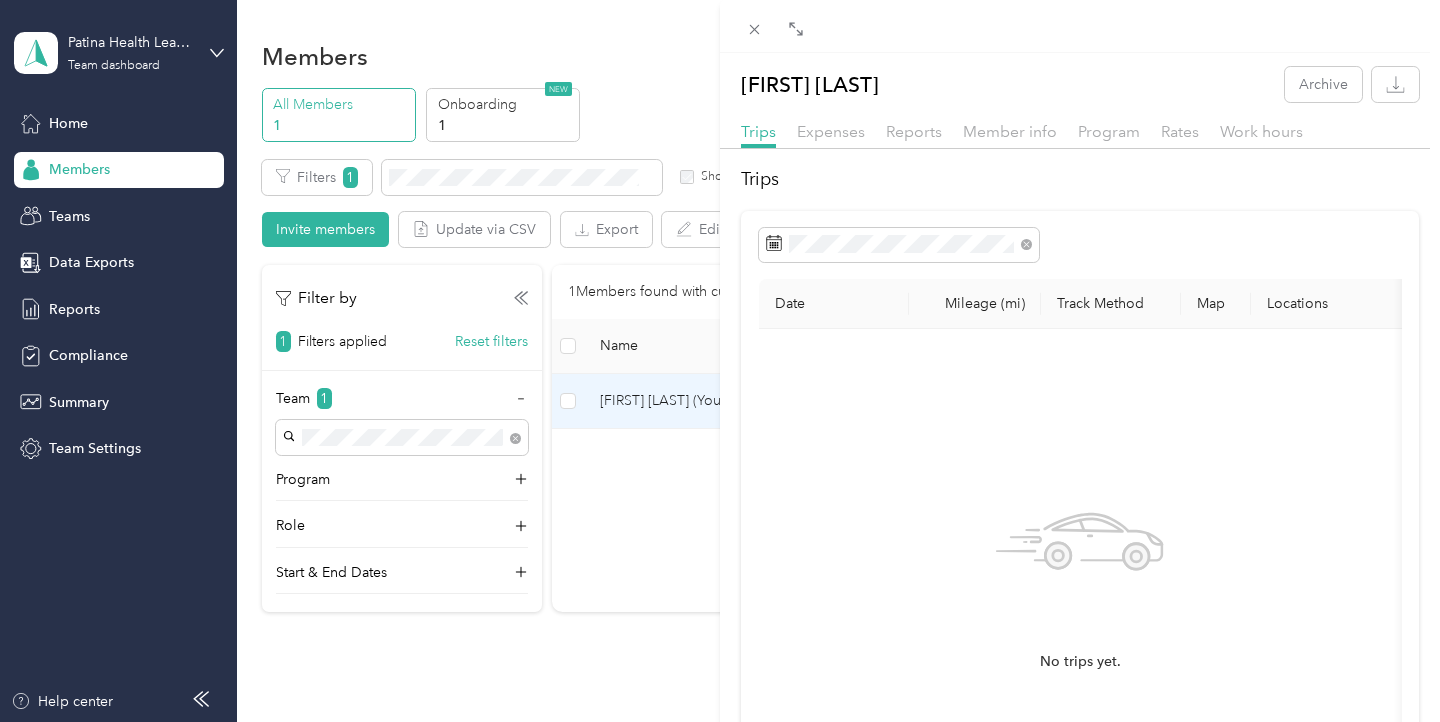 click on "[FIRST] [LAST] Archive Trips Expenses Reports Member info Program Rates Work hours Trips Date Mileage (mi) Track Method Map Locations Mileage value Purpose               No trips yet." at bounding box center (720, 361) 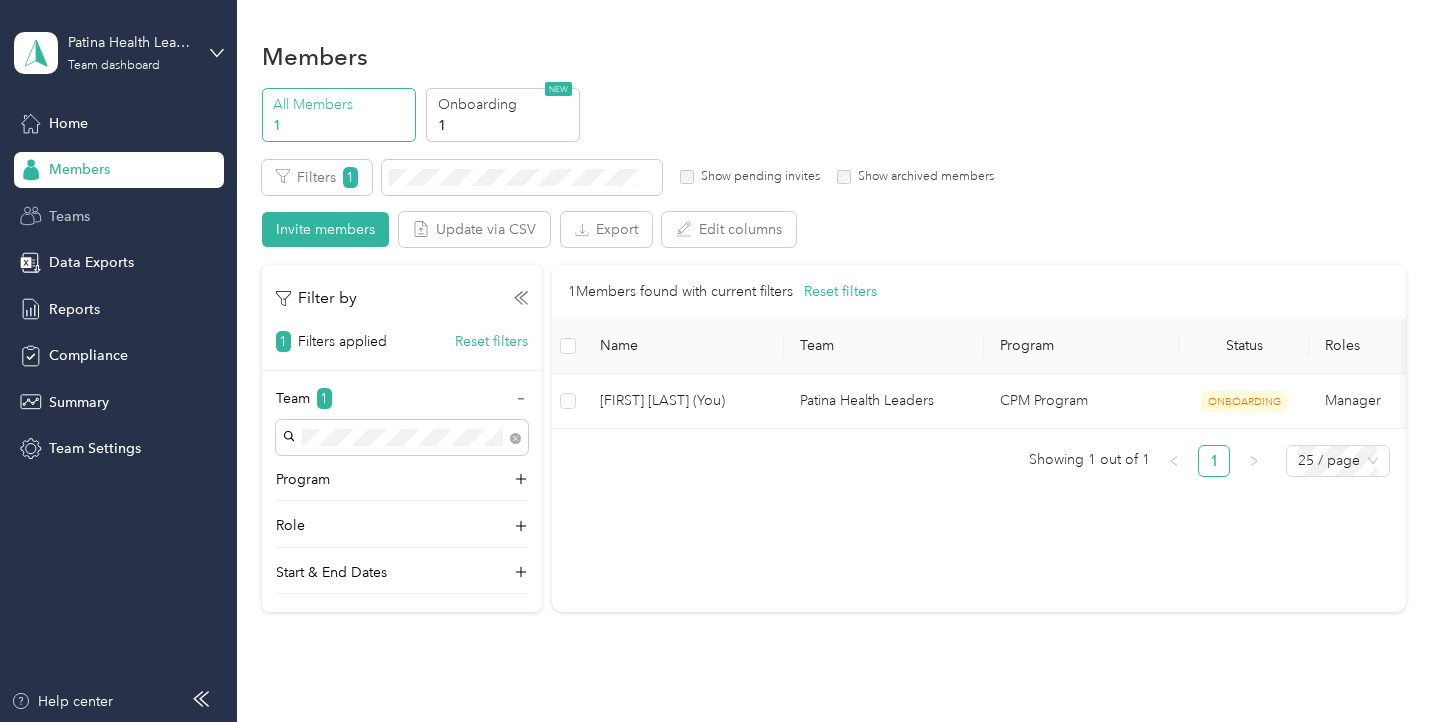 click on "Teams" at bounding box center [119, 216] 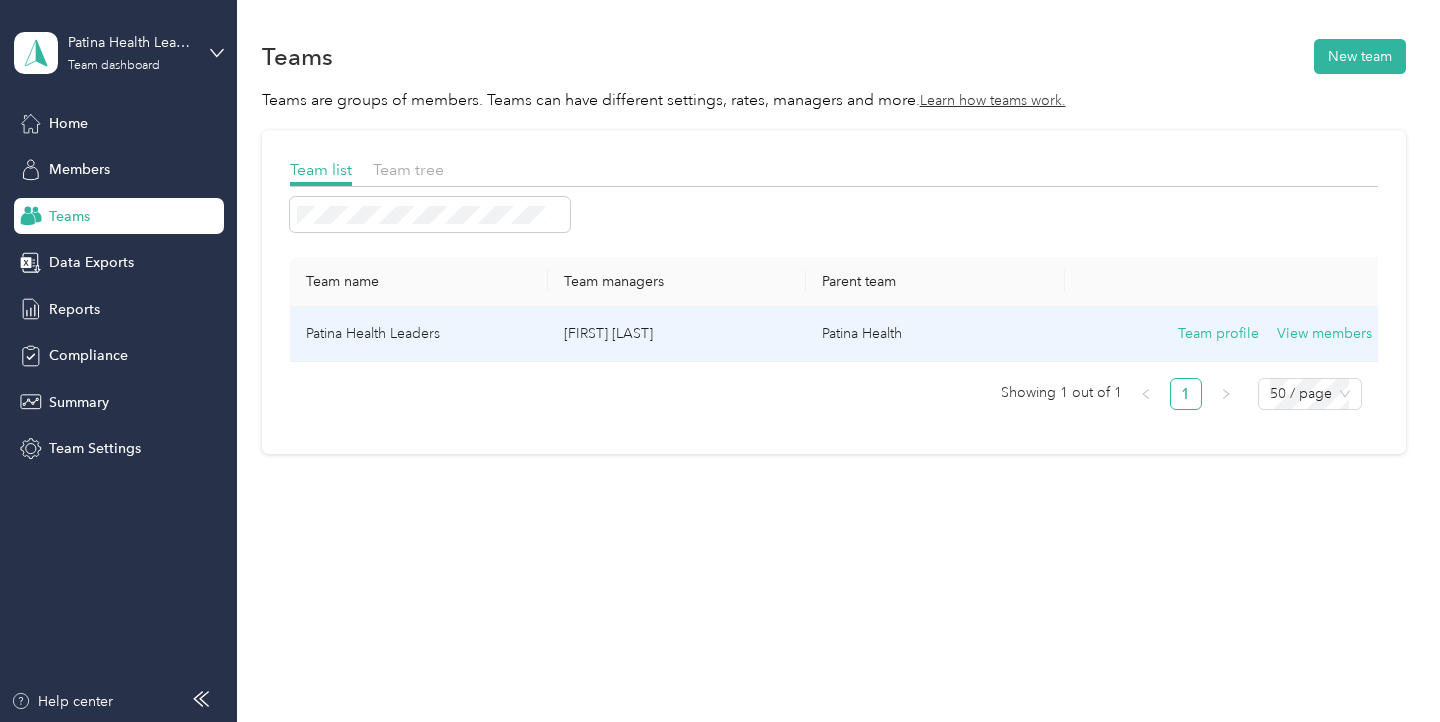 click on "Patina Health Leaders" at bounding box center (419, 334) 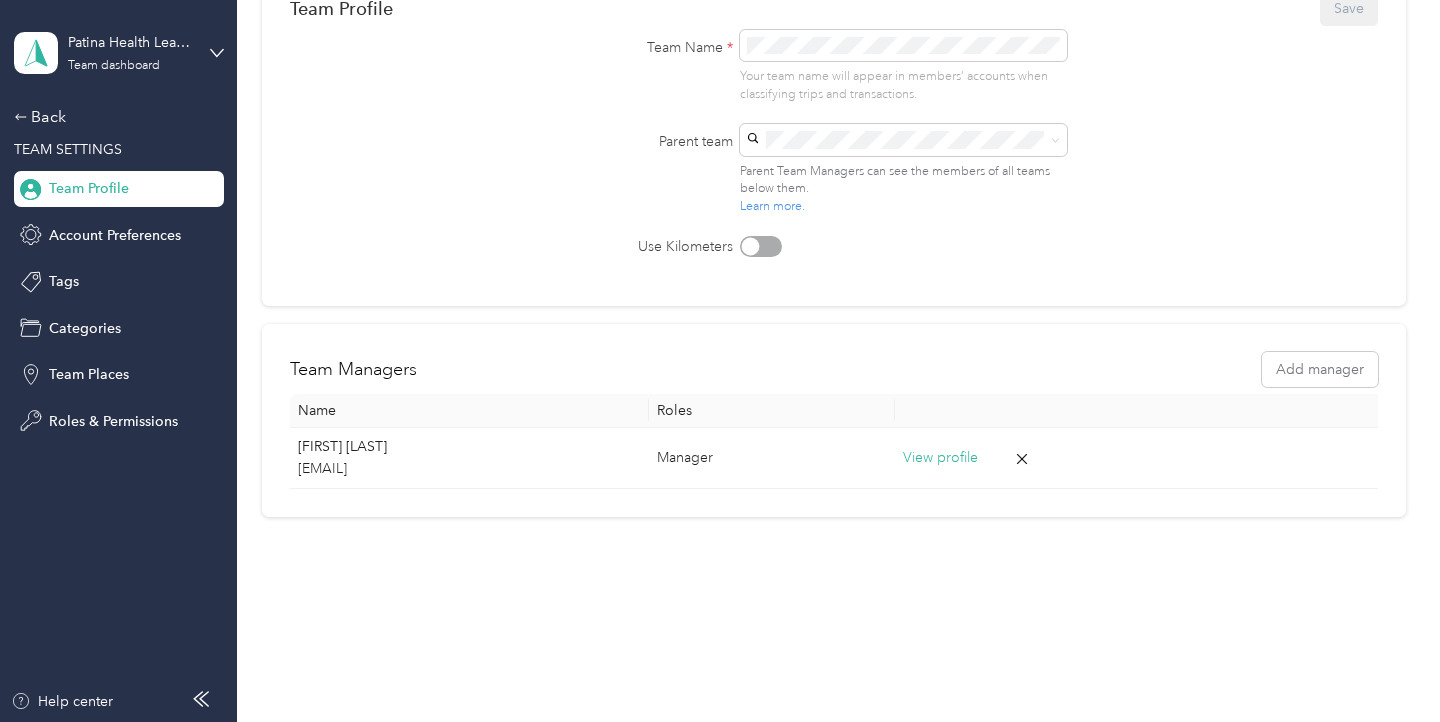 scroll, scrollTop: 0, scrollLeft: 0, axis: both 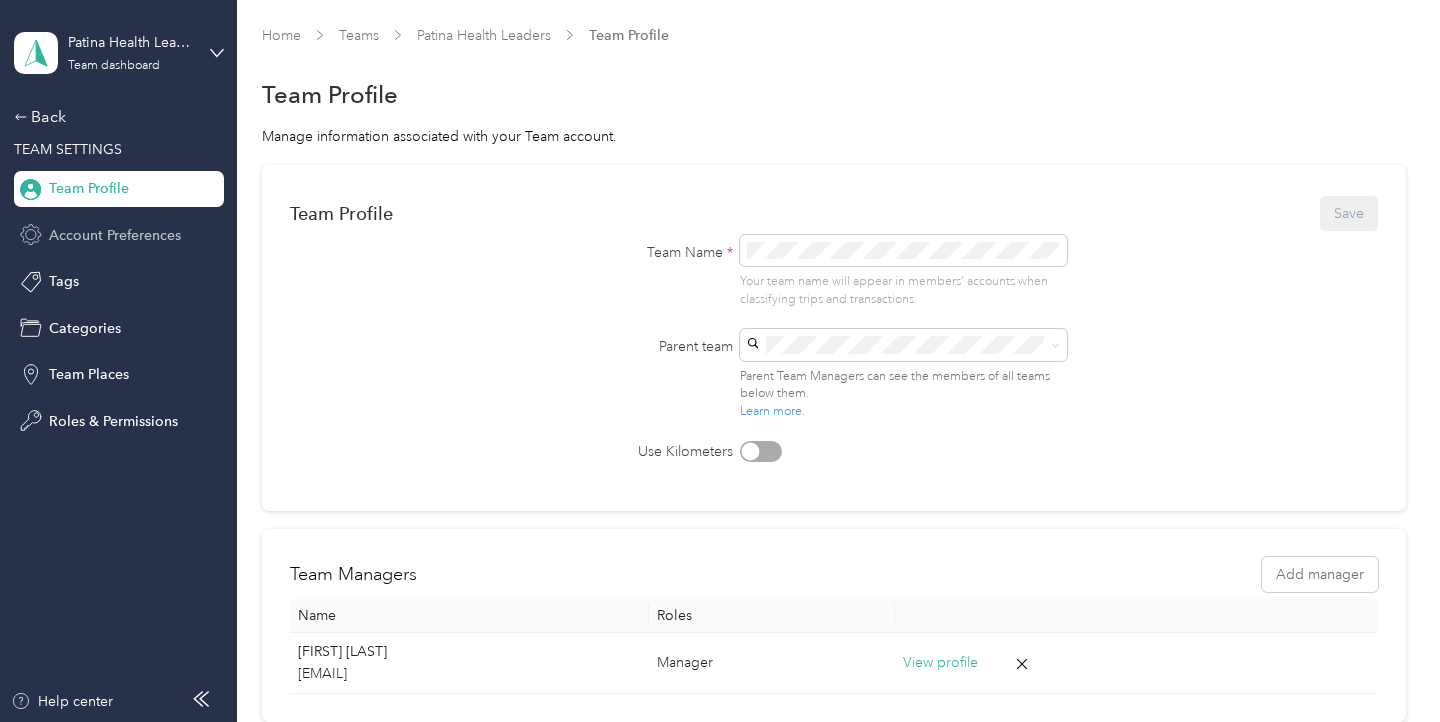 click on "Account Preferences" at bounding box center [115, 235] 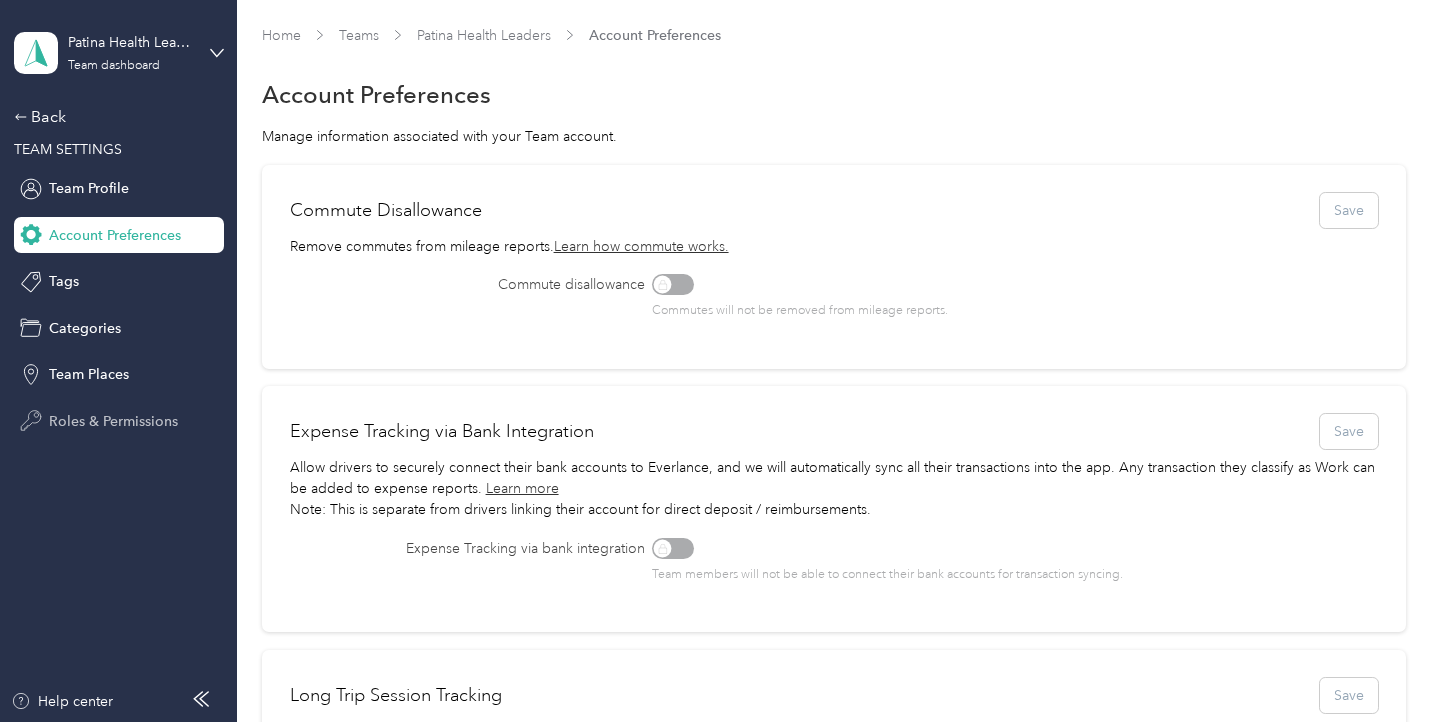 click on "Roles & Permissions" at bounding box center [113, 421] 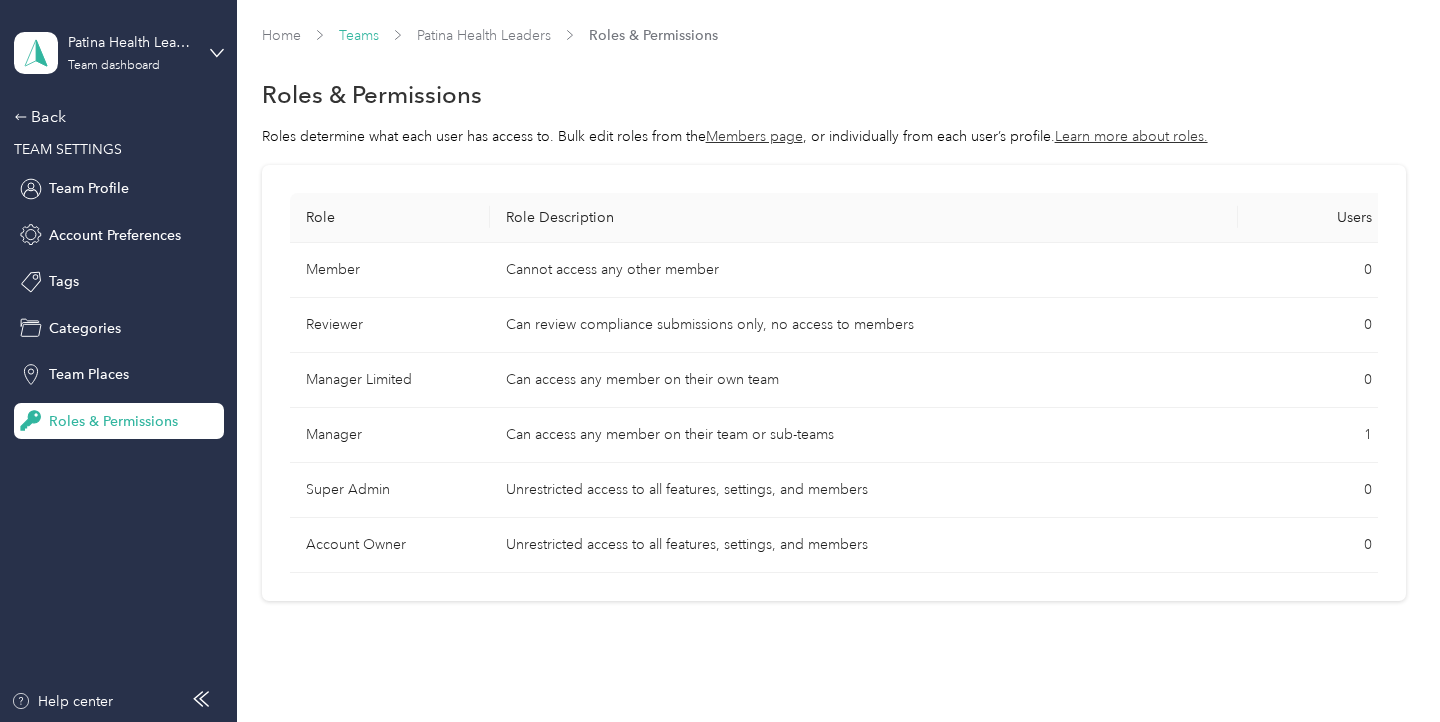 click on "Teams" at bounding box center [359, 35] 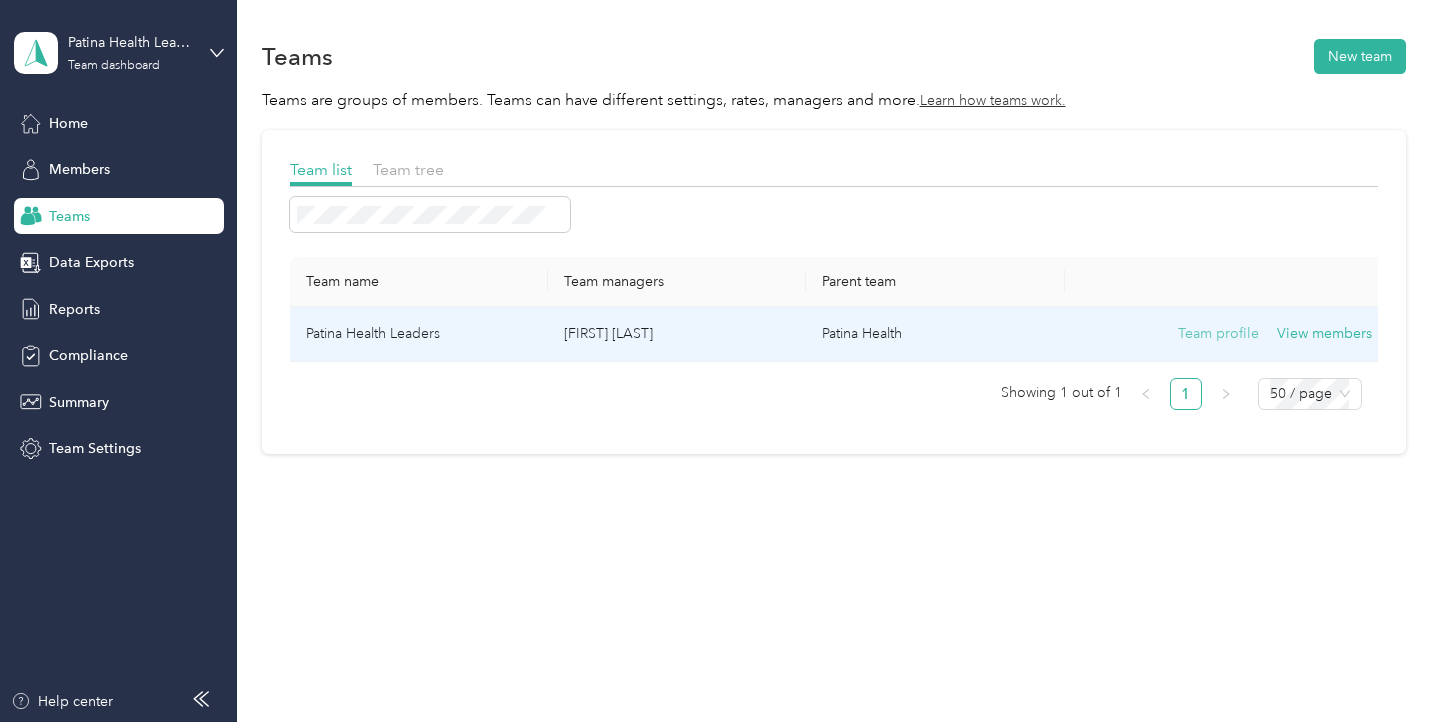 click on "Team profile" at bounding box center (1218, 334) 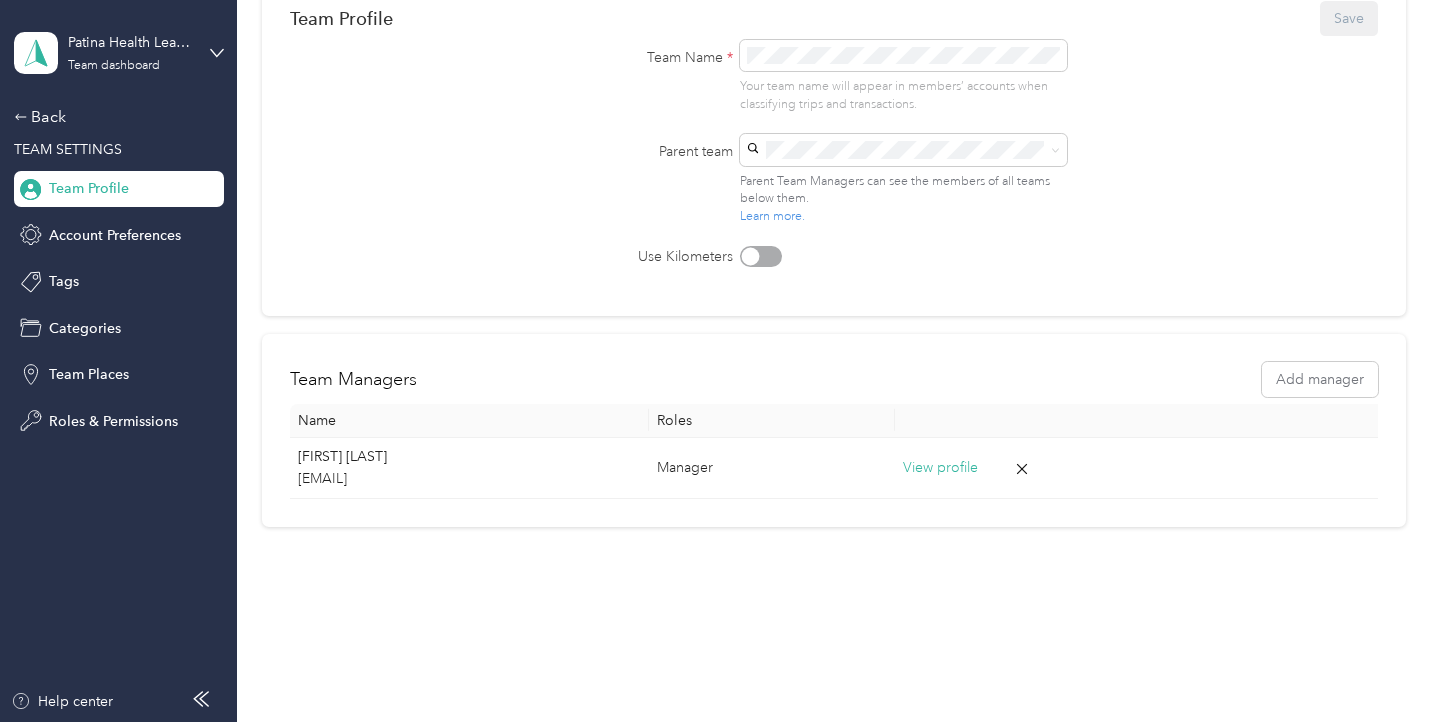 scroll, scrollTop: 194, scrollLeft: 0, axis: vertical 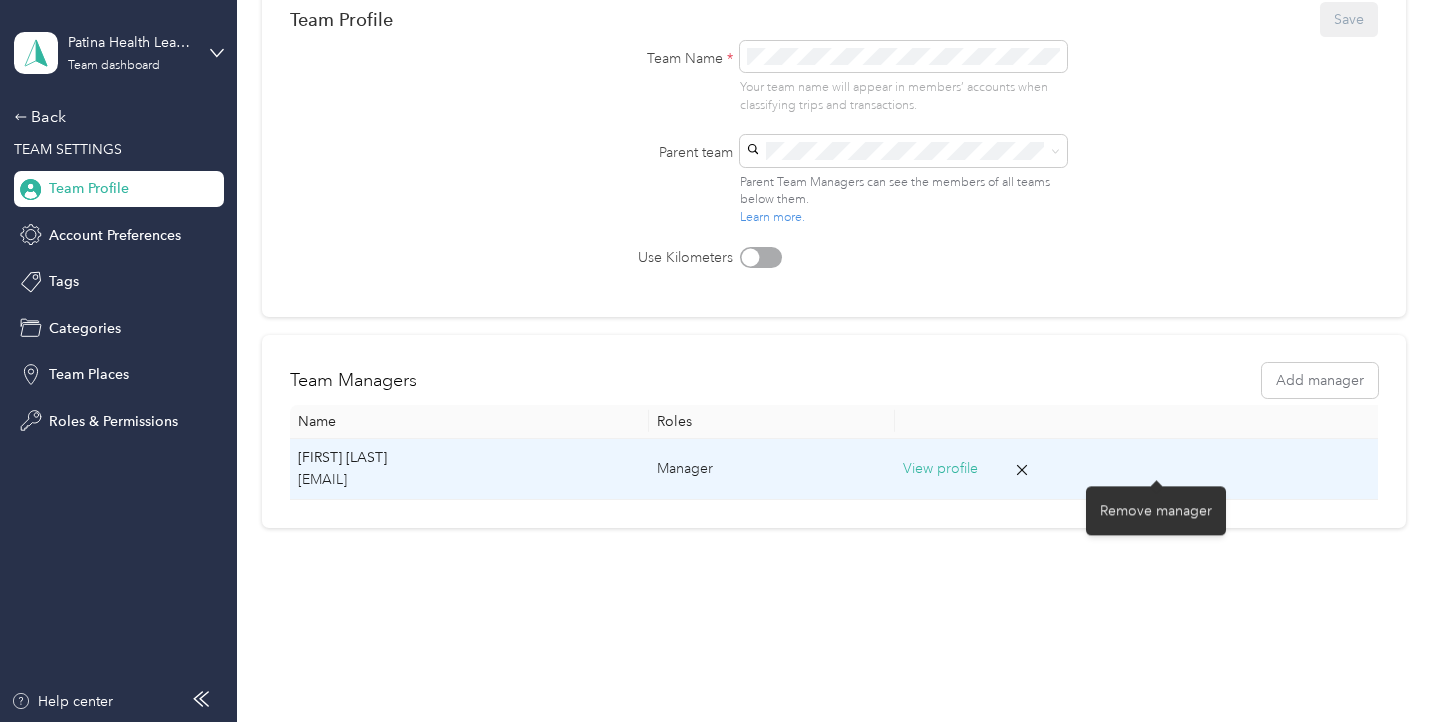 click 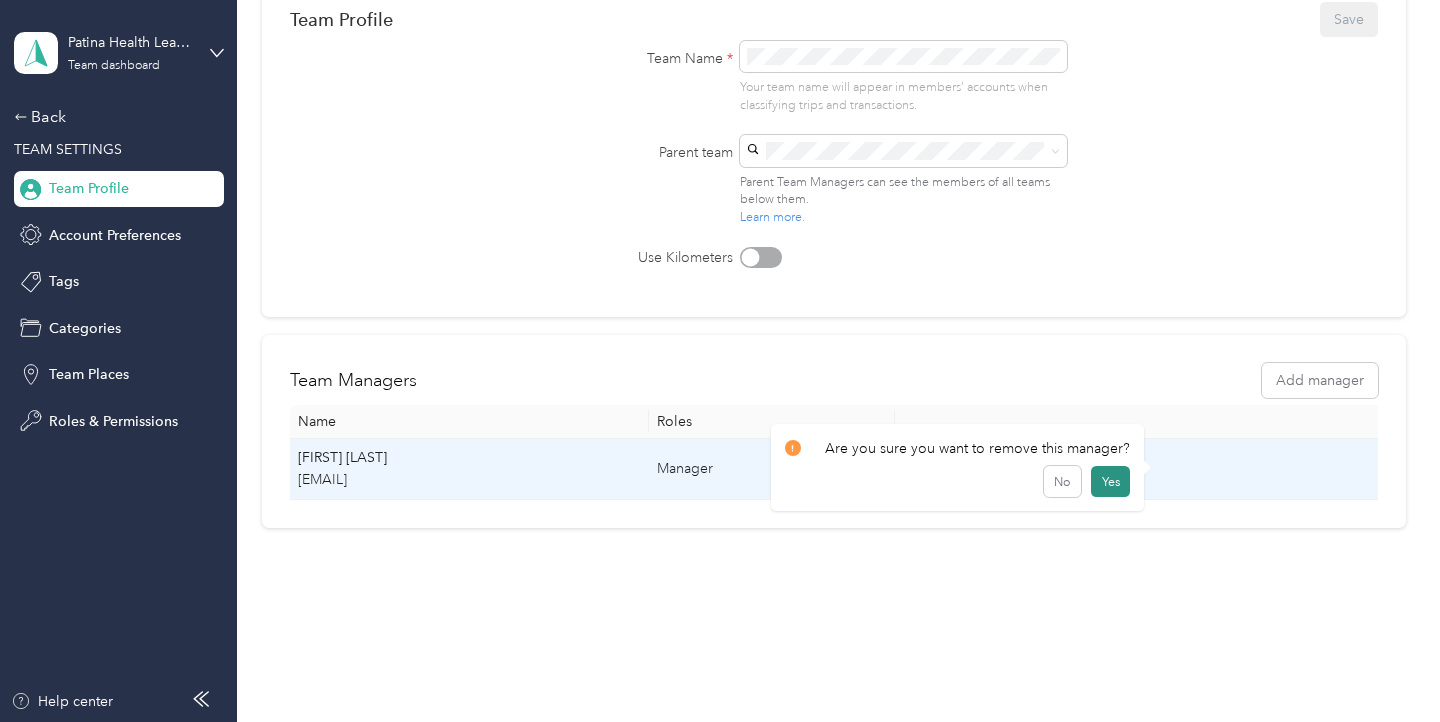 click on "Yes" at bounding box center [1110, 482] 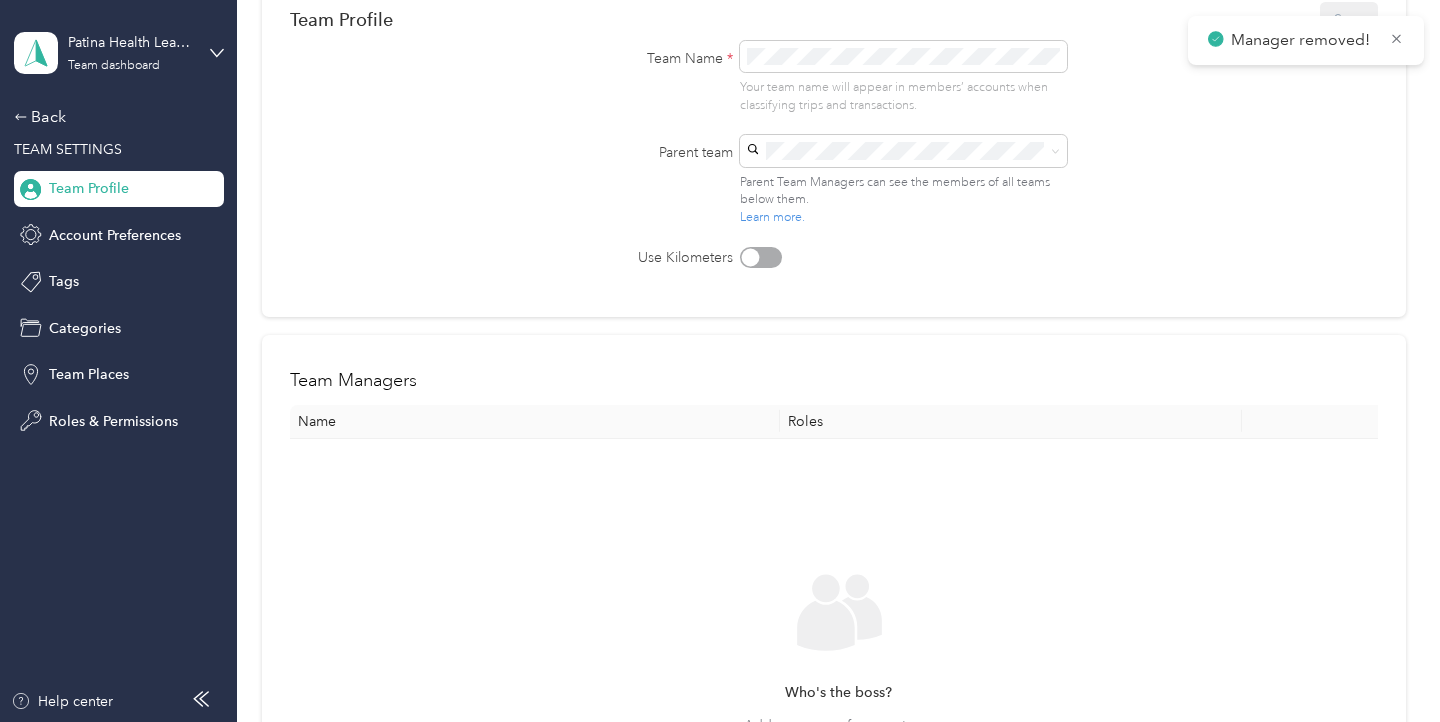 scroll, scrollTop: 0, scrollLeft: 0, axis: both 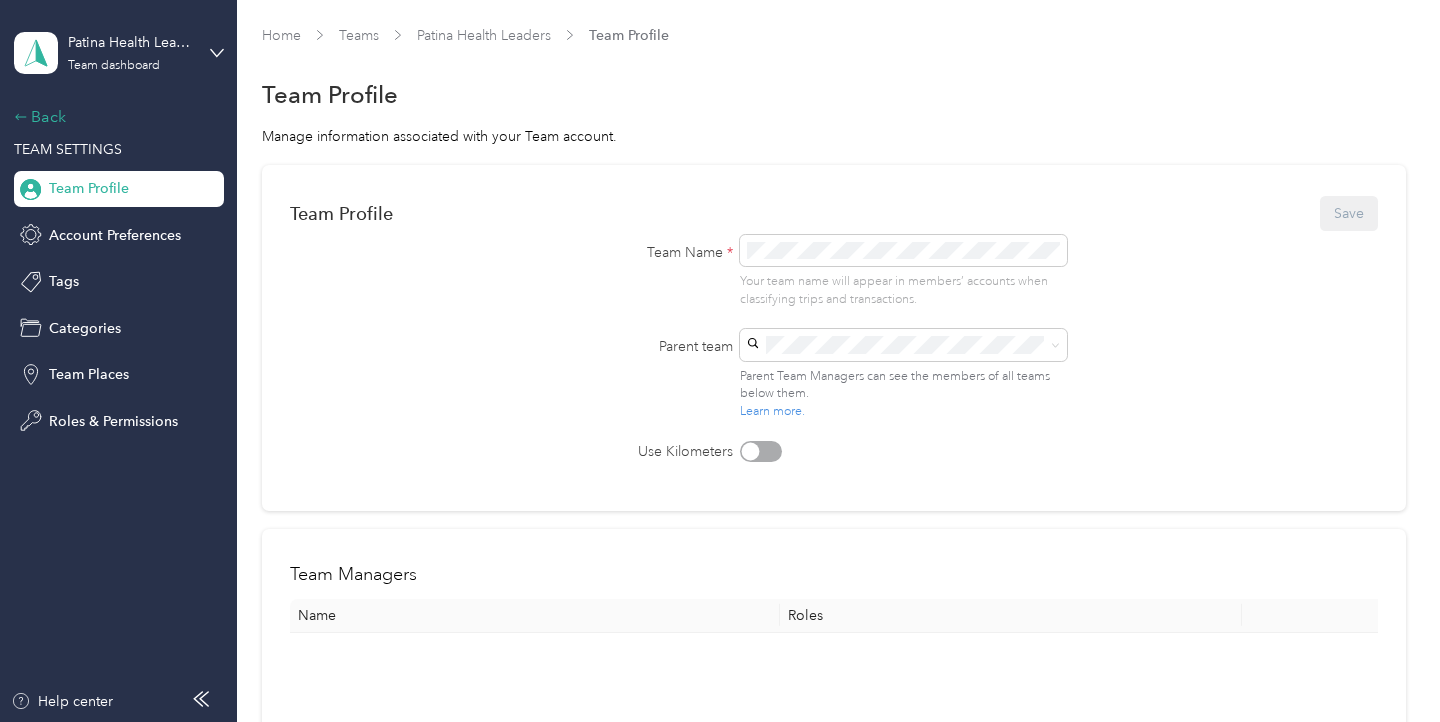 click on "Back" at bounding box center [114, 117] 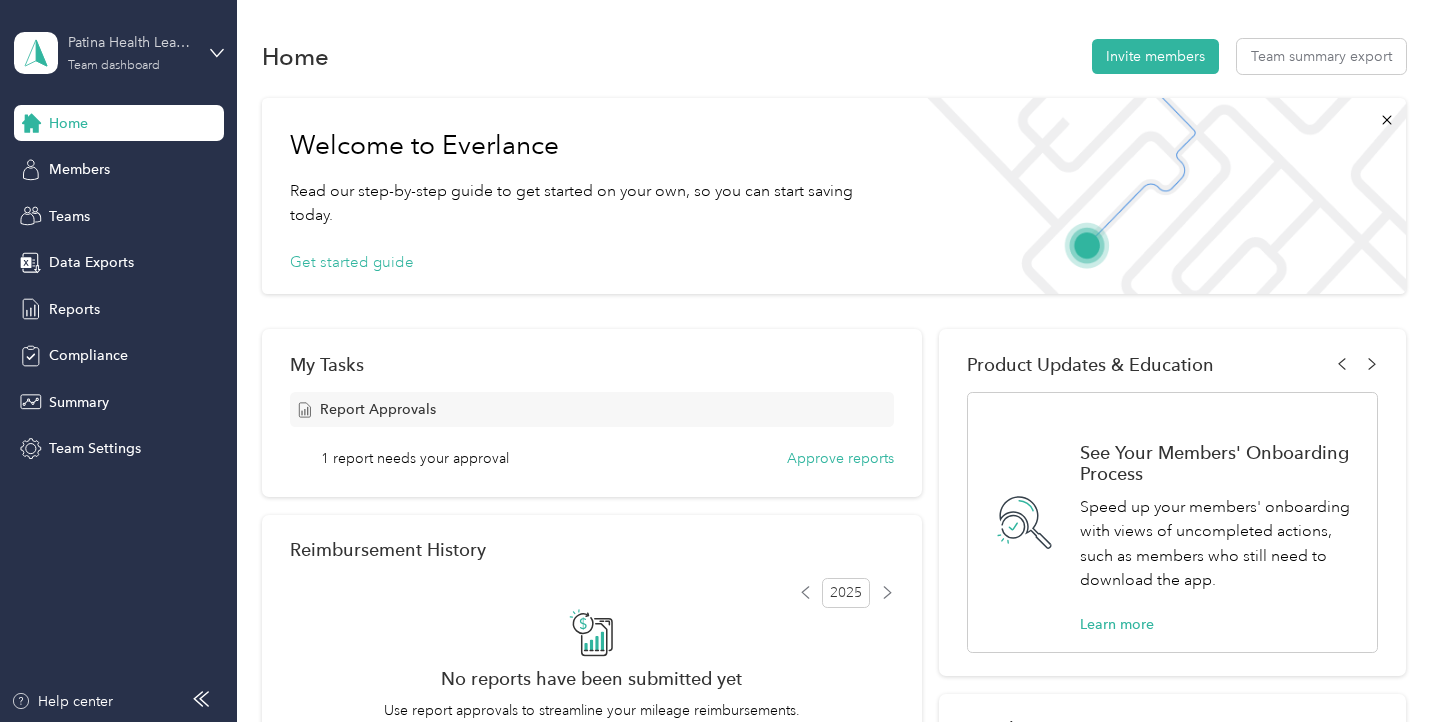 click on "Patina Health Leaders" at bounding box center (130, 42) 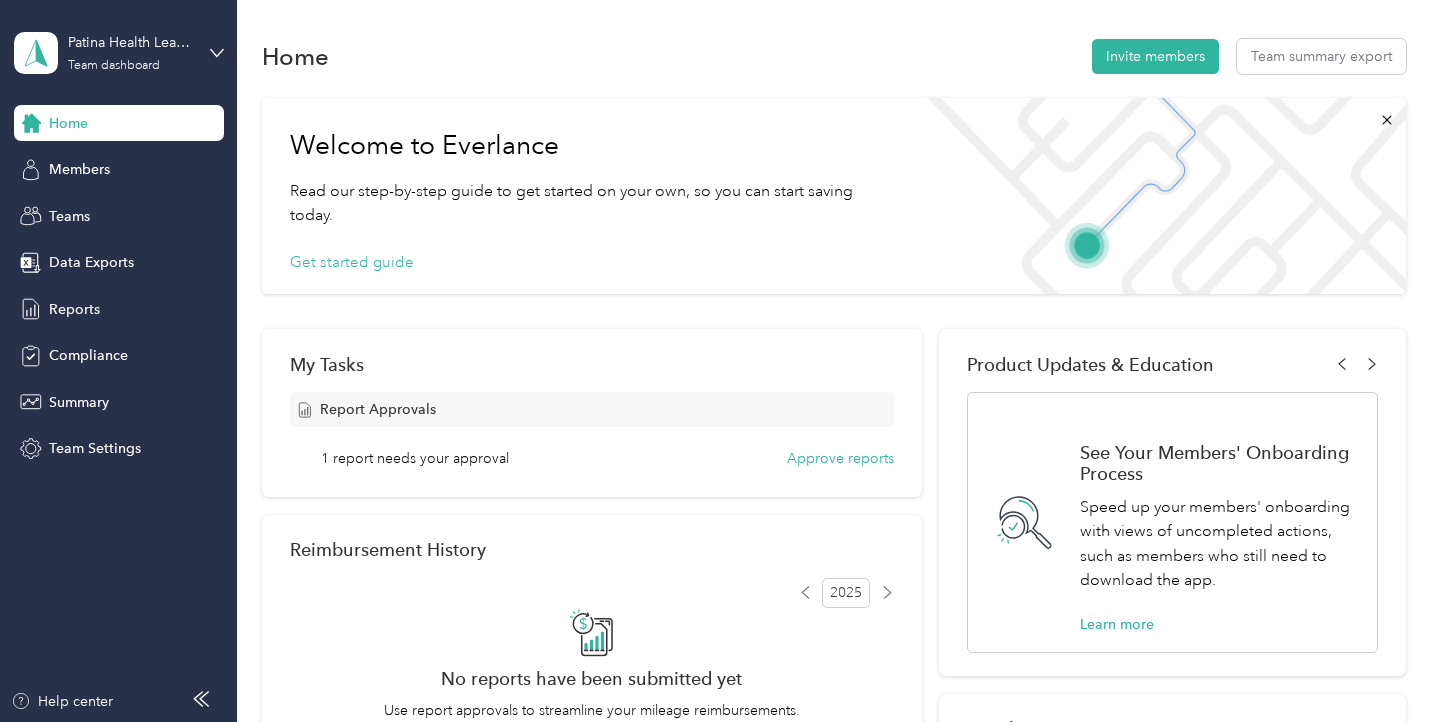 click on "Team dashboard" at bounding box center [86, 158] 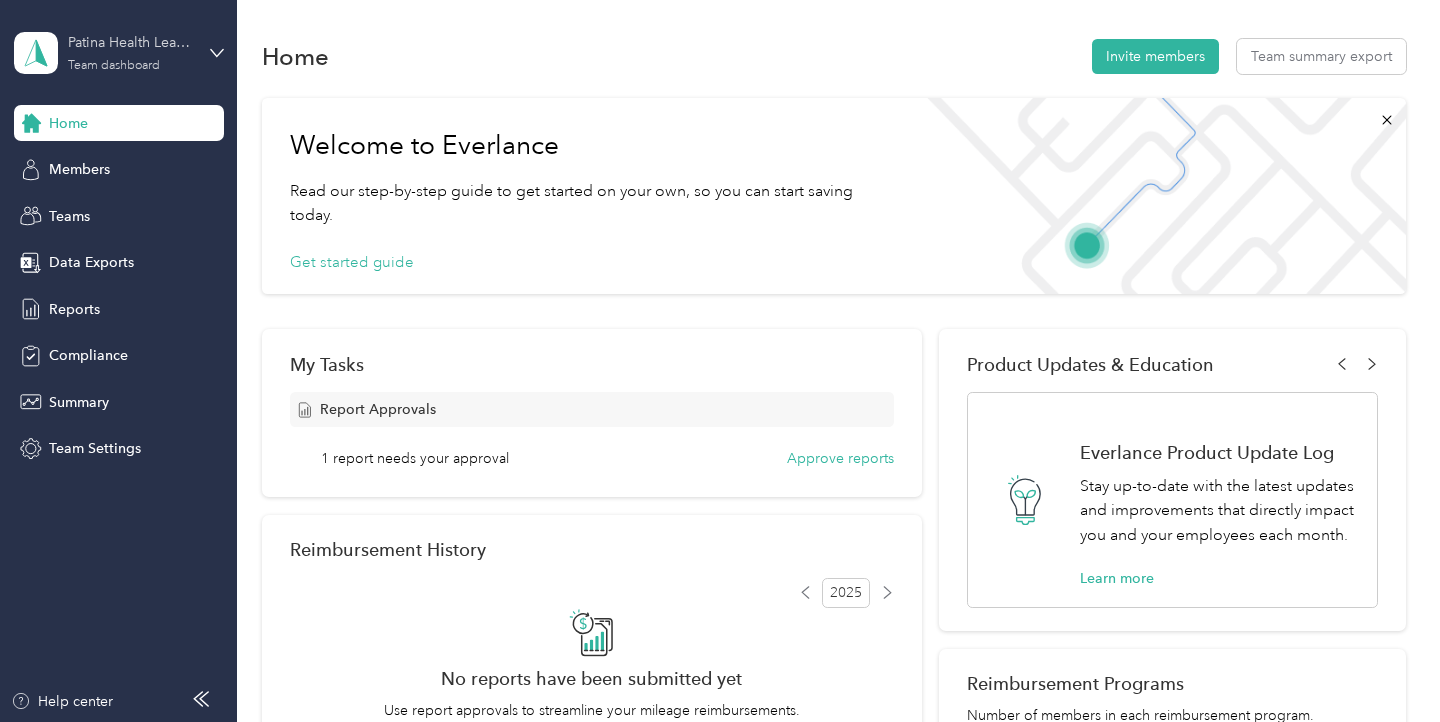 click on "Patina Health Leaders" at bounding box center [130, 42] 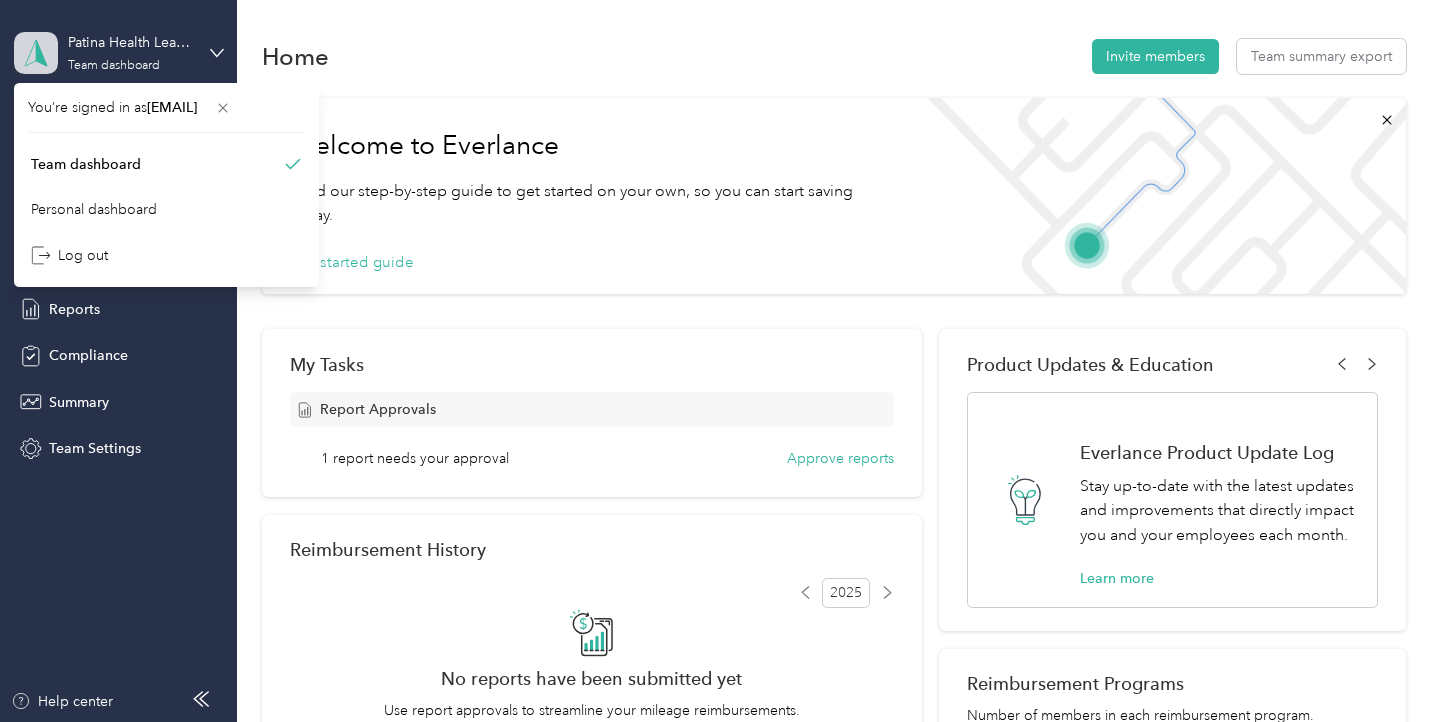 click 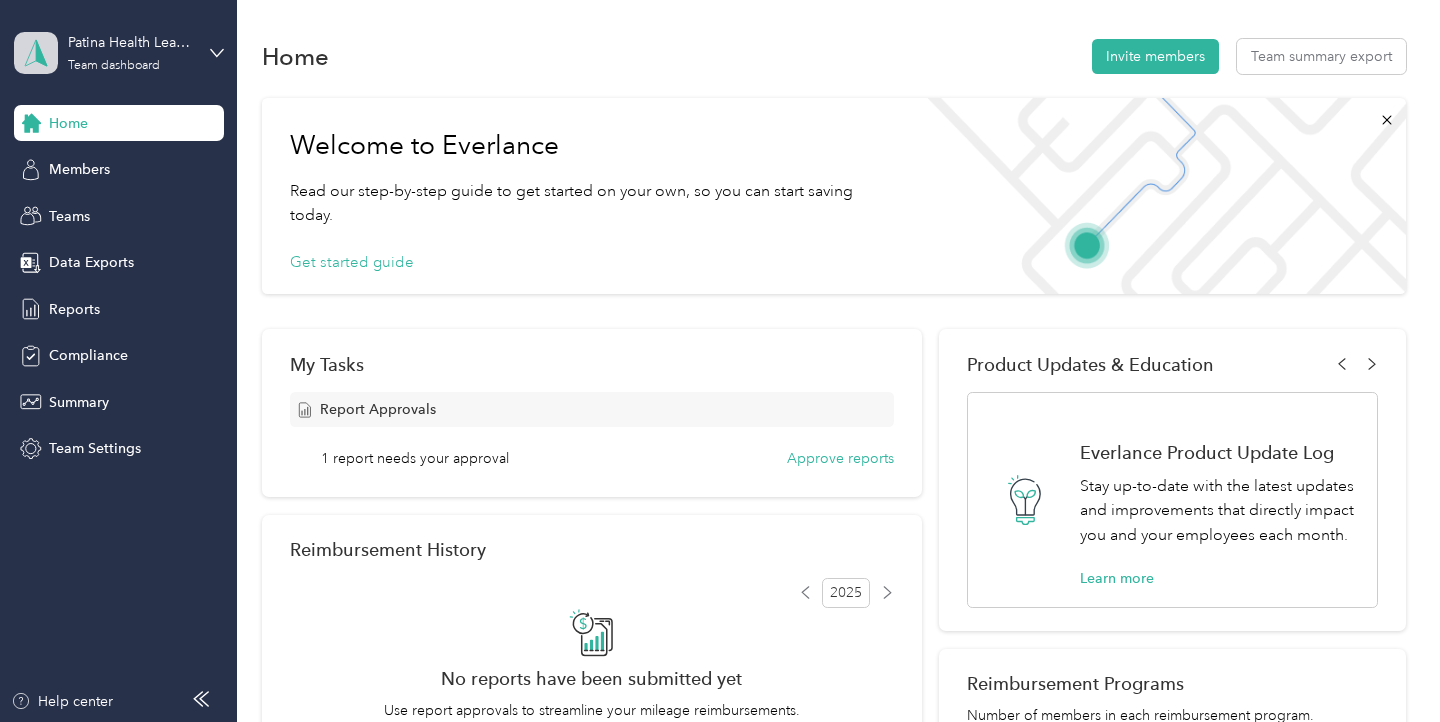 click 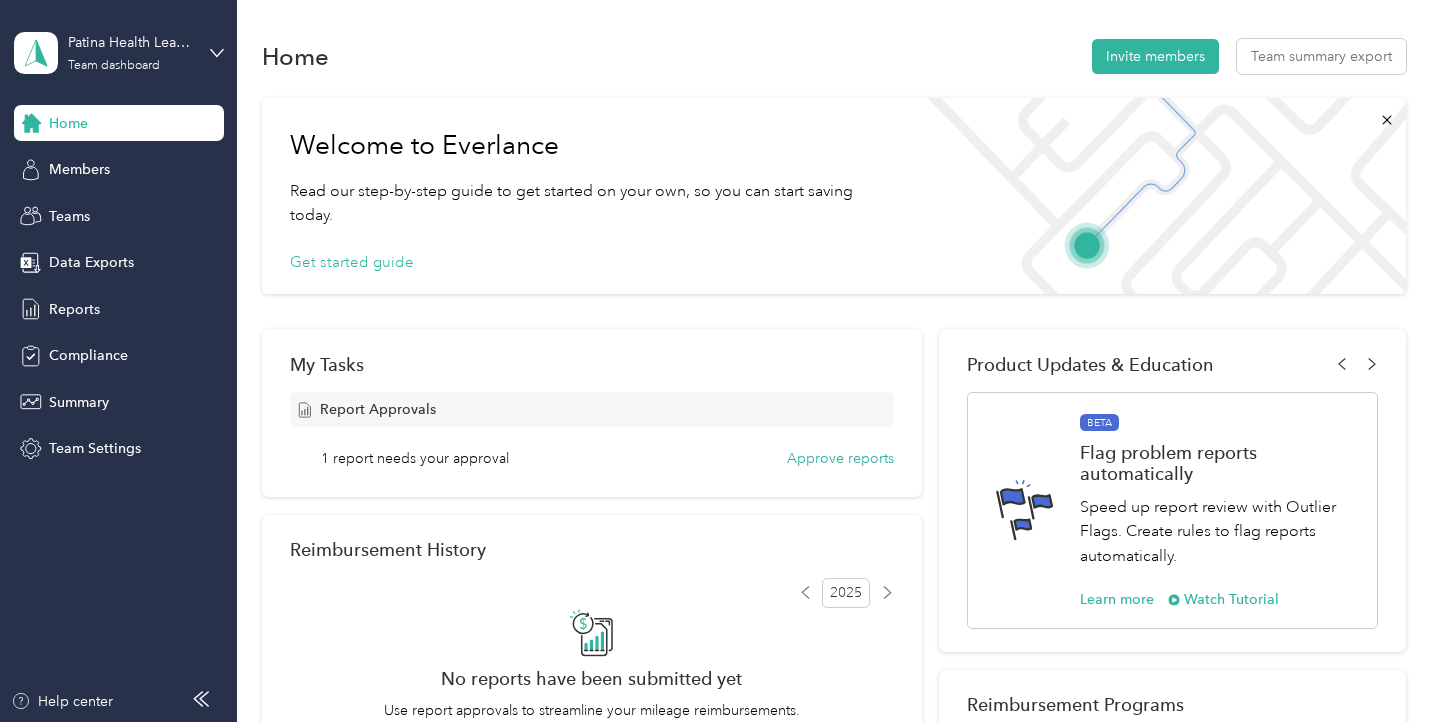 click on "[EMAIL]" at bounding box center (172, 103) 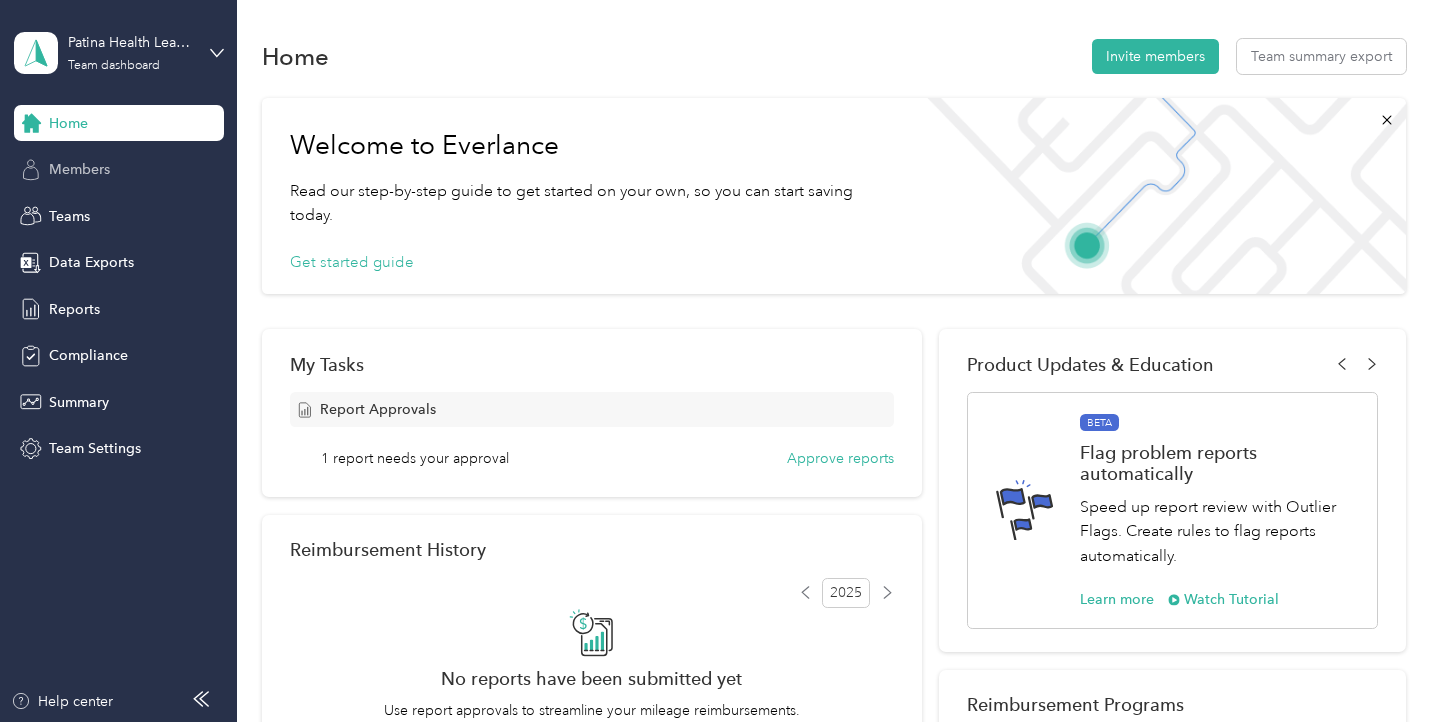 click on "Members" at bounding box center (79, 169) 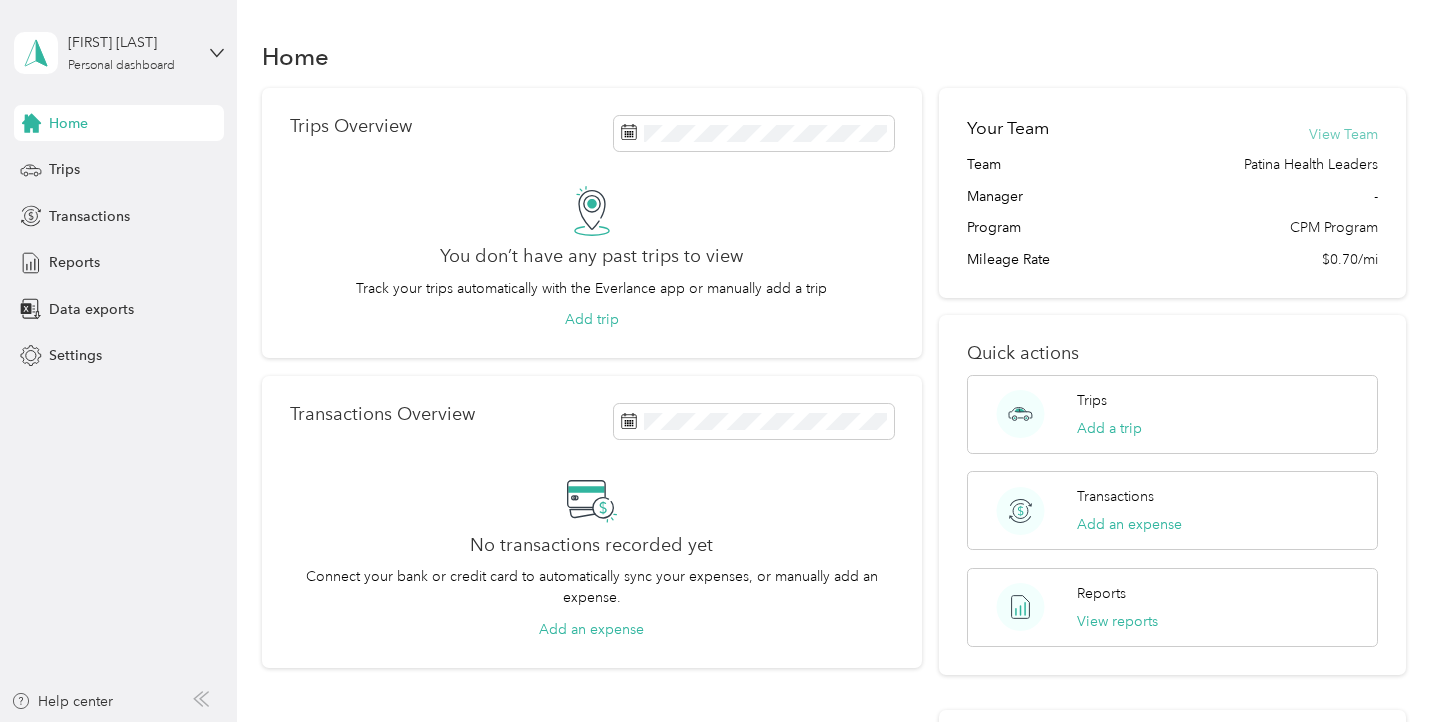 click on "View Team" at bounding box center (1343, 134) 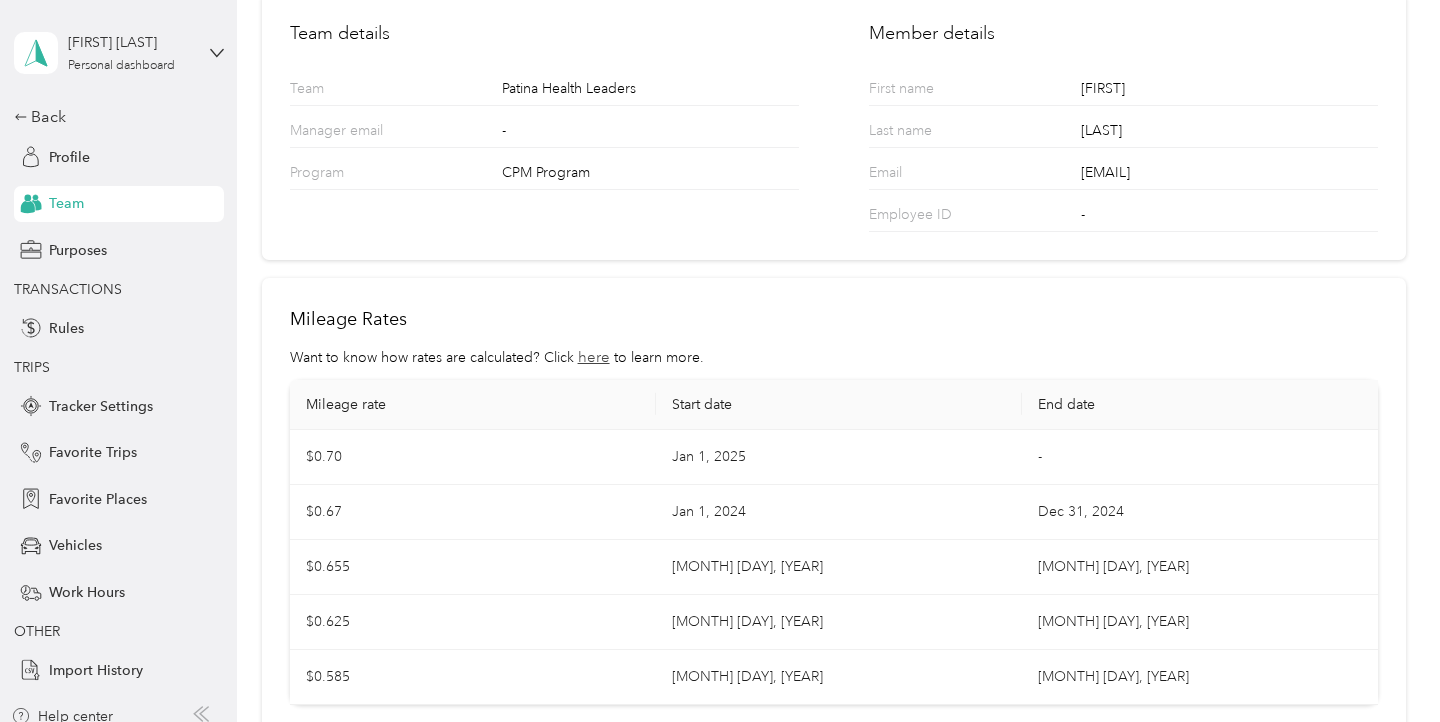 scroll, scrollTop: 0, scrollLeft: 0, axis: both 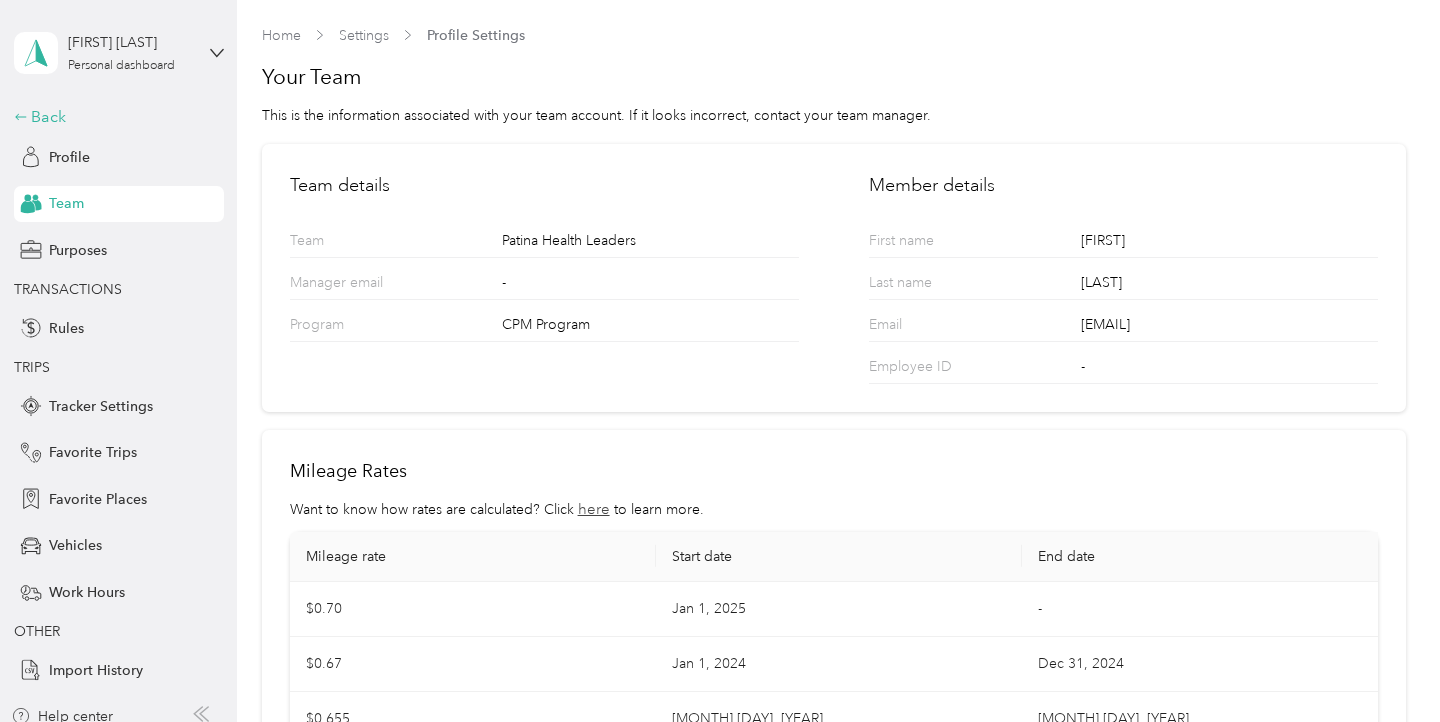 click on "Back" at bounding box center (114, 117) 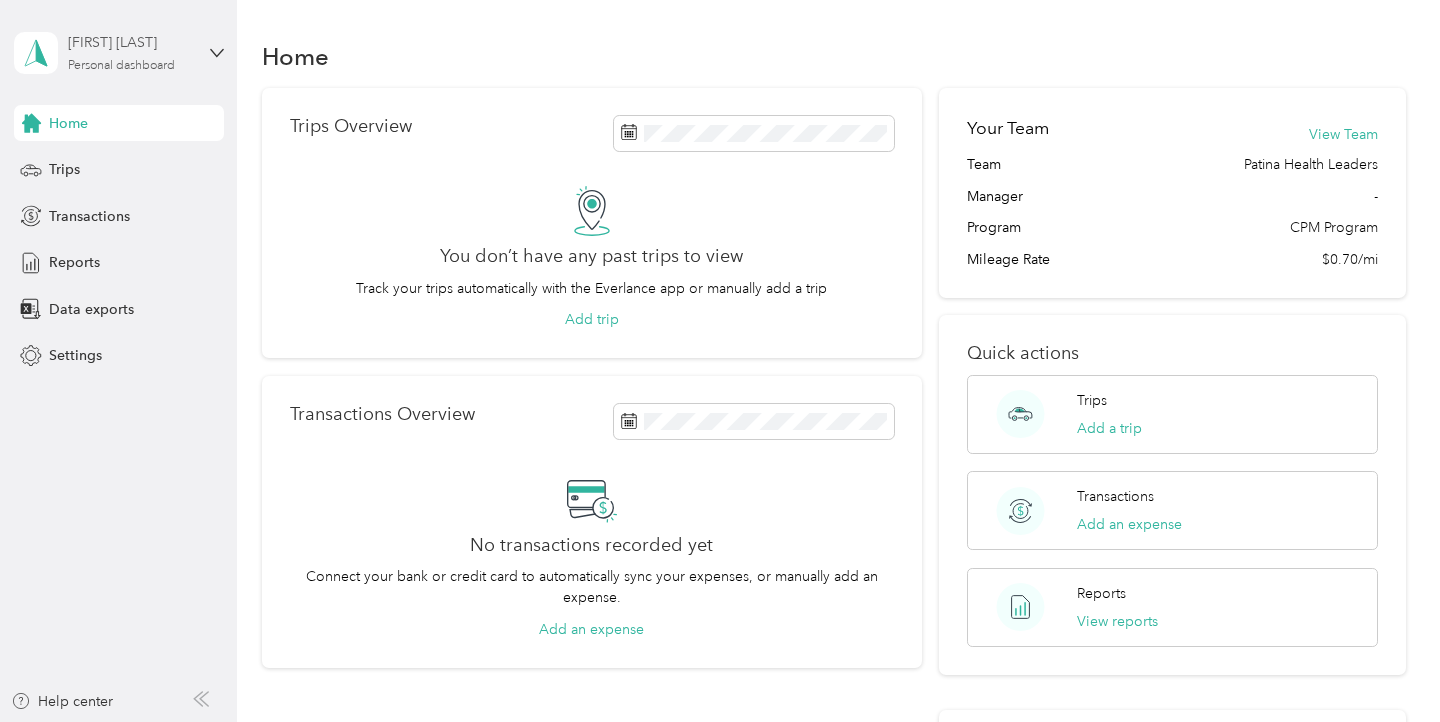 click on "Personal dashboard" at bounding box center [121, 66] 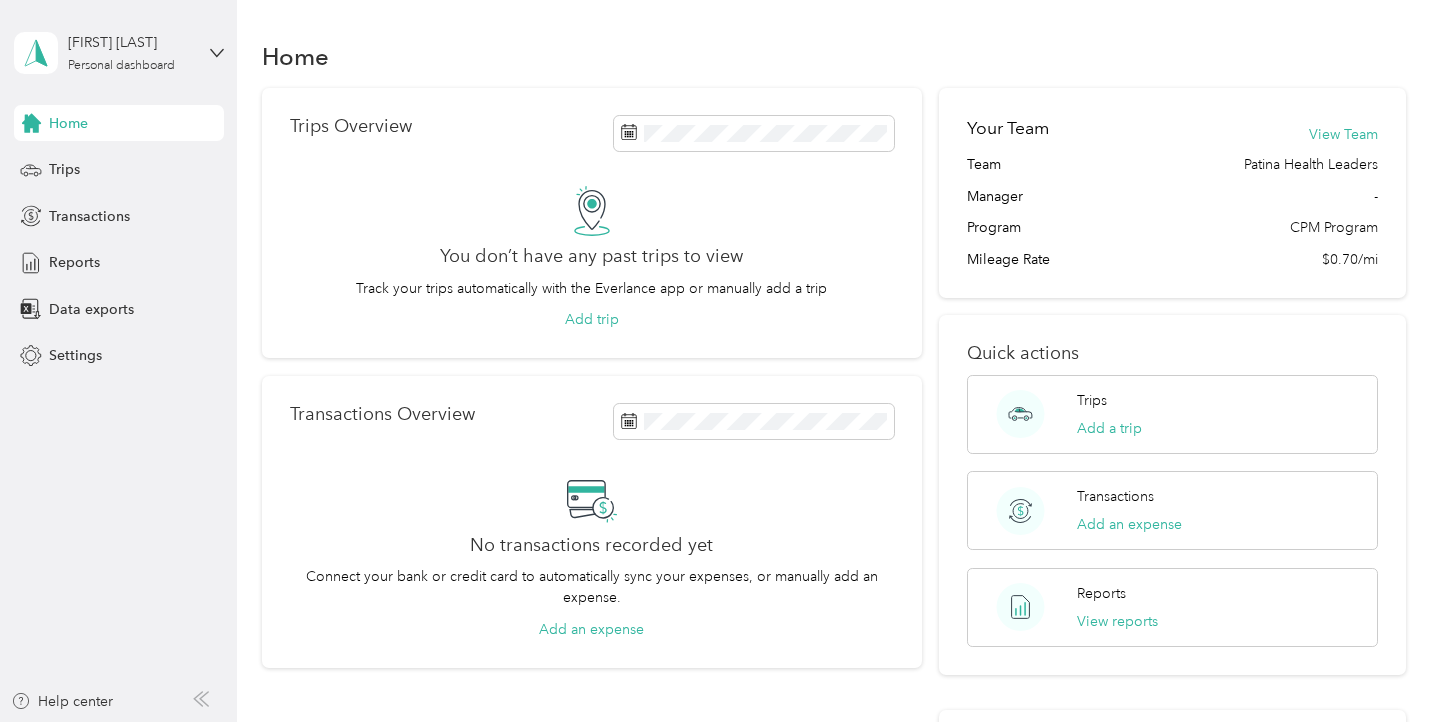 click on "Log out" at bounding box center [69, 164] 